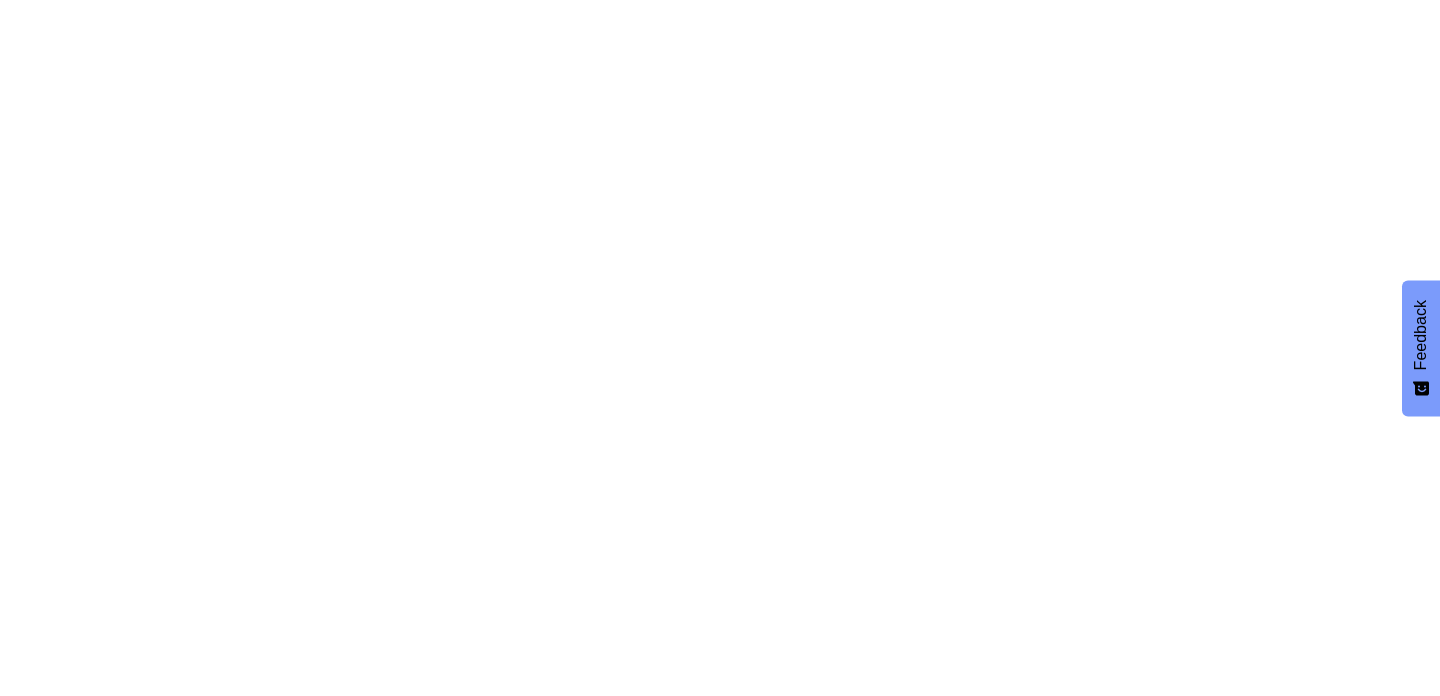 scroll, scrollTop: 0, scrollLeft: 0, axis: both 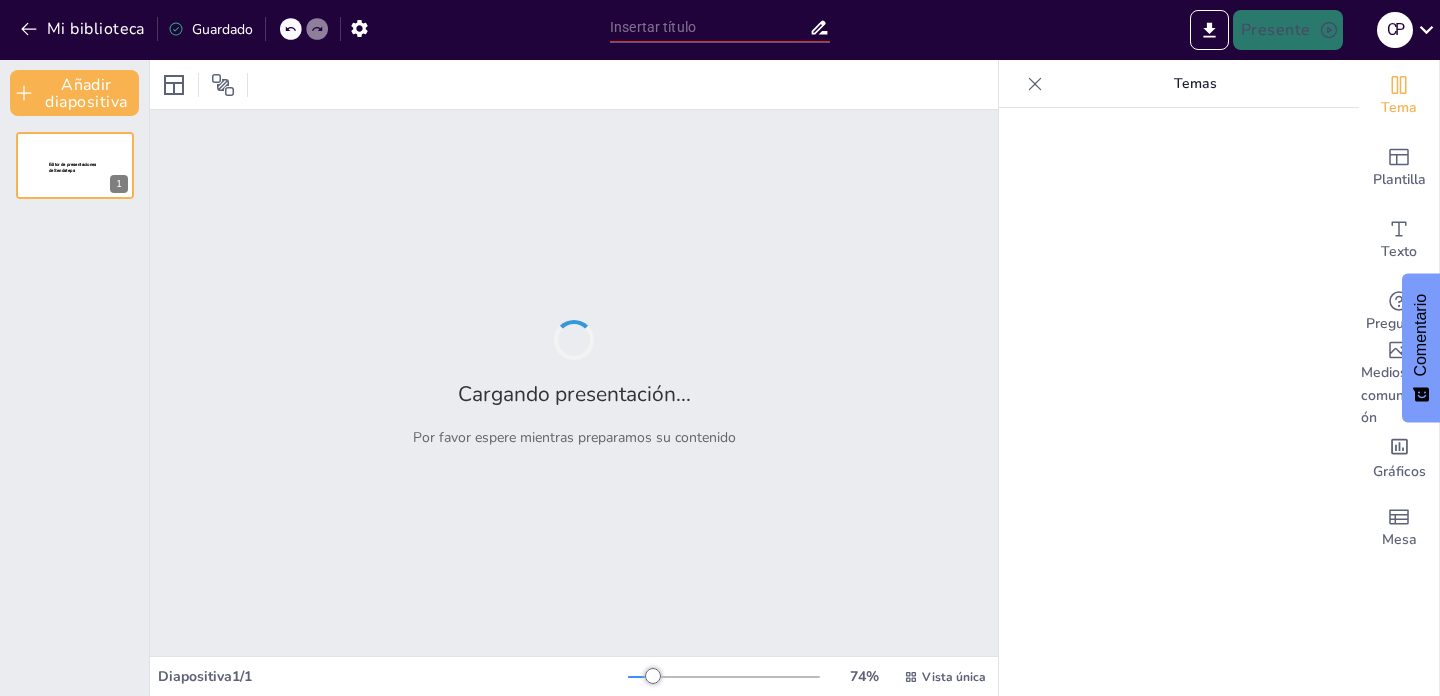 type on "**Enfermedades Prevalentes en la Infancia: Contexto Colombiano**" 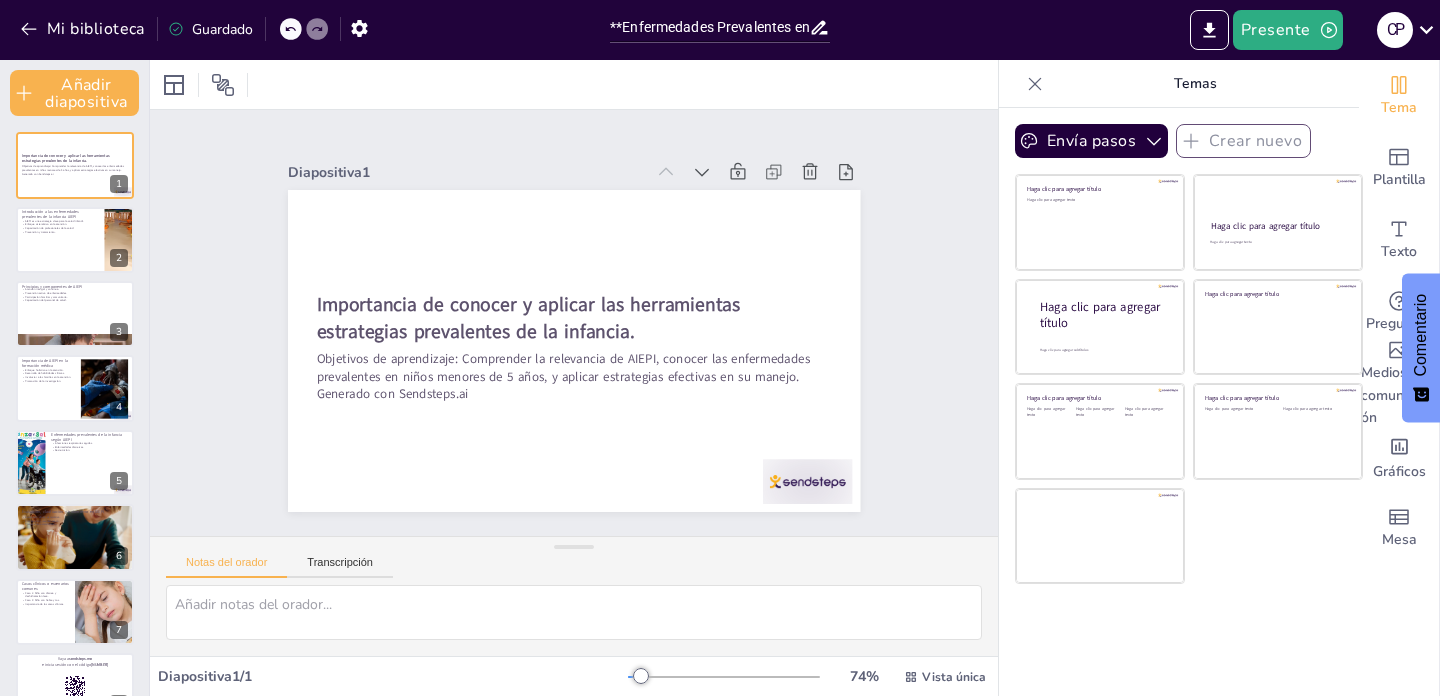 checkbox on "true" 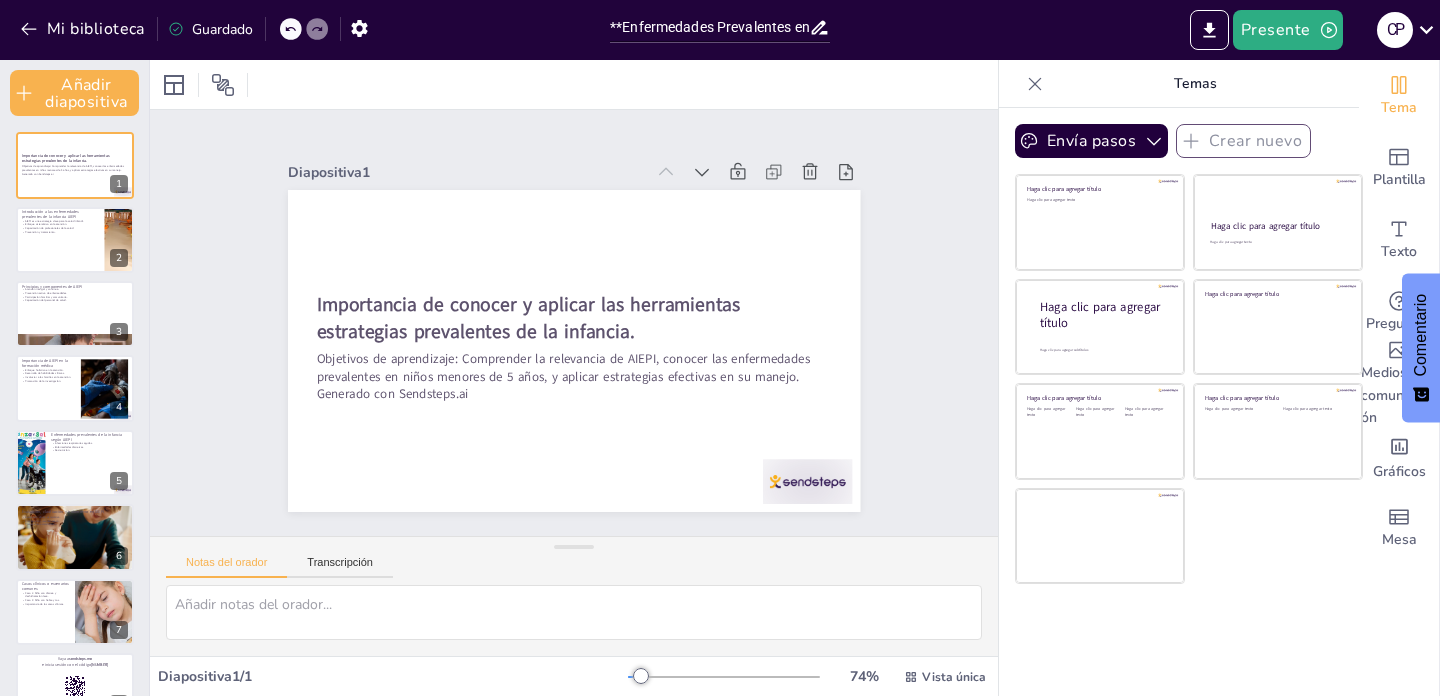 checkbox on "true" 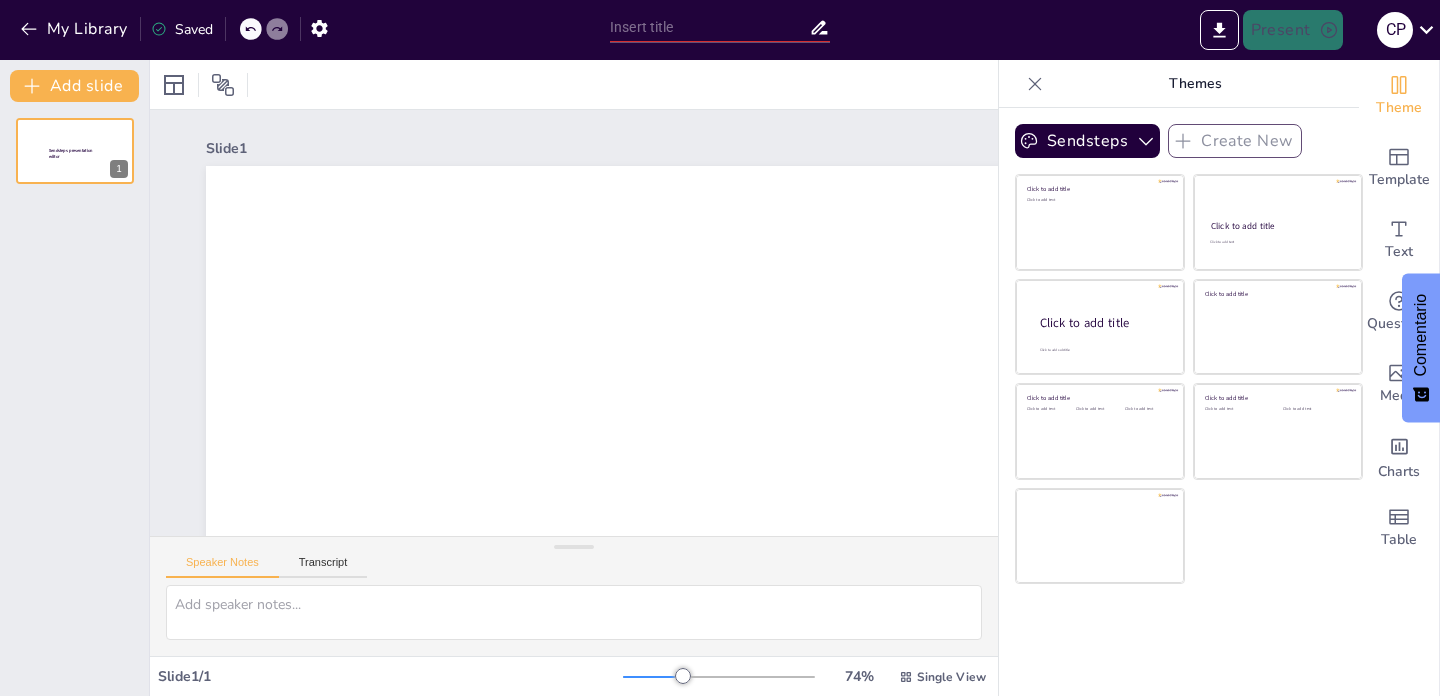 scroll, scrollTop: 0, scrollLeft: 0, axis: both 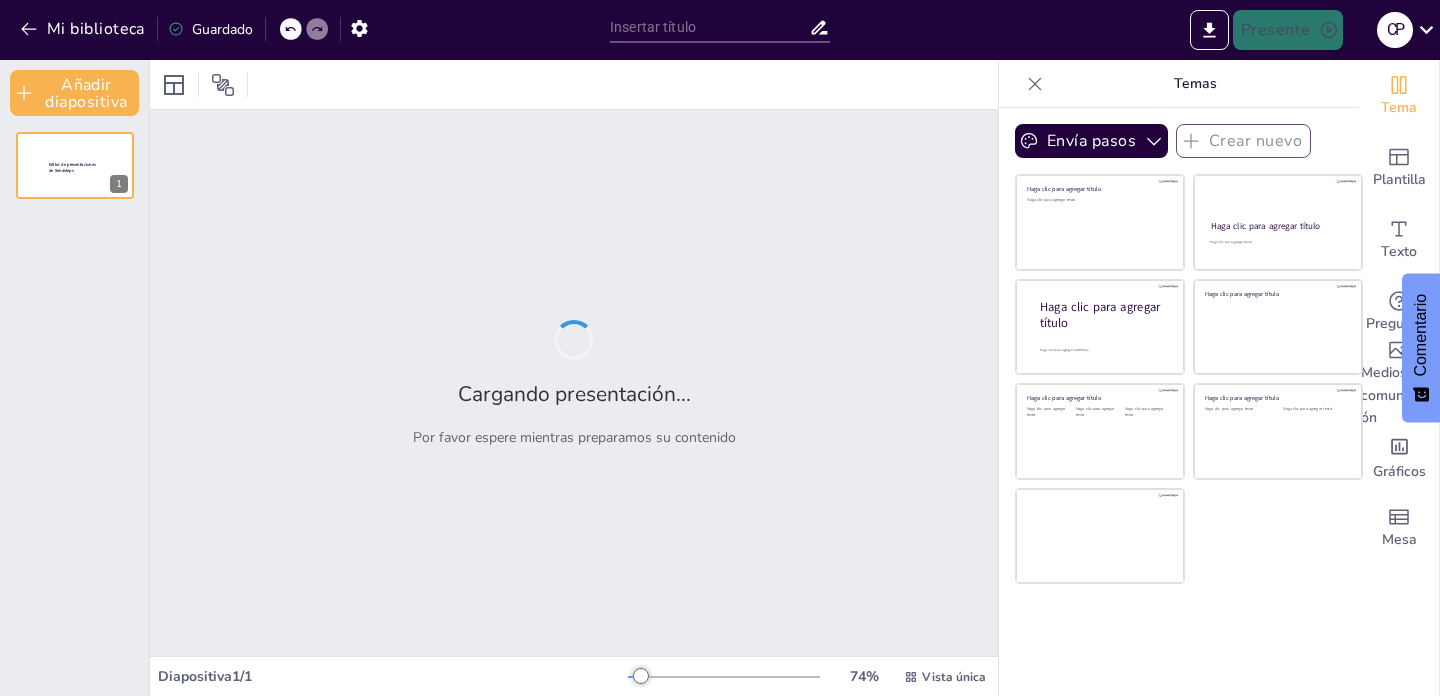 type on "**Enfermedades Prevalentes en la Infancia: Contexto [COUNTRY]**" 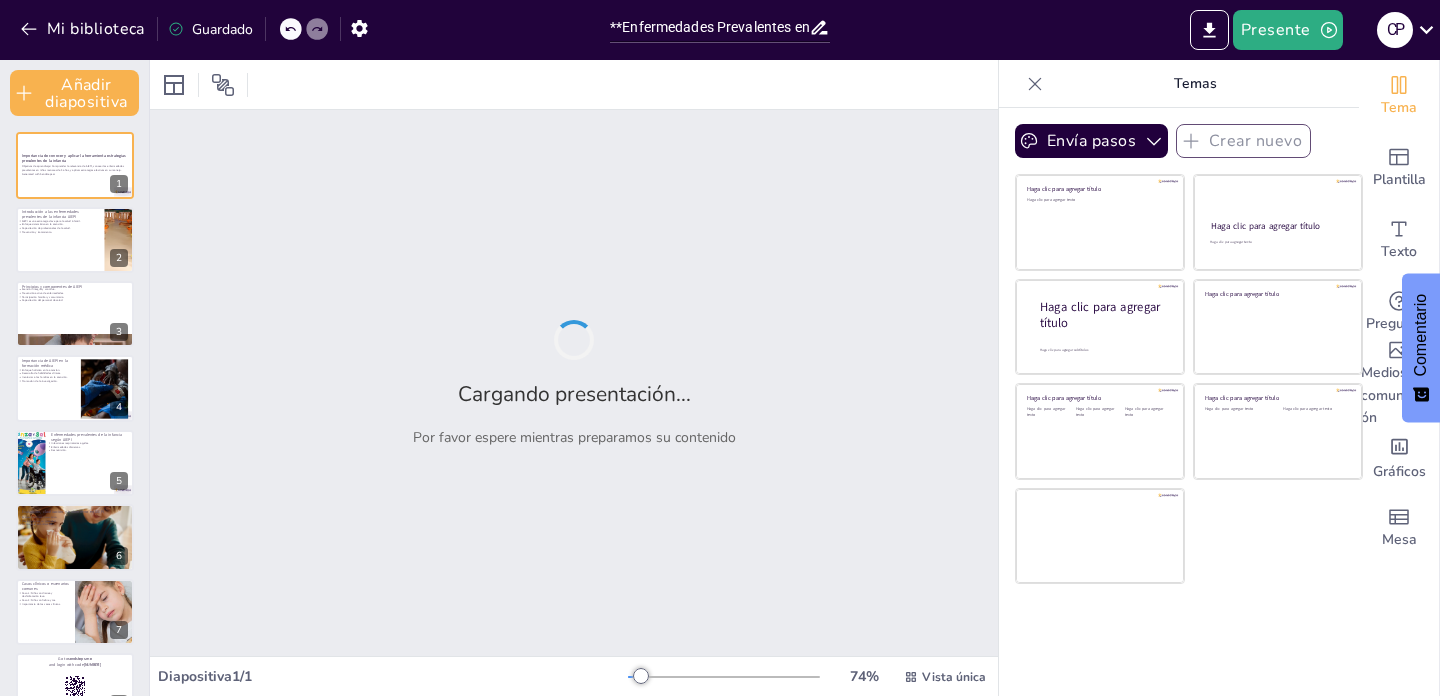 checkbox on "true" 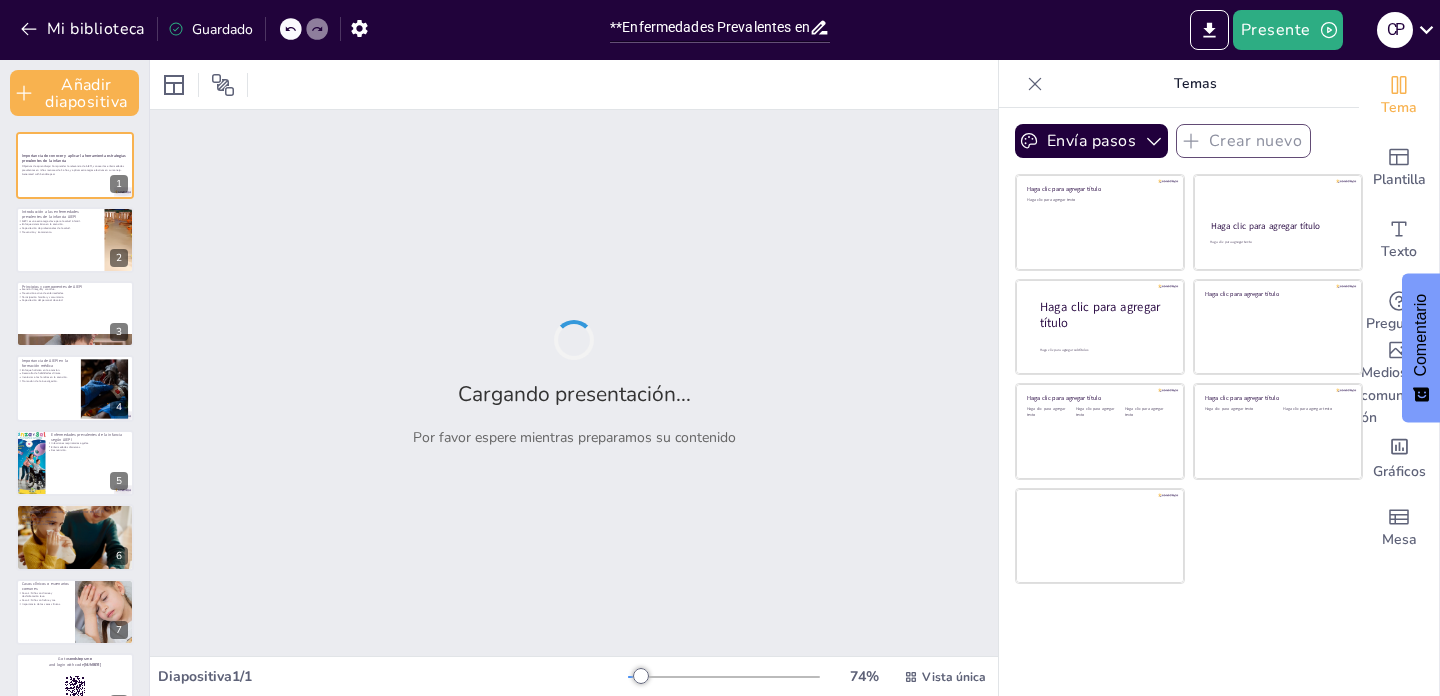 checkbox on "true" 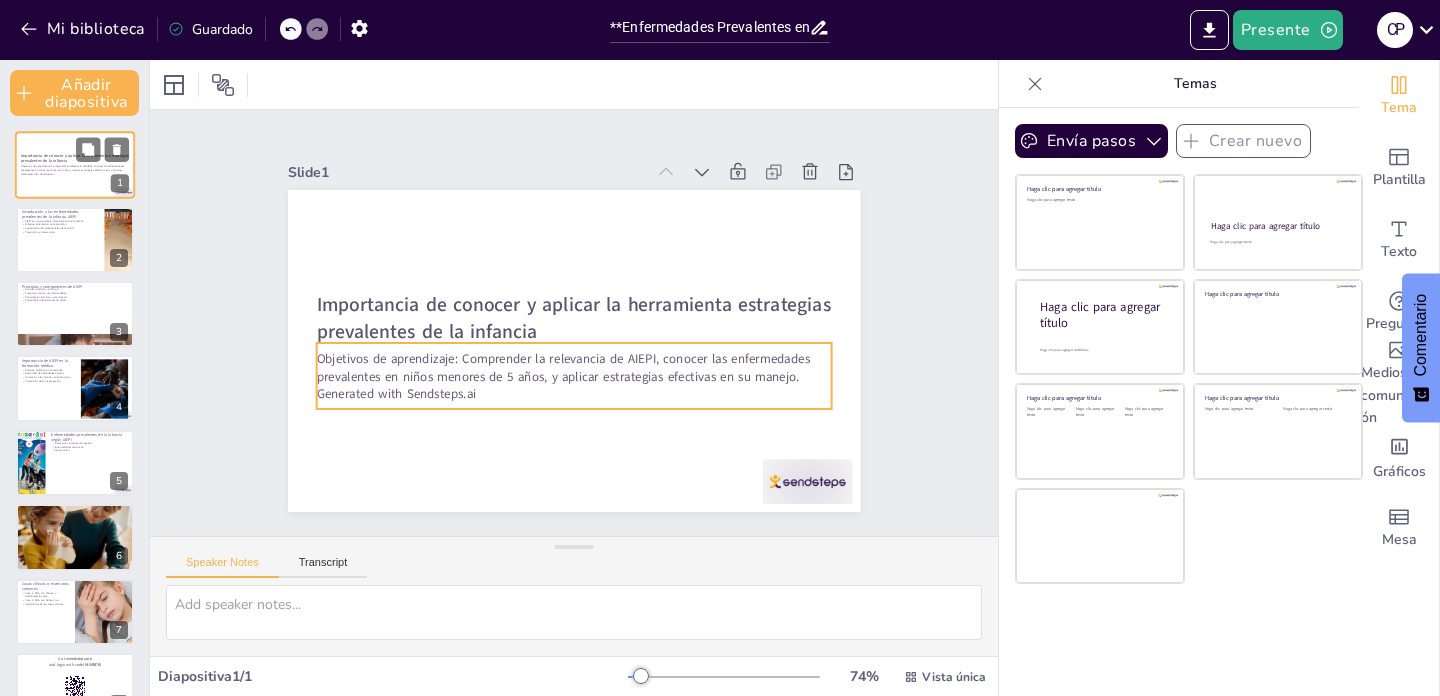 checkbox on "true" 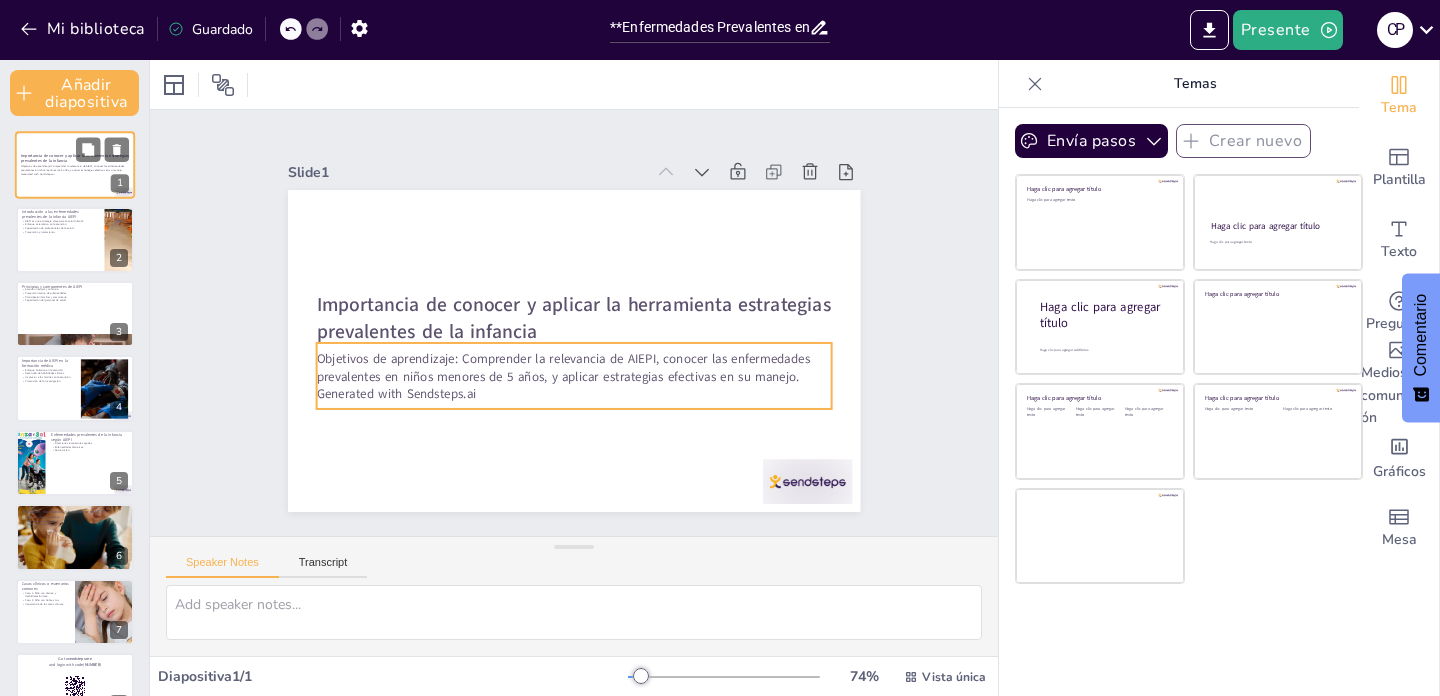 checkbox on "true" 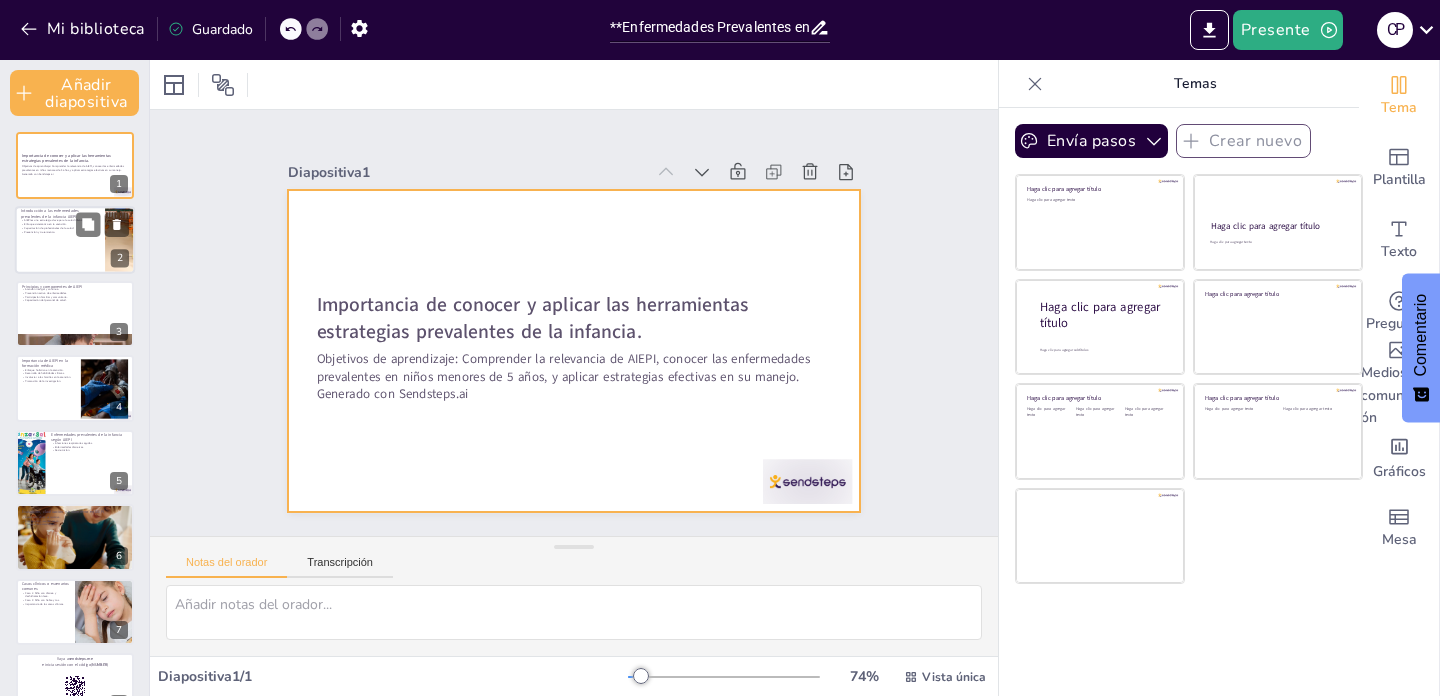 checkbox on "true" 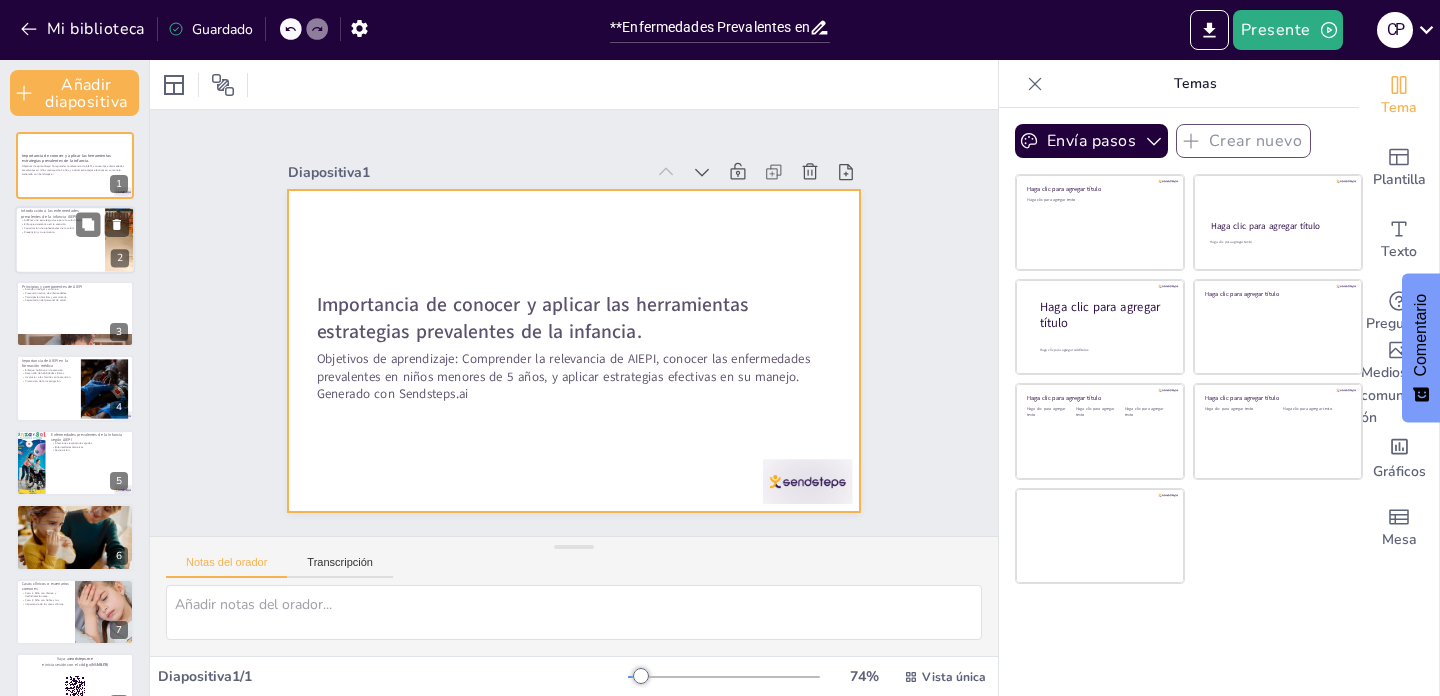 checkbox on "true" 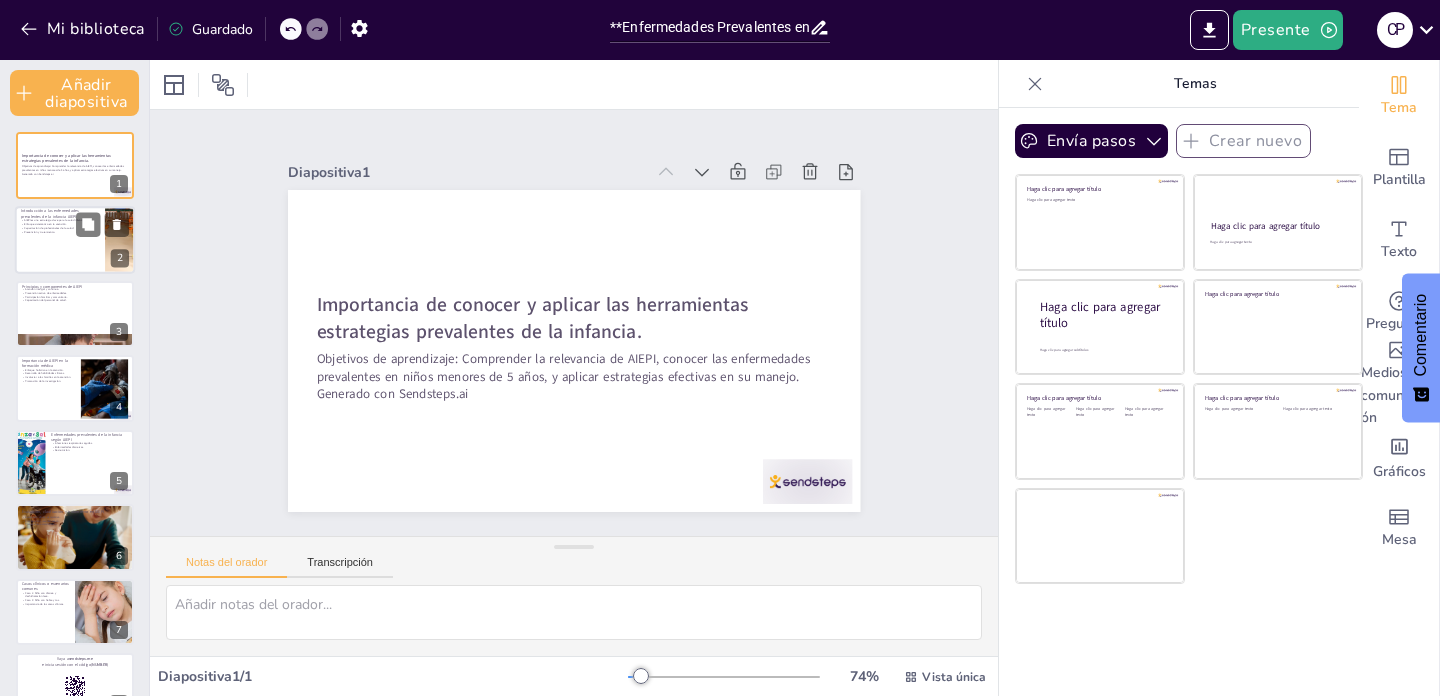 click at bounding box center [75, 240] 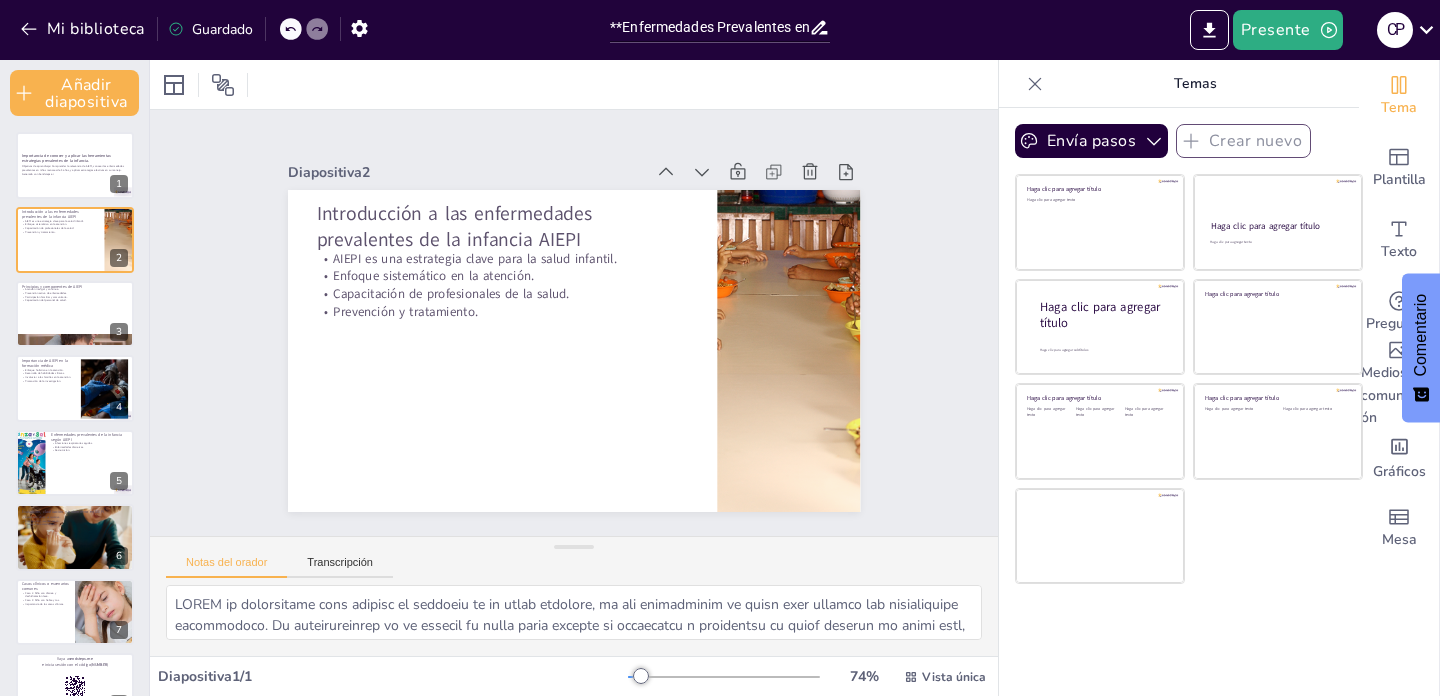checkbox on "true" 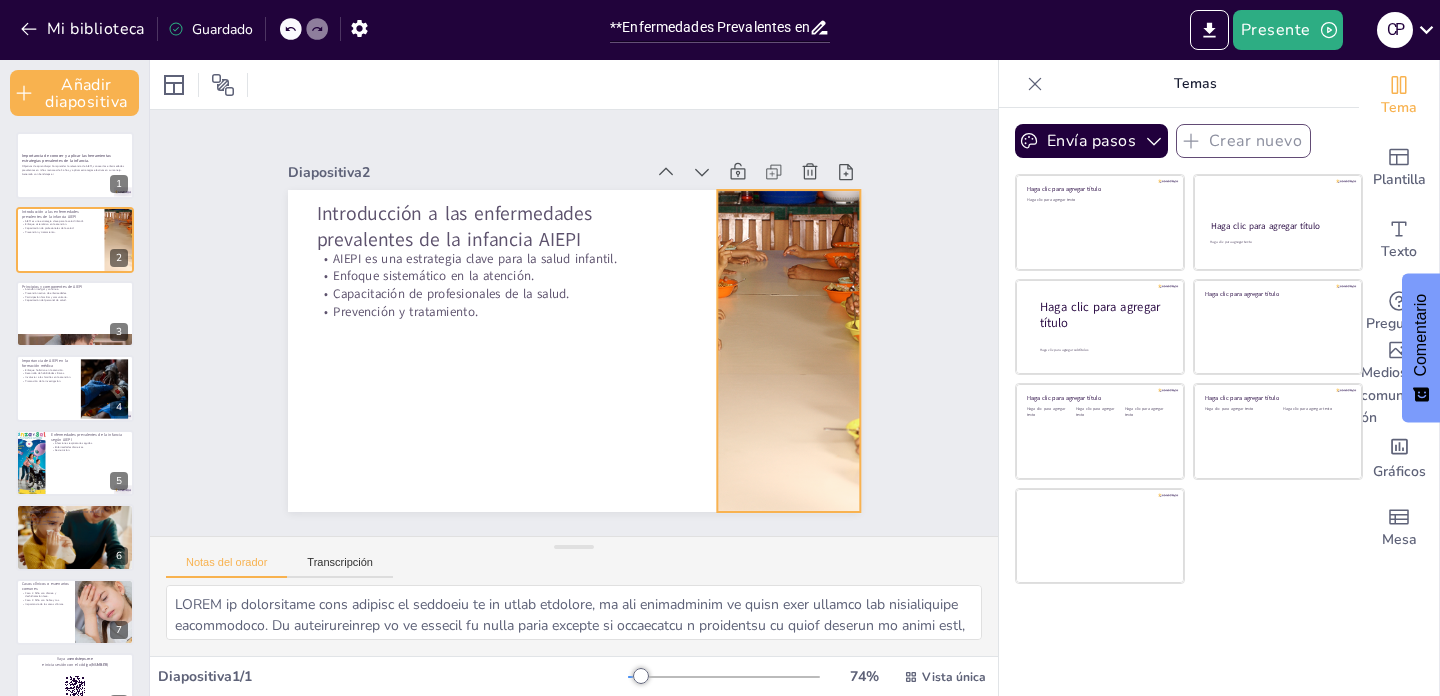 checkbox on "true" 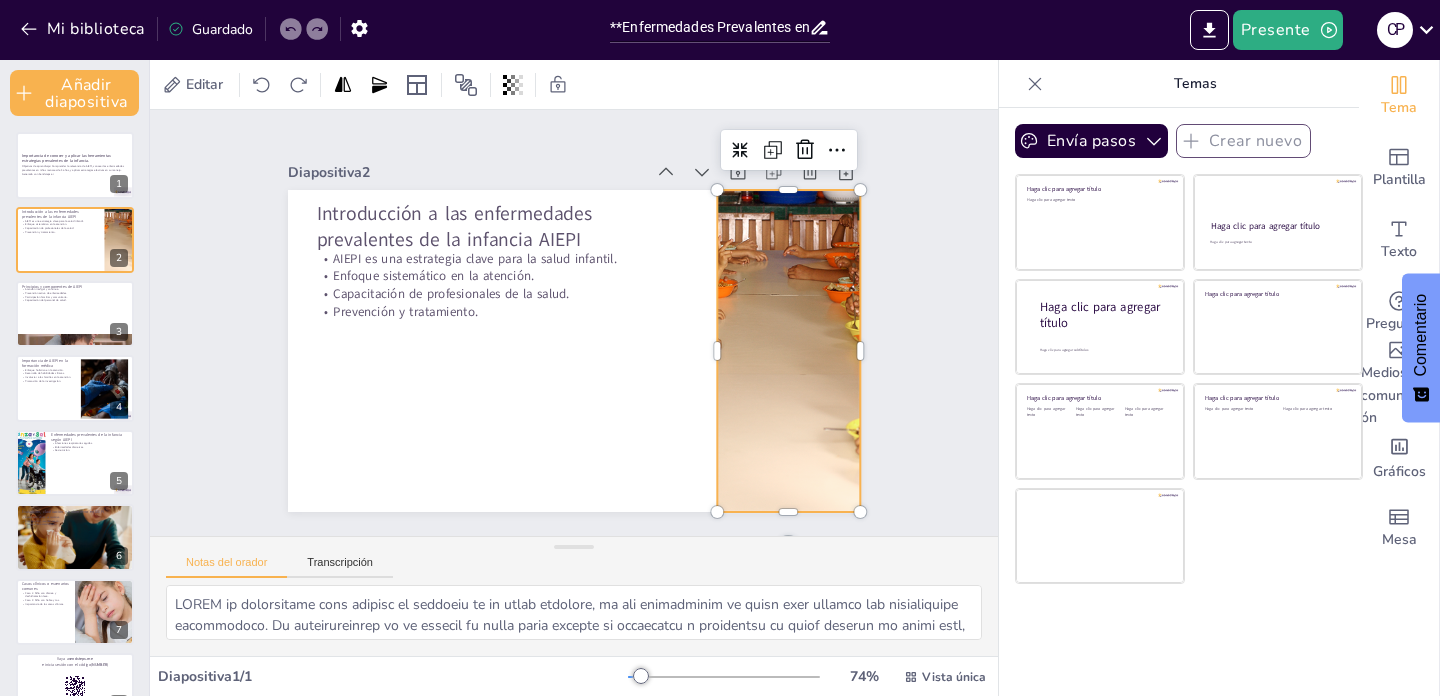 checkbox on "true" 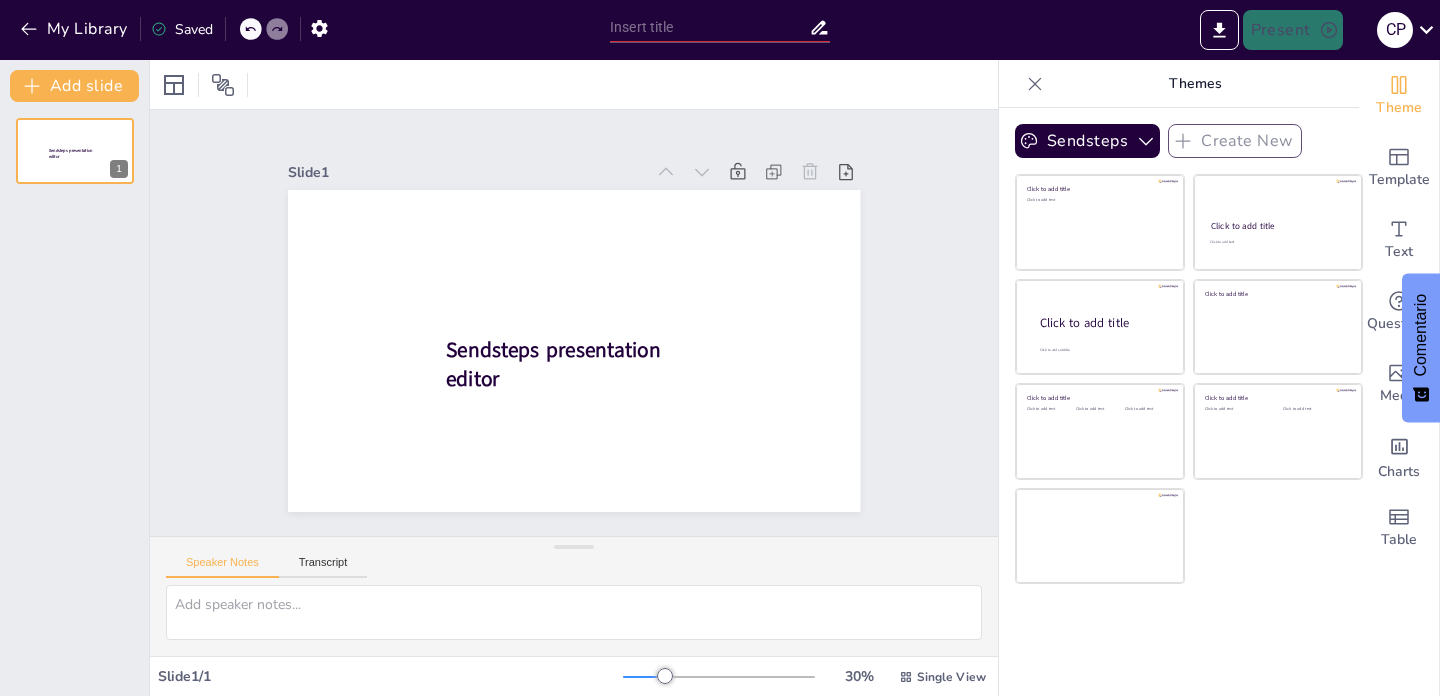 scroll, scrollTop: 0, scrollLeft: 0, axis: both 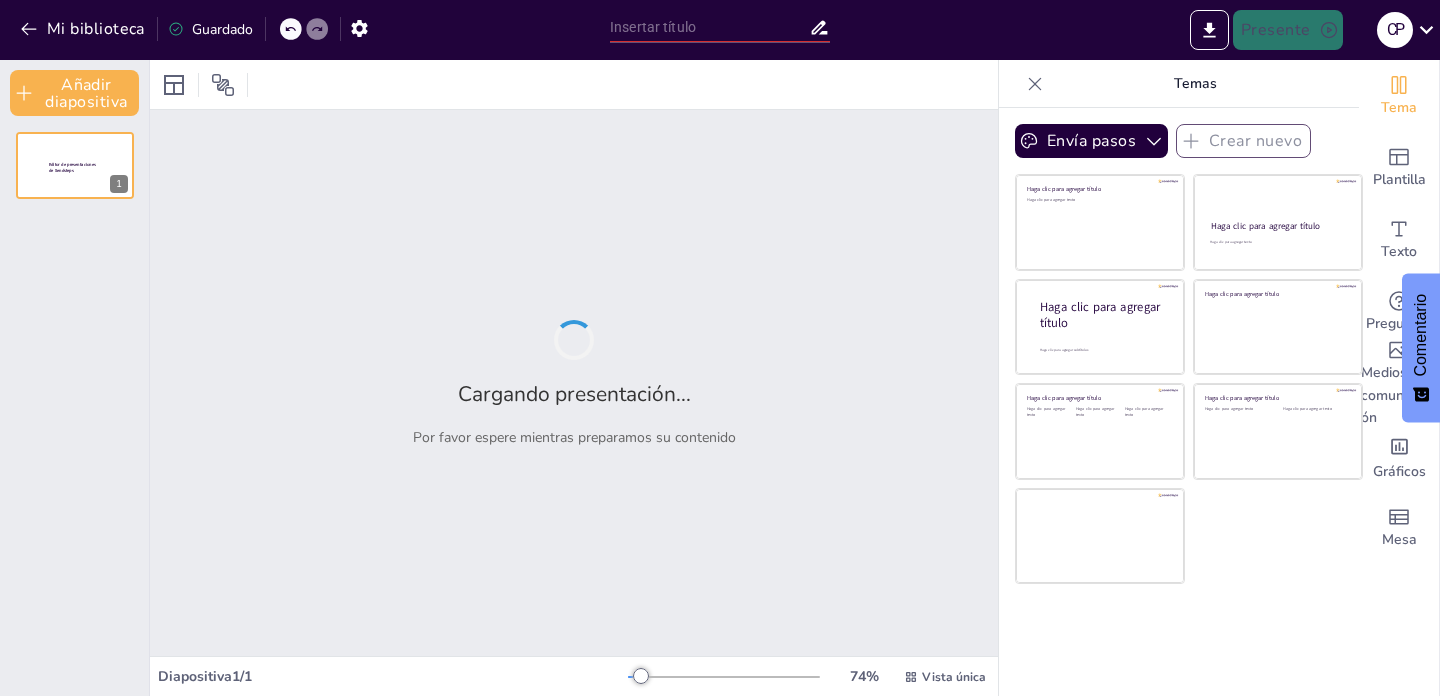 type on "**Enfermedades Prevalentes en la Infancia: Contexto [COUNTRY]**" 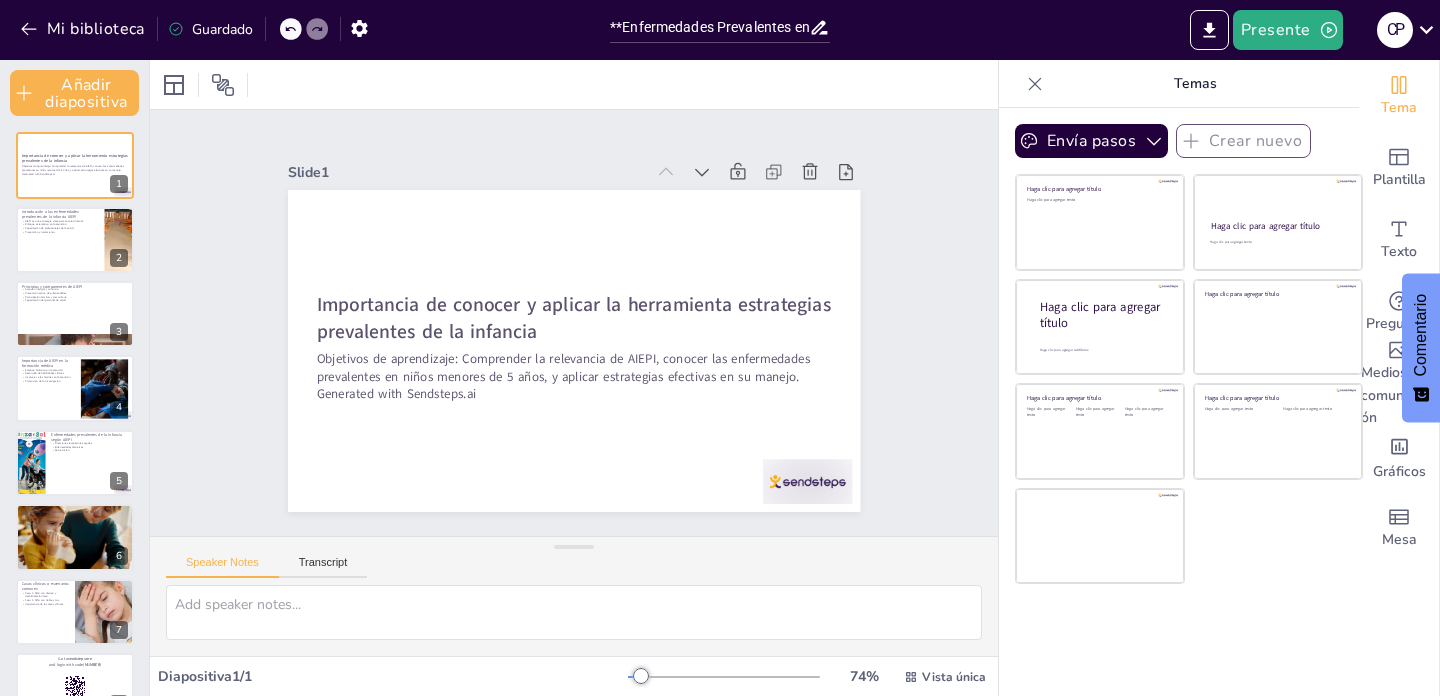 checkbox on "true" 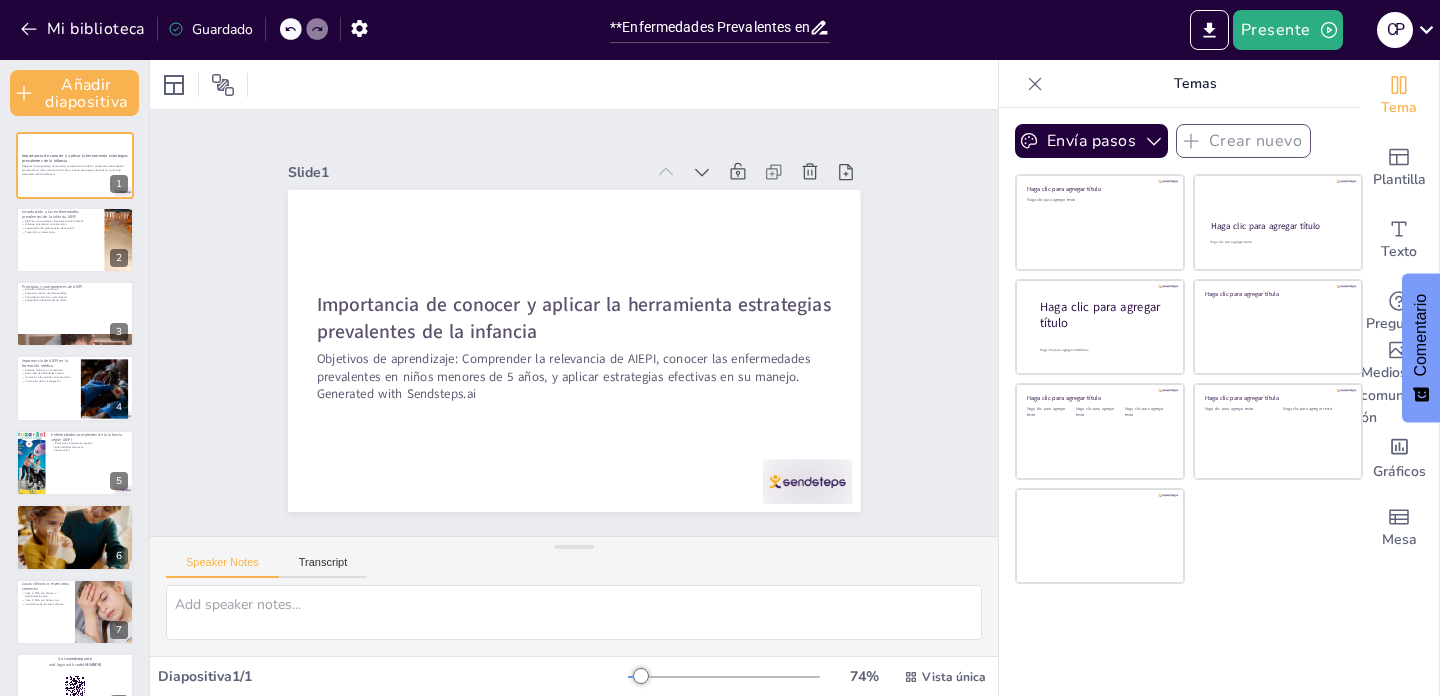 checkbox on "true" 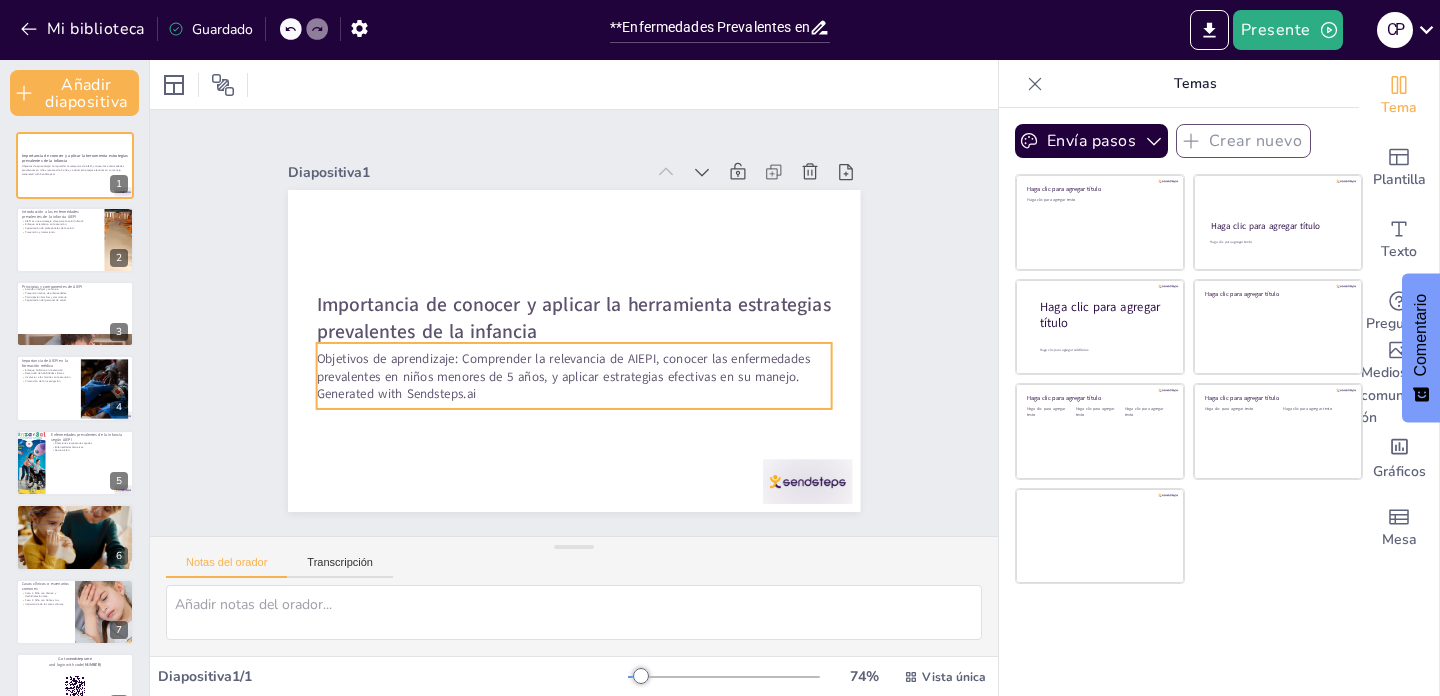checkbox on "true" 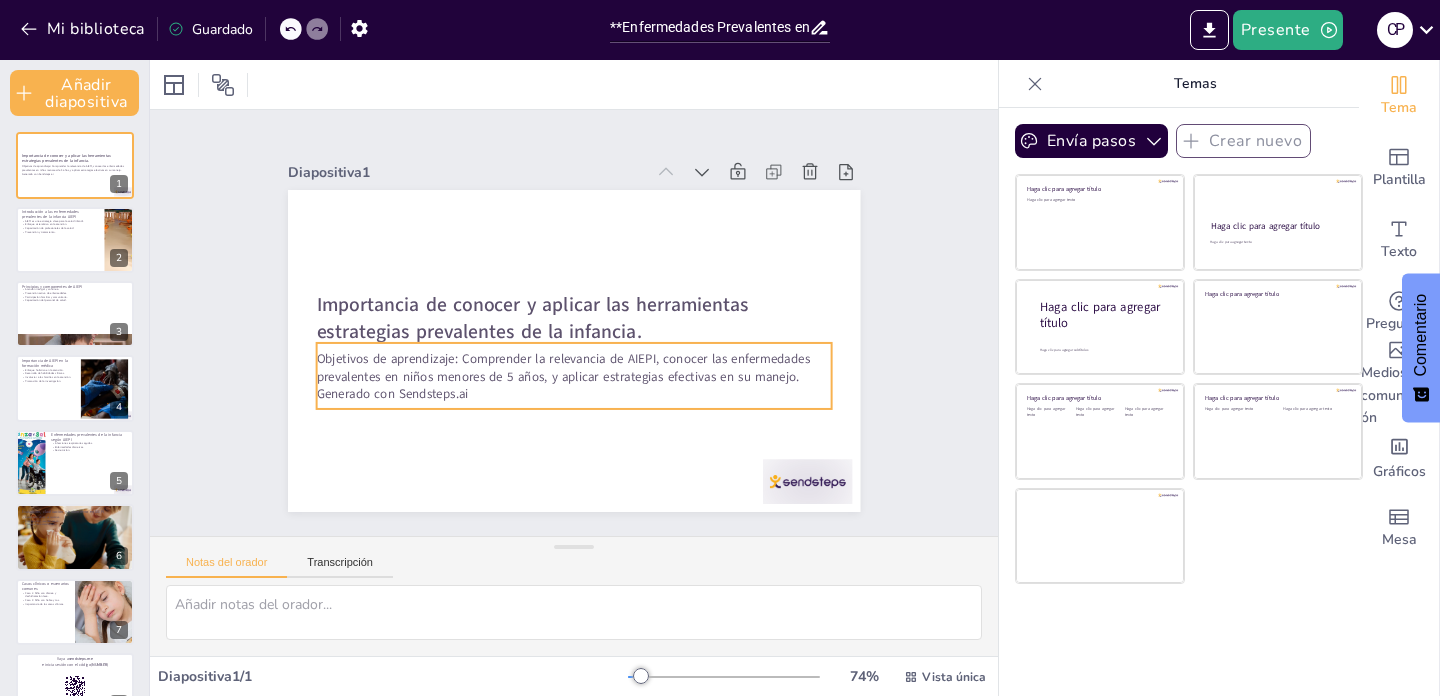 checkbox on "true" 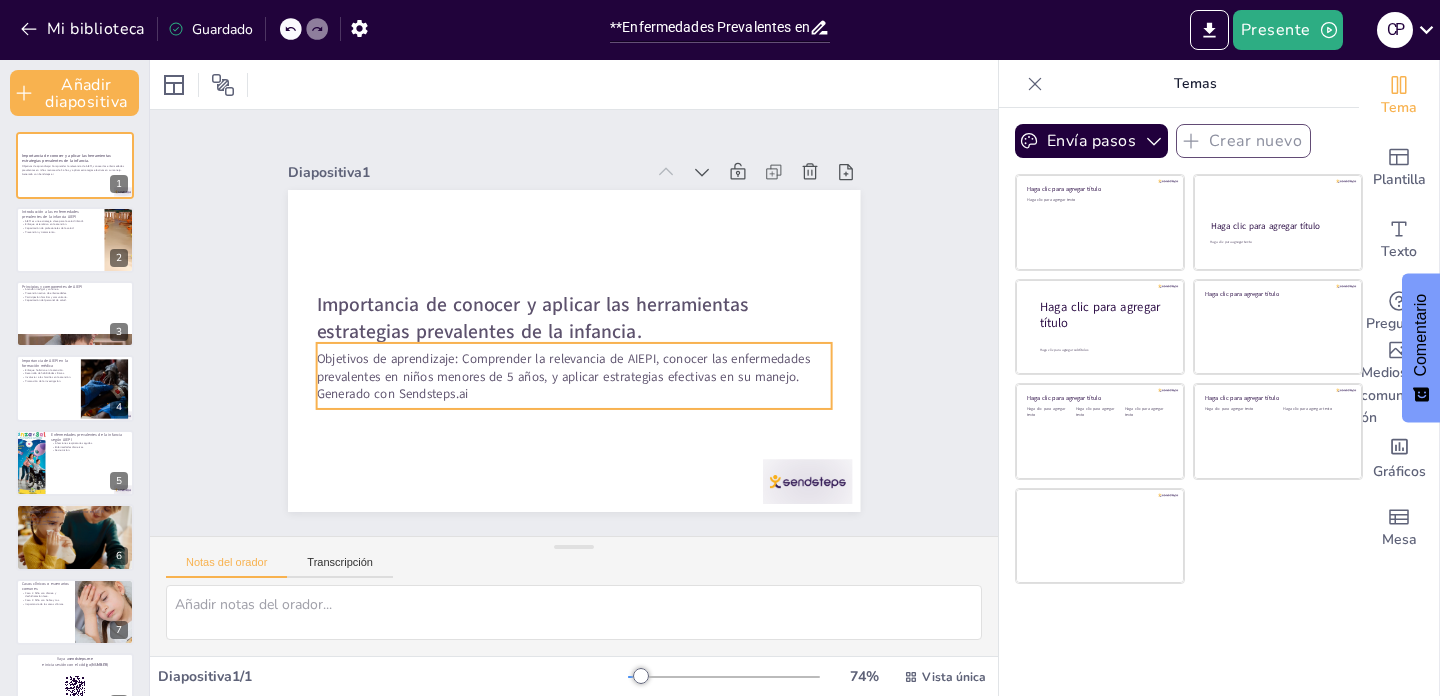 checkbox on "true" 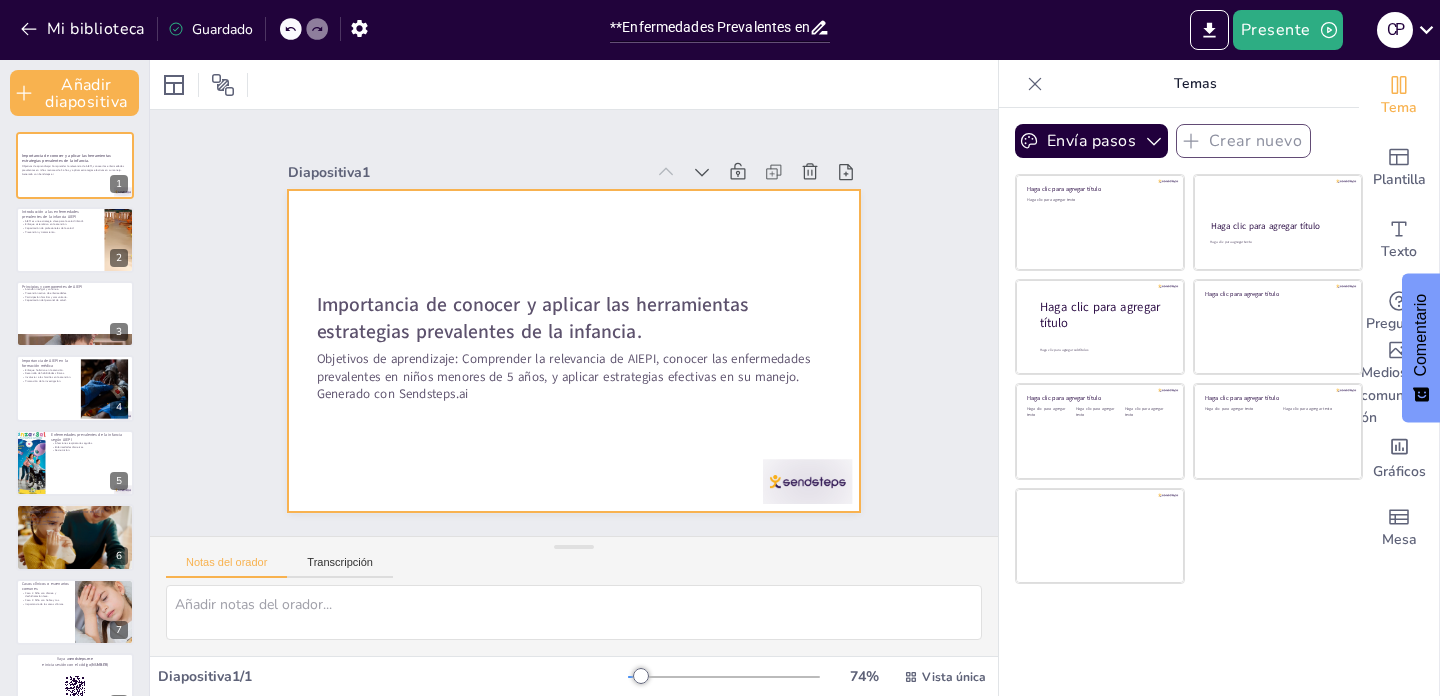 checkbox on "true" 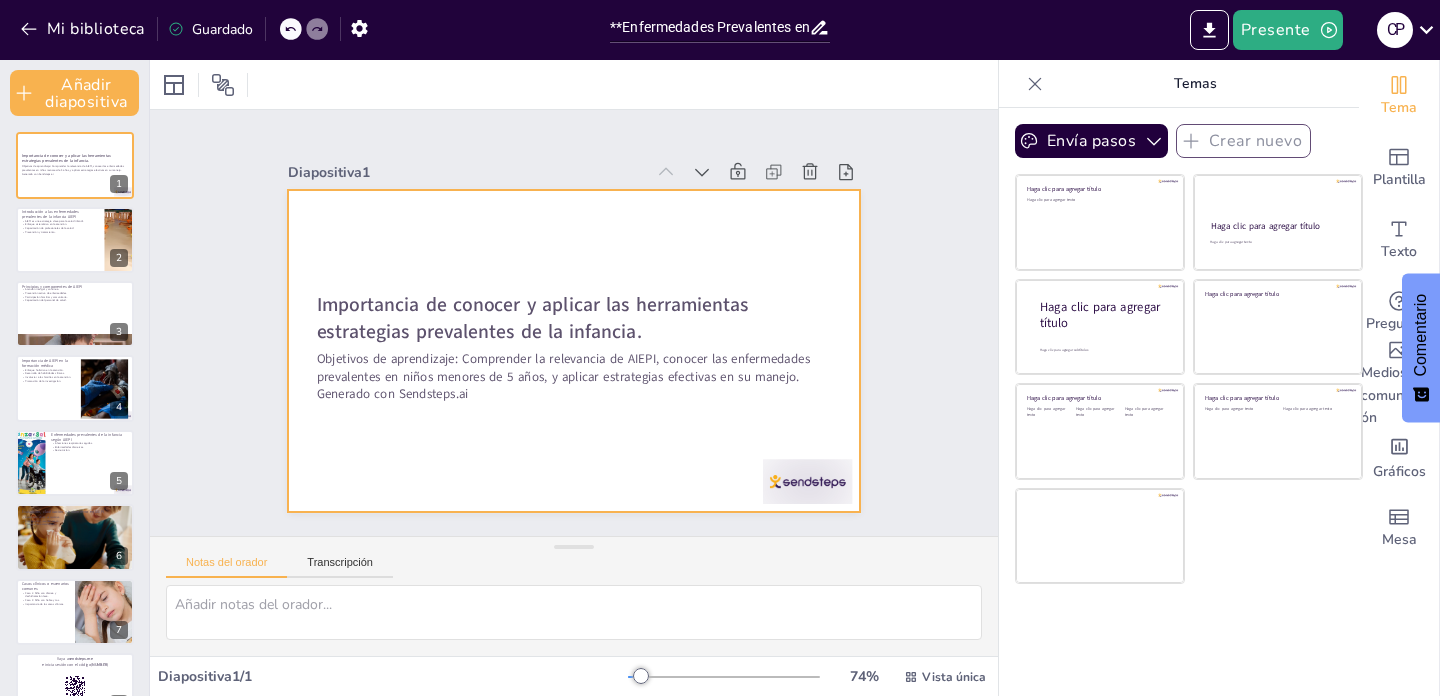 checkbox on "true" 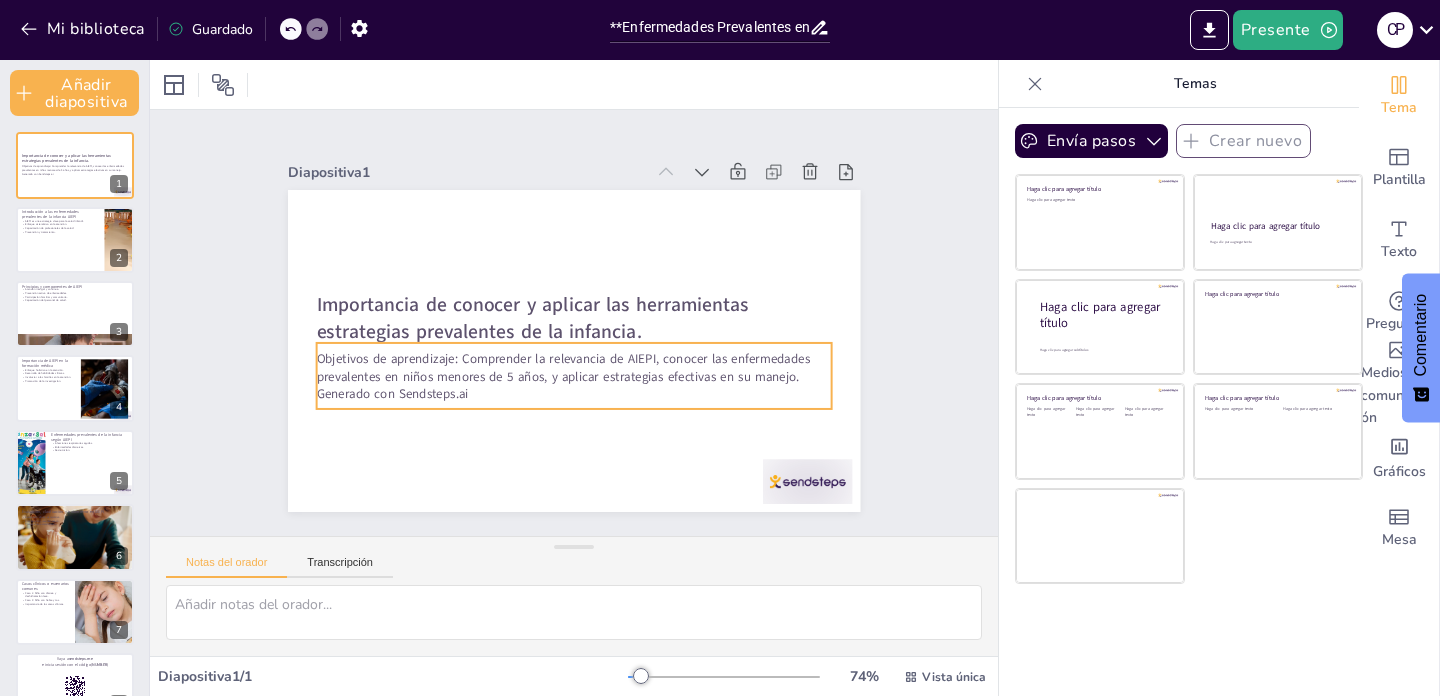 checkbox on "true" 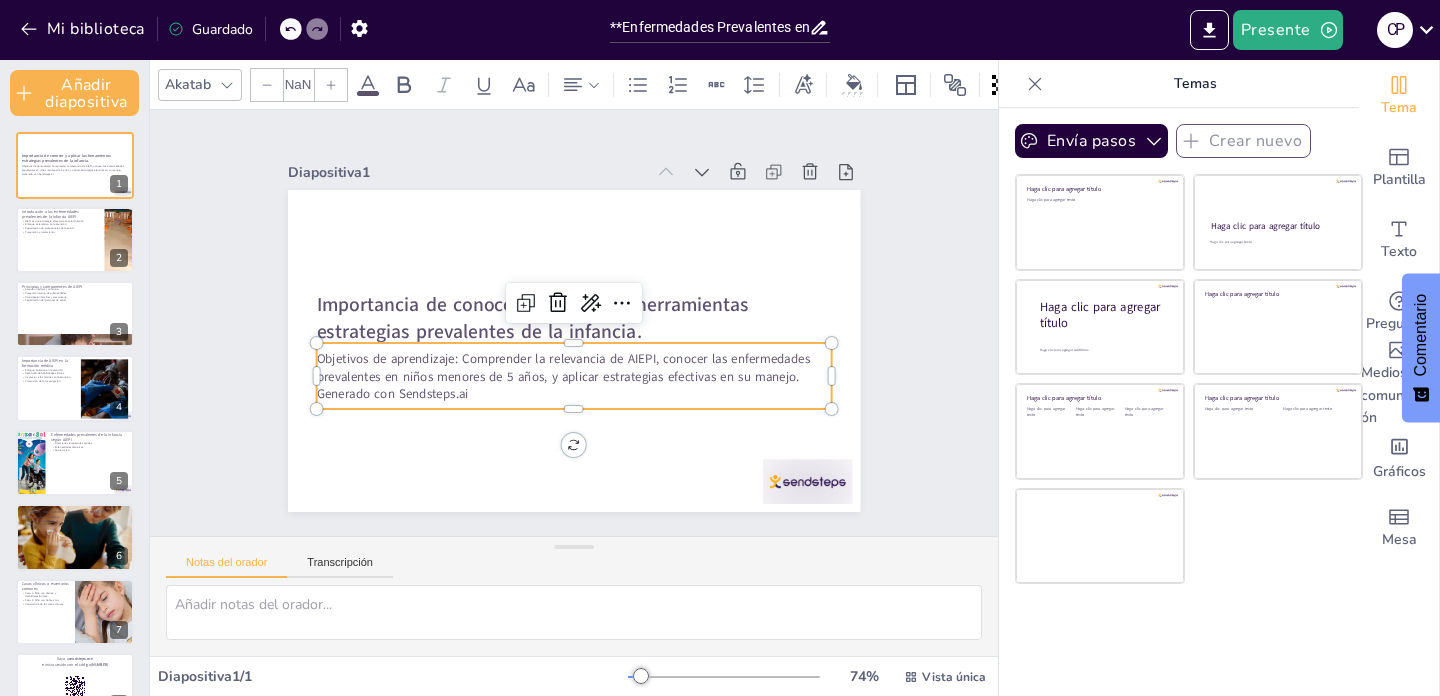 checkbox on "true" 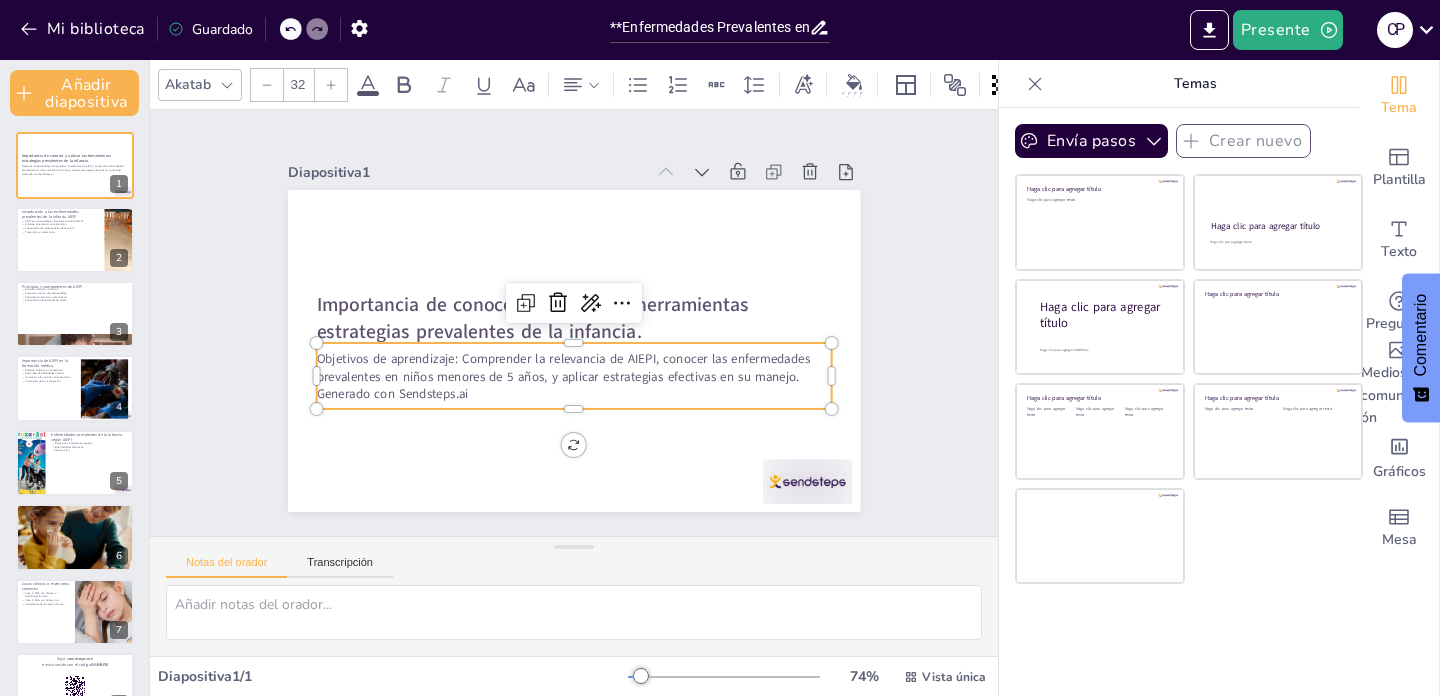 checkbox on "true" 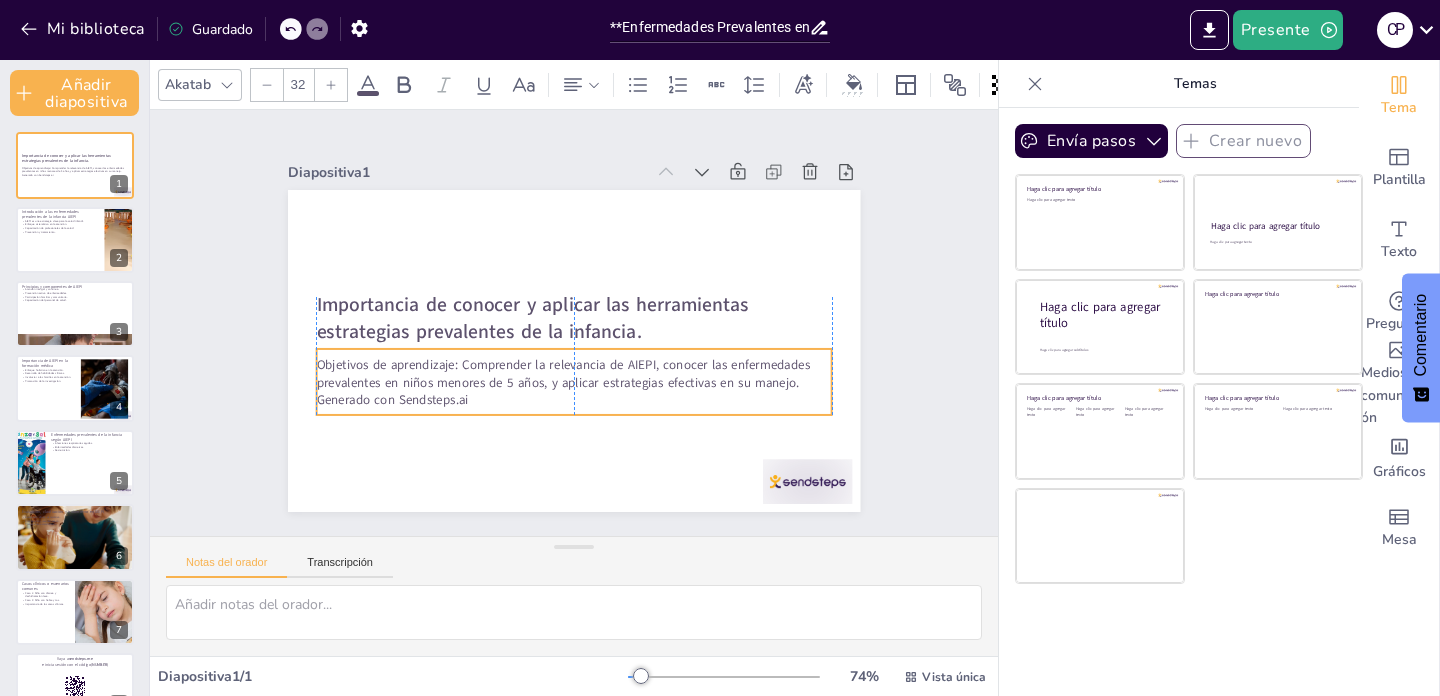 checkbox on "true" 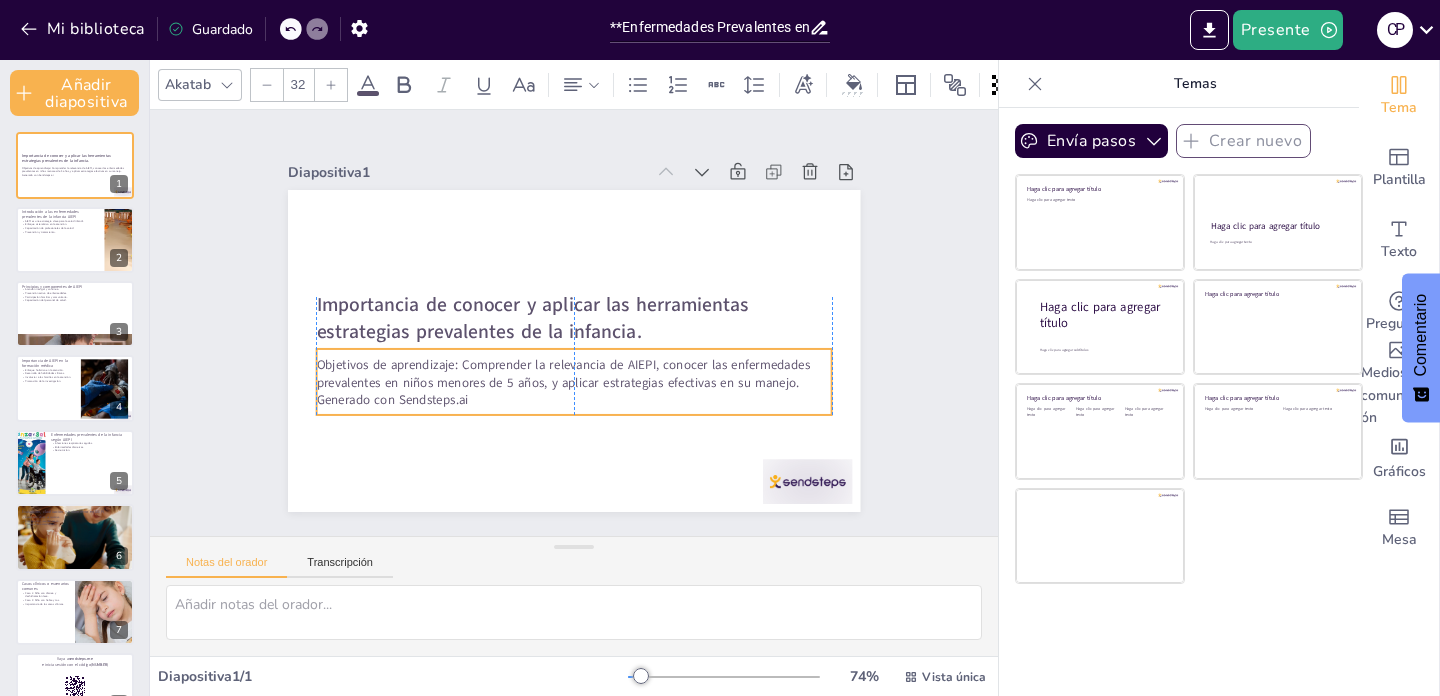 checkbox on "true" 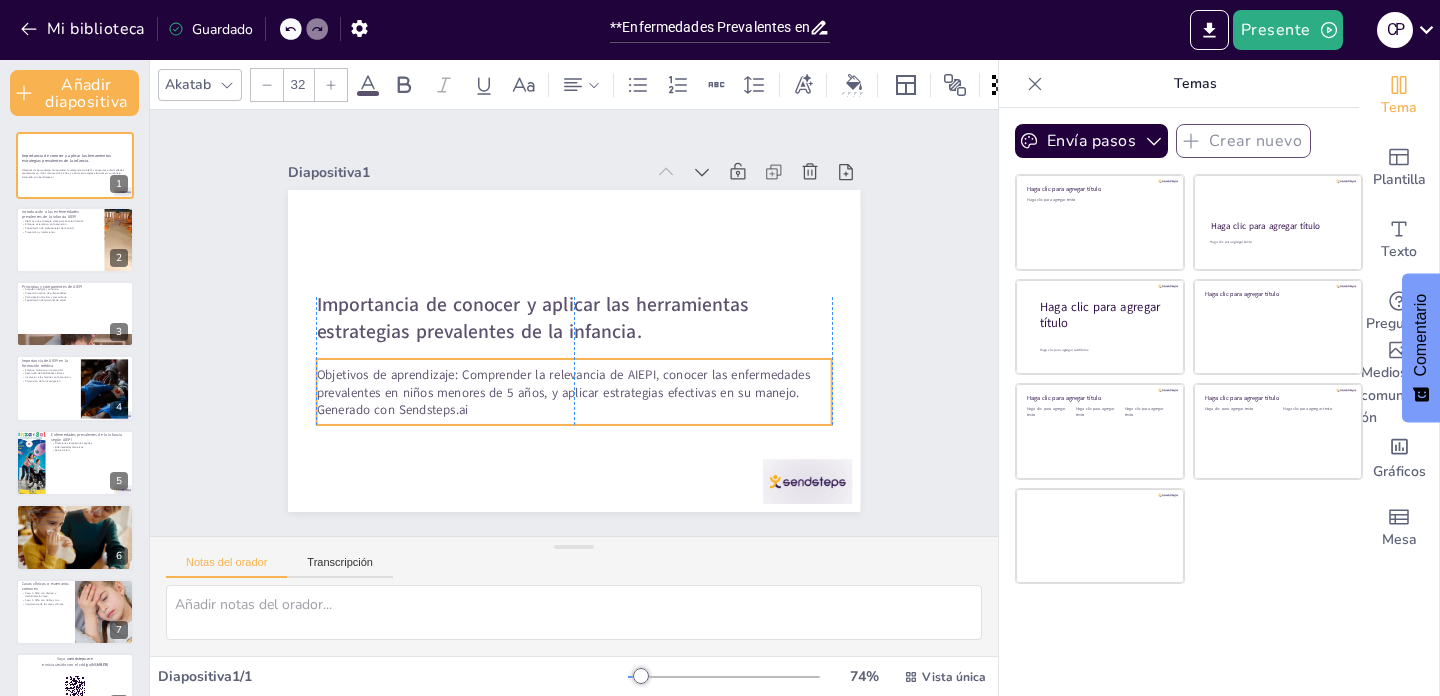 checkbox on "true" 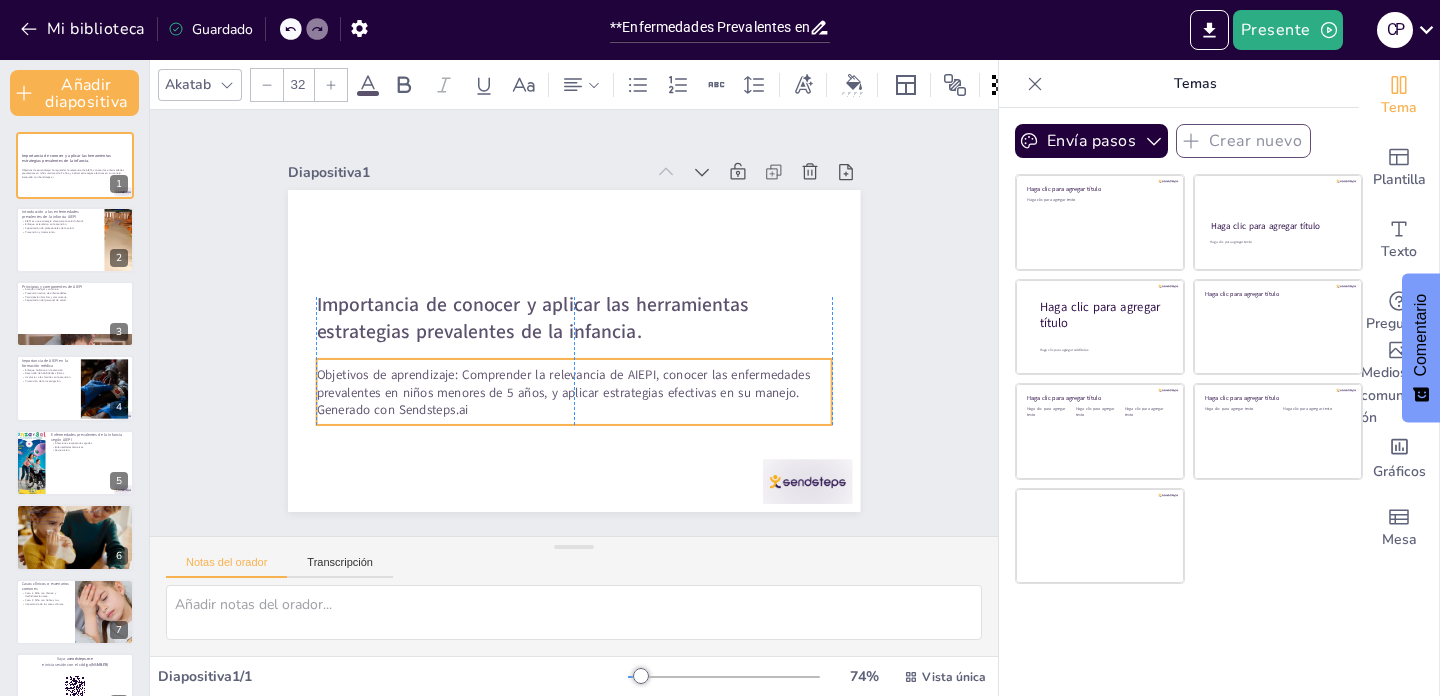 checkbox on "true" 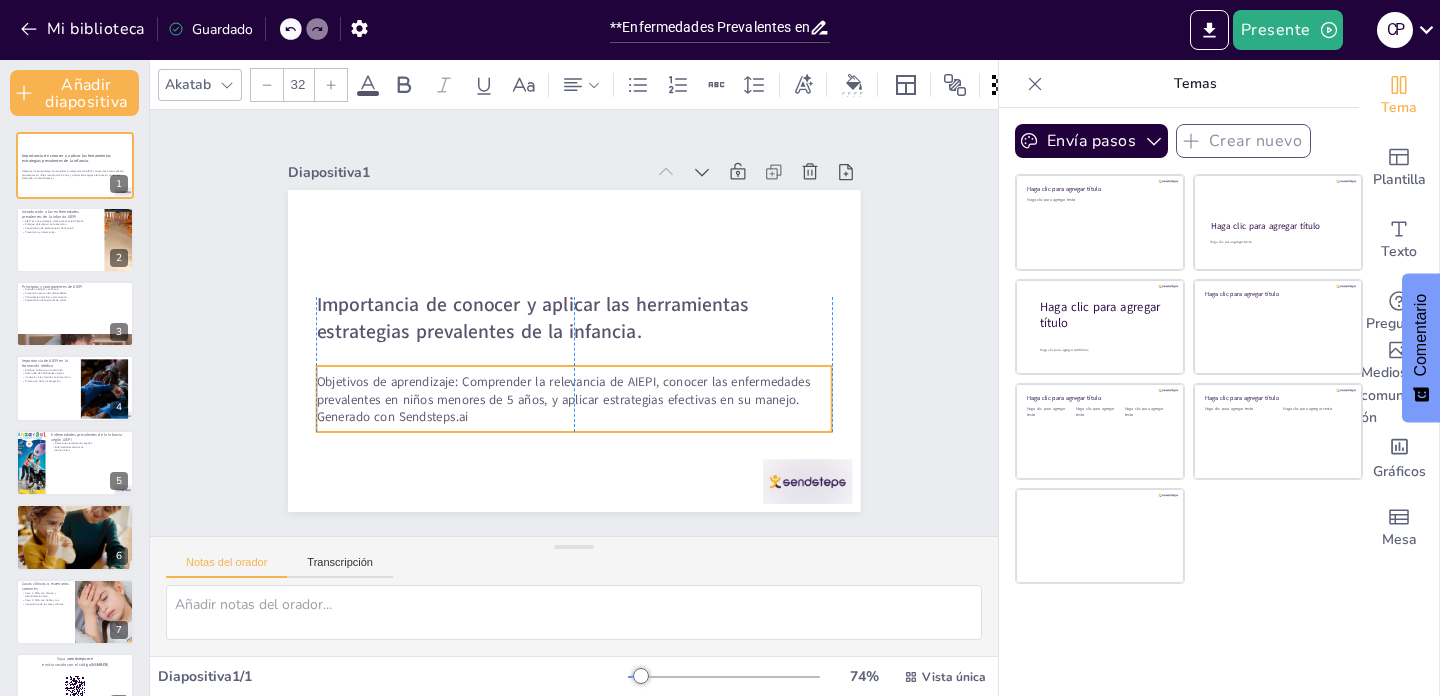 checkbox on "true" 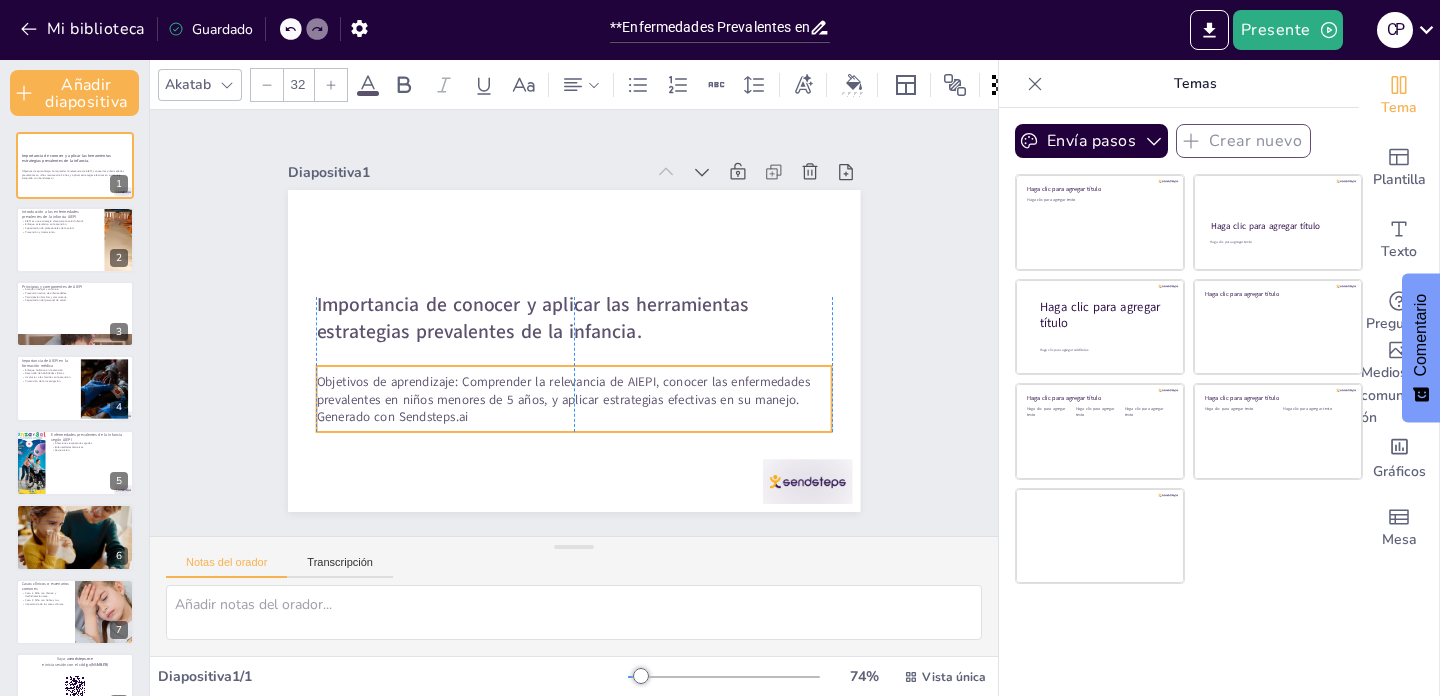 checkbox on "true" 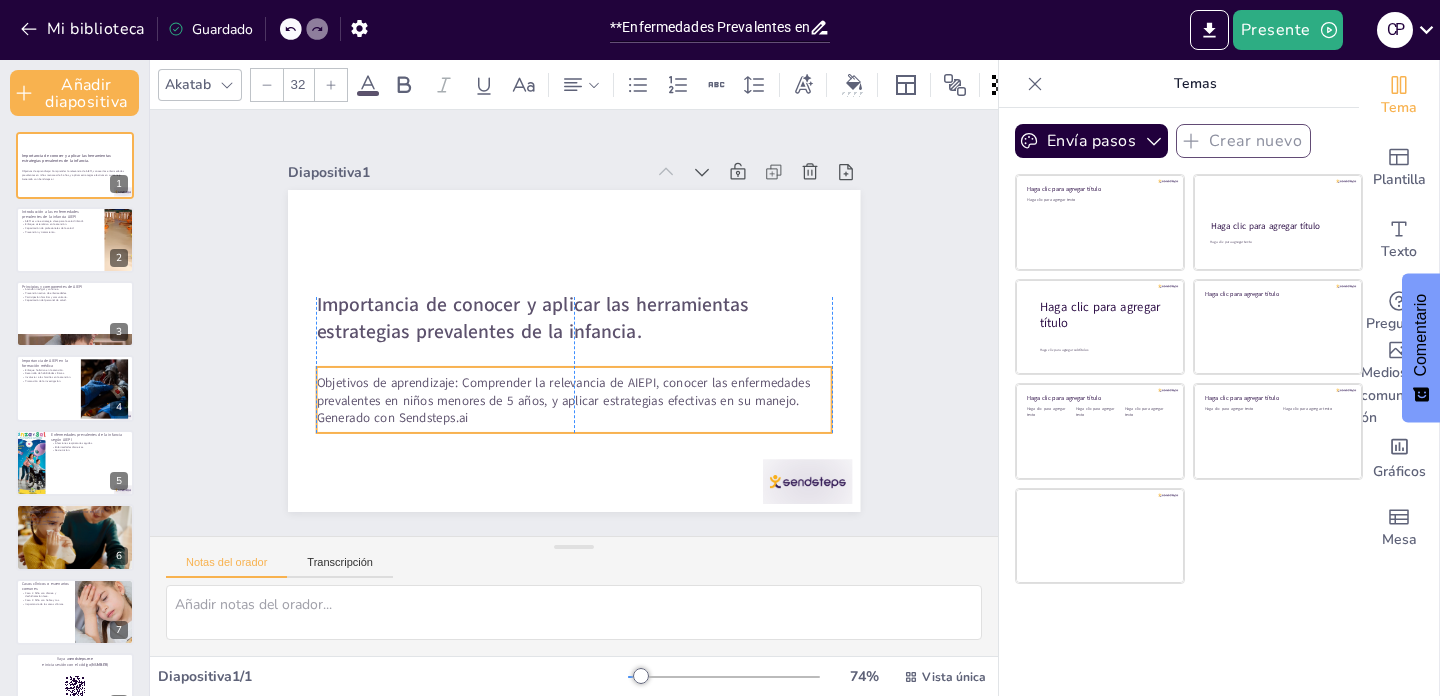 checkbox on "true" 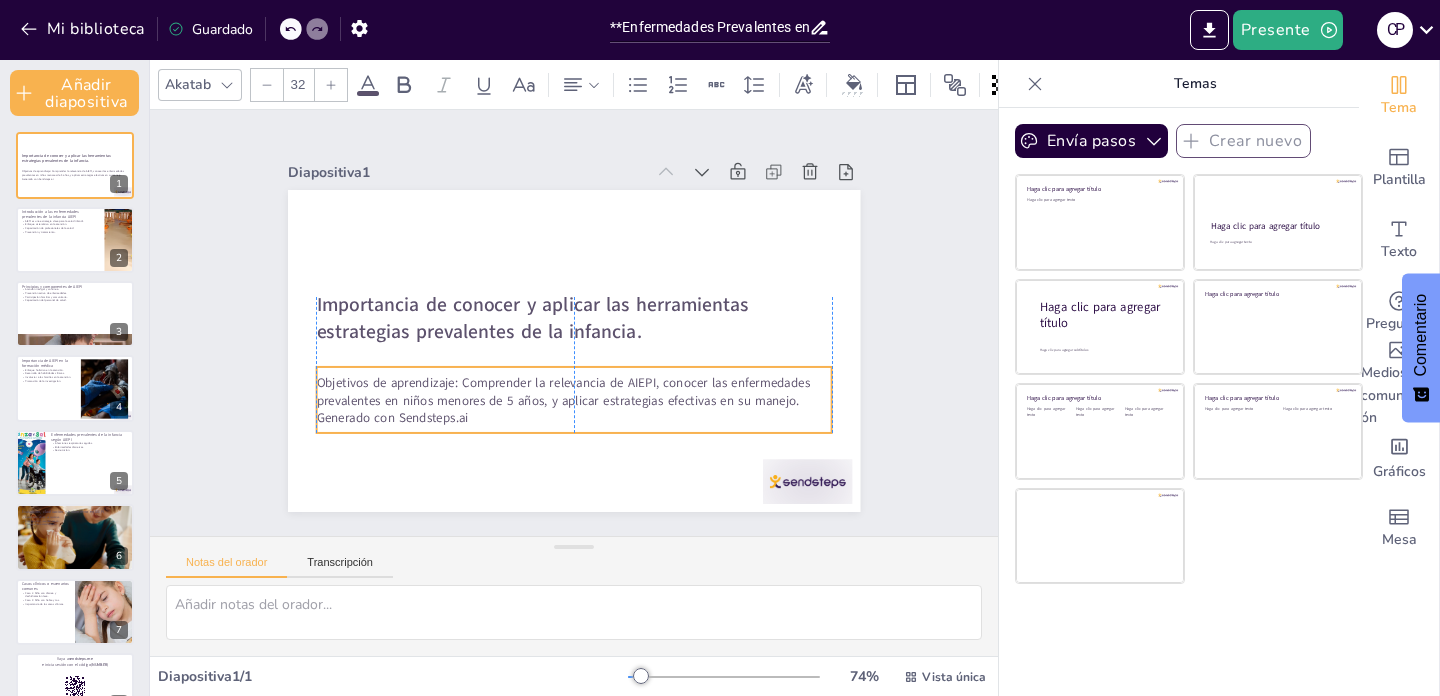 click on "Objetivos de aprendizaje: Comprender la relevancia de AIEPI, conocer las enfermedades prevalentes en niños menores de 5 años, y aplicar estrategias efectivas en su manejo. Generado con Sendsteps.ai" at bounding box center (565, 400) 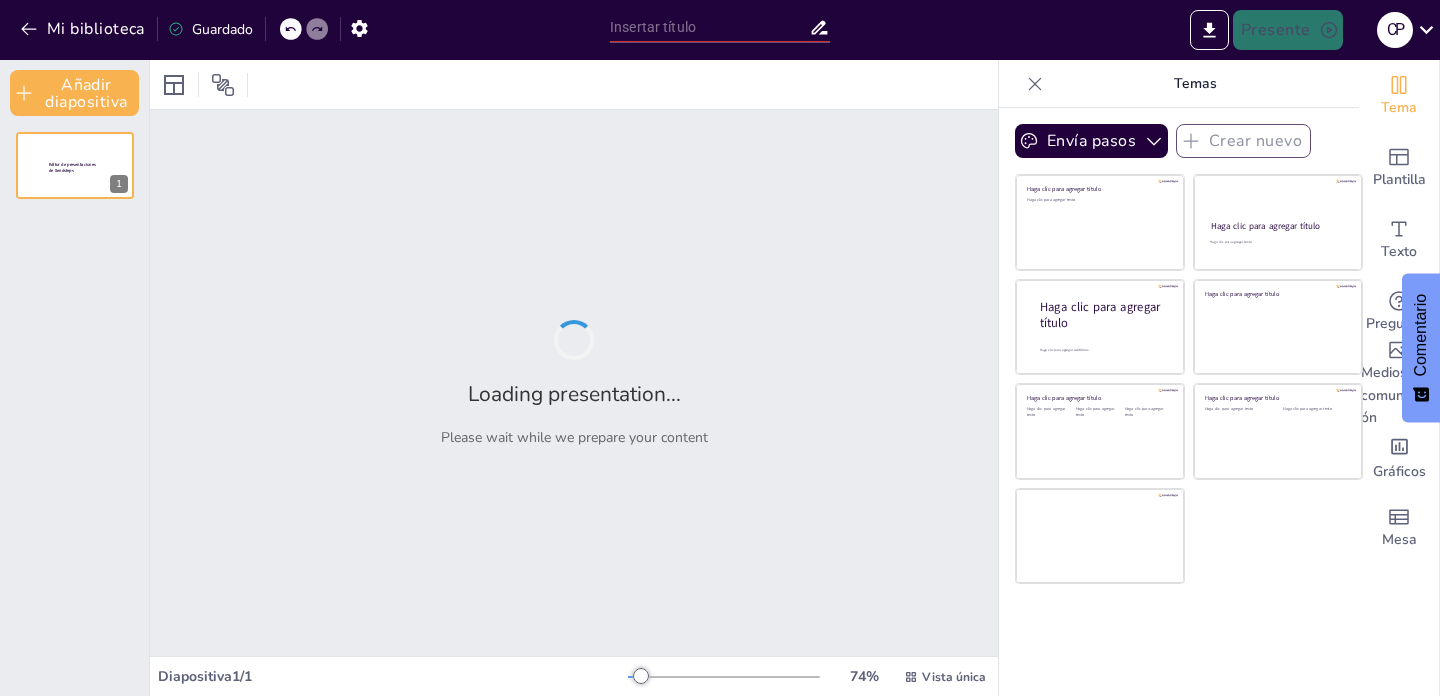type on "**Enfermedades Prevalentes en la Infancia: Contexto [COUNTRY]**" 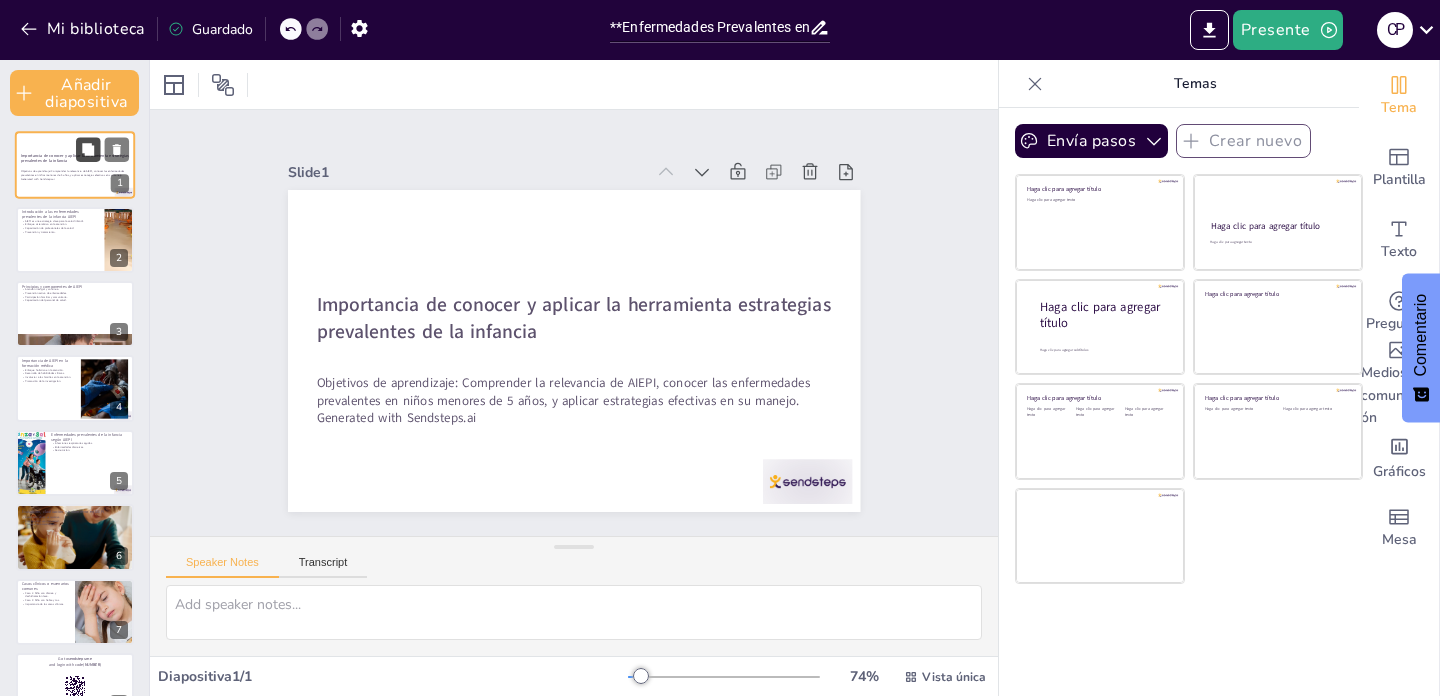 checkbox on "true" 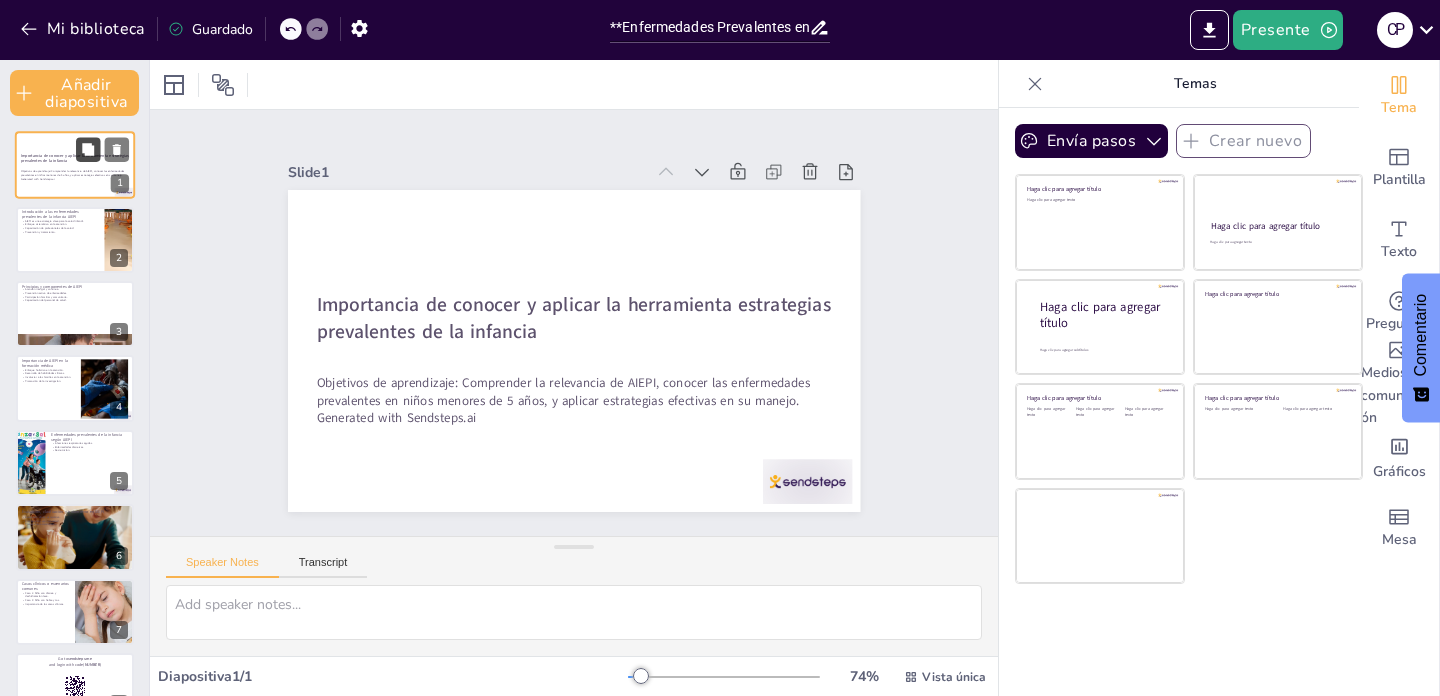checkbox on "true" 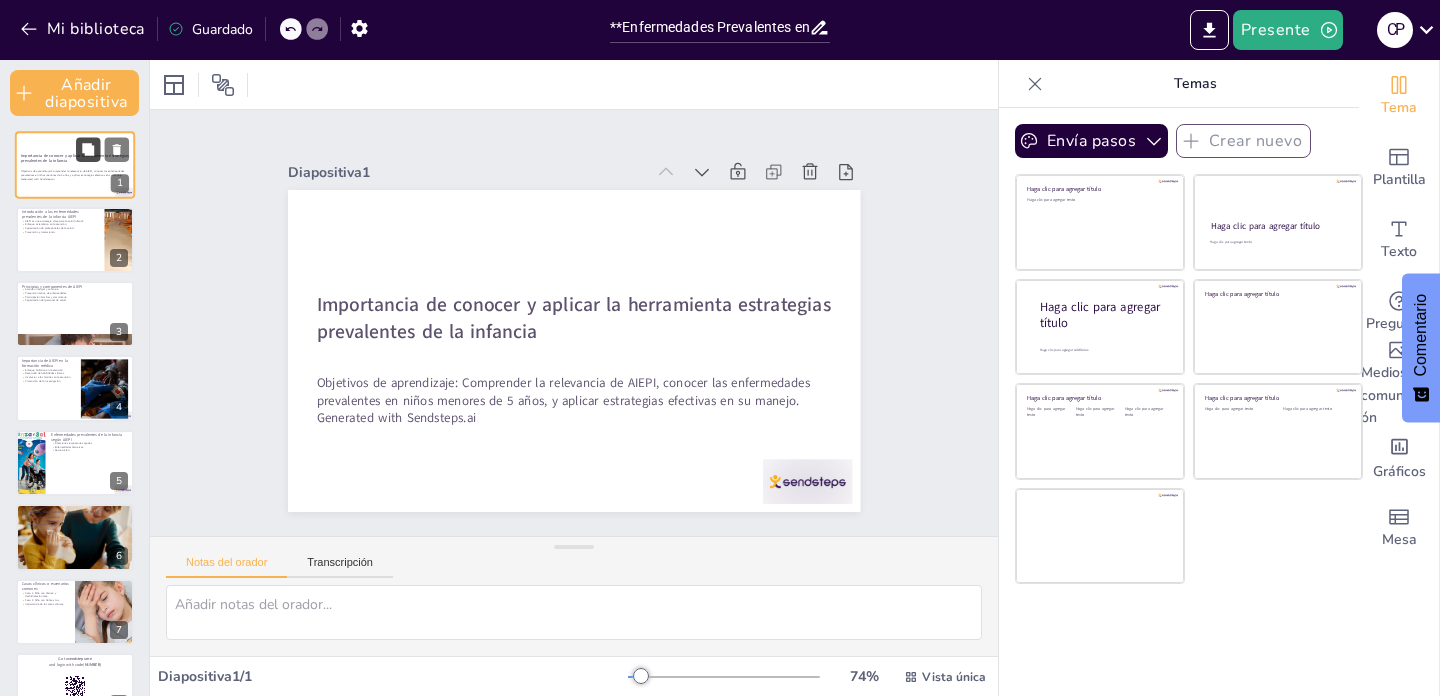 click at bounding box center [88, 150] 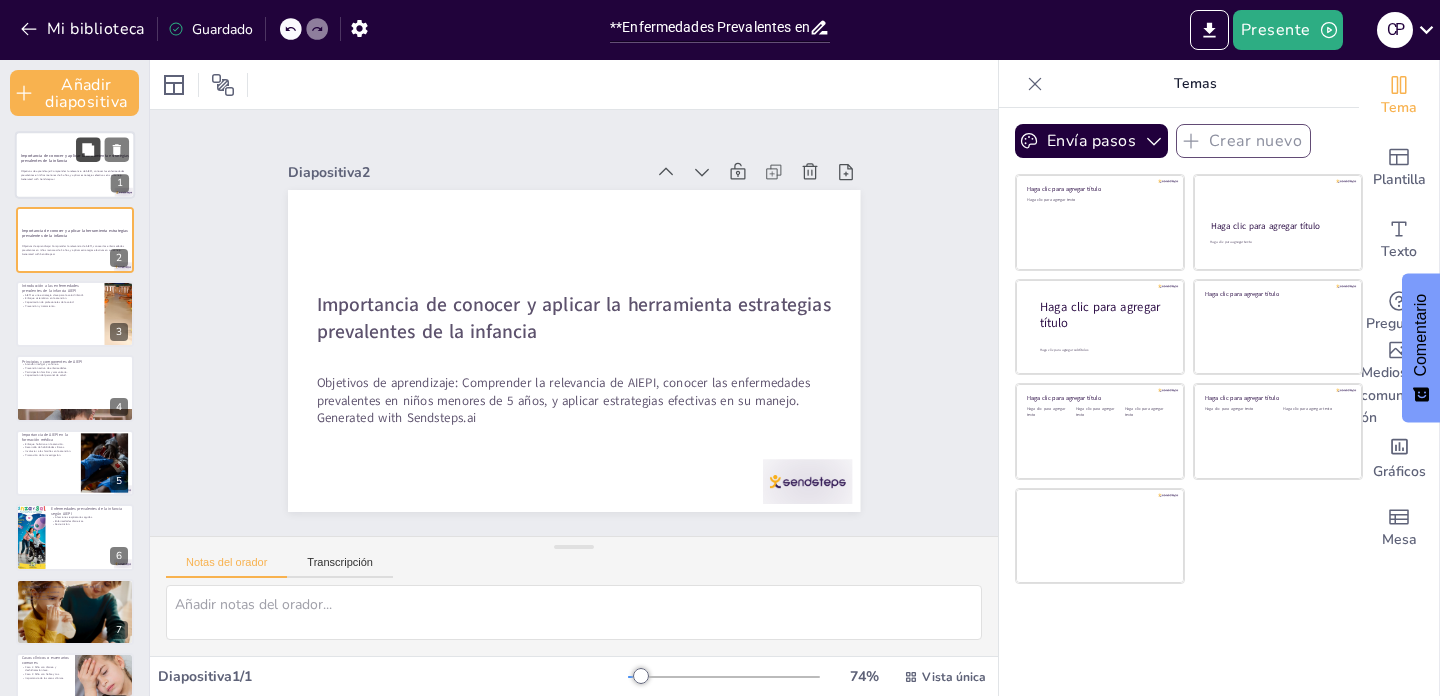 checkbox on "true" 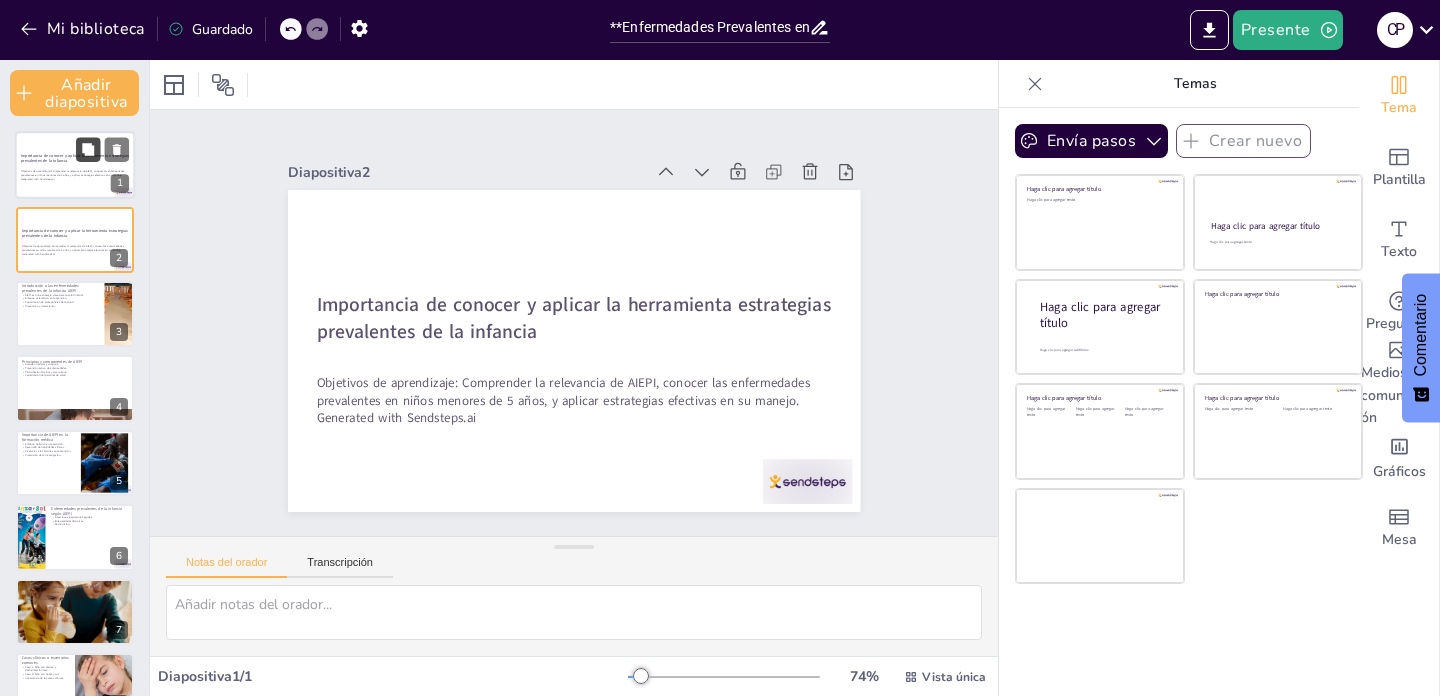 checkbox on "true" 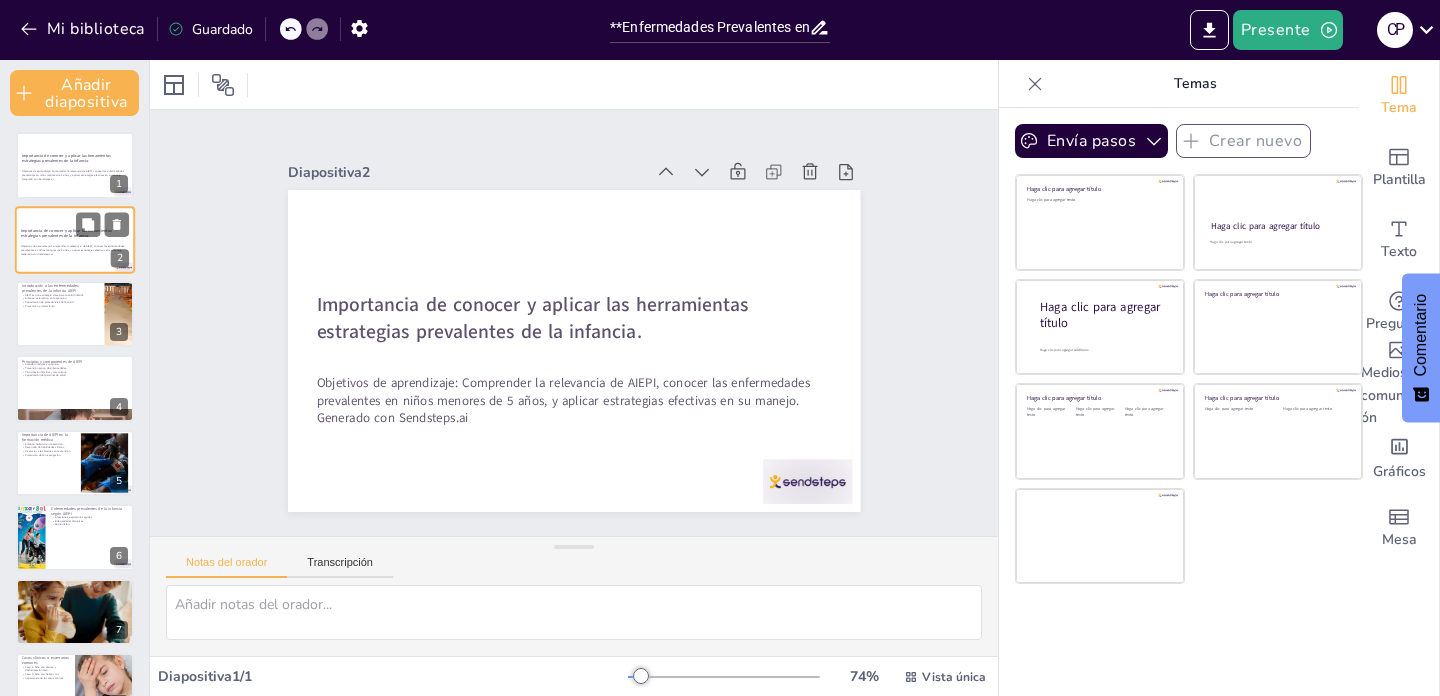 checkbox on "true" 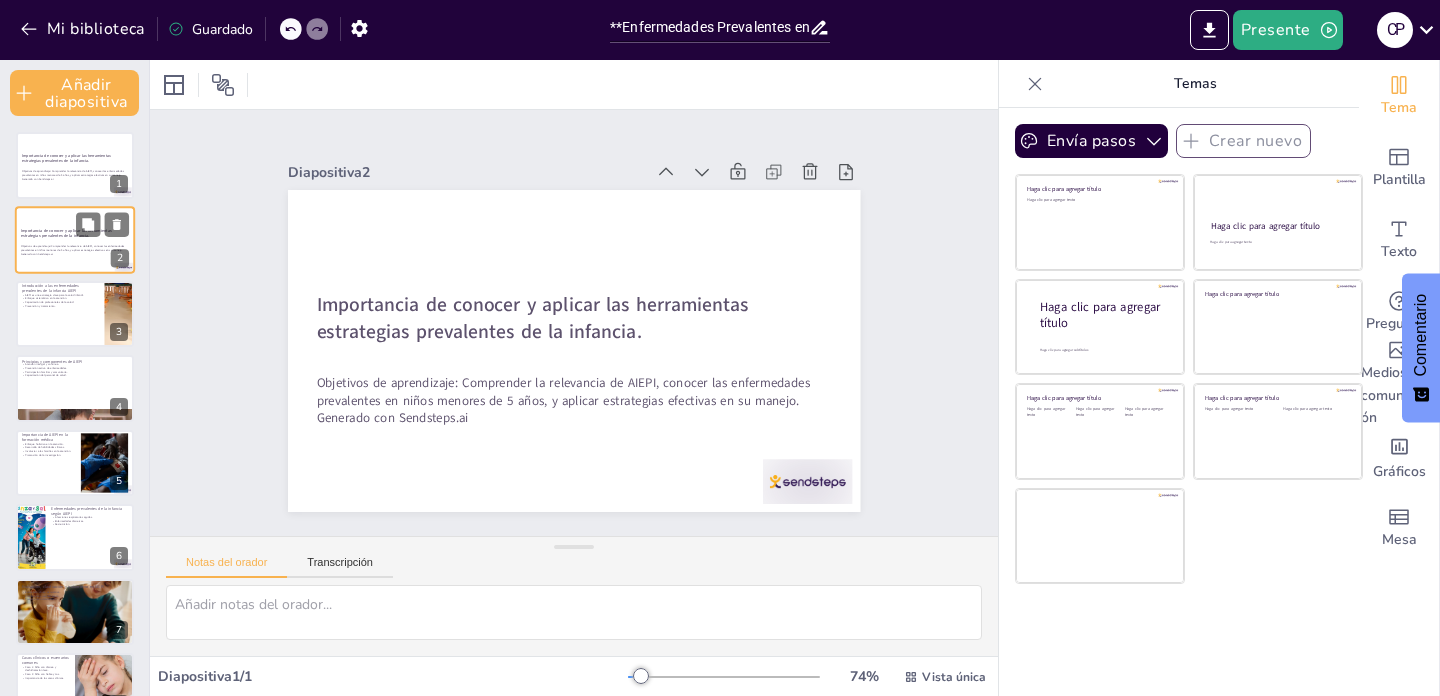 checkbox on "true" 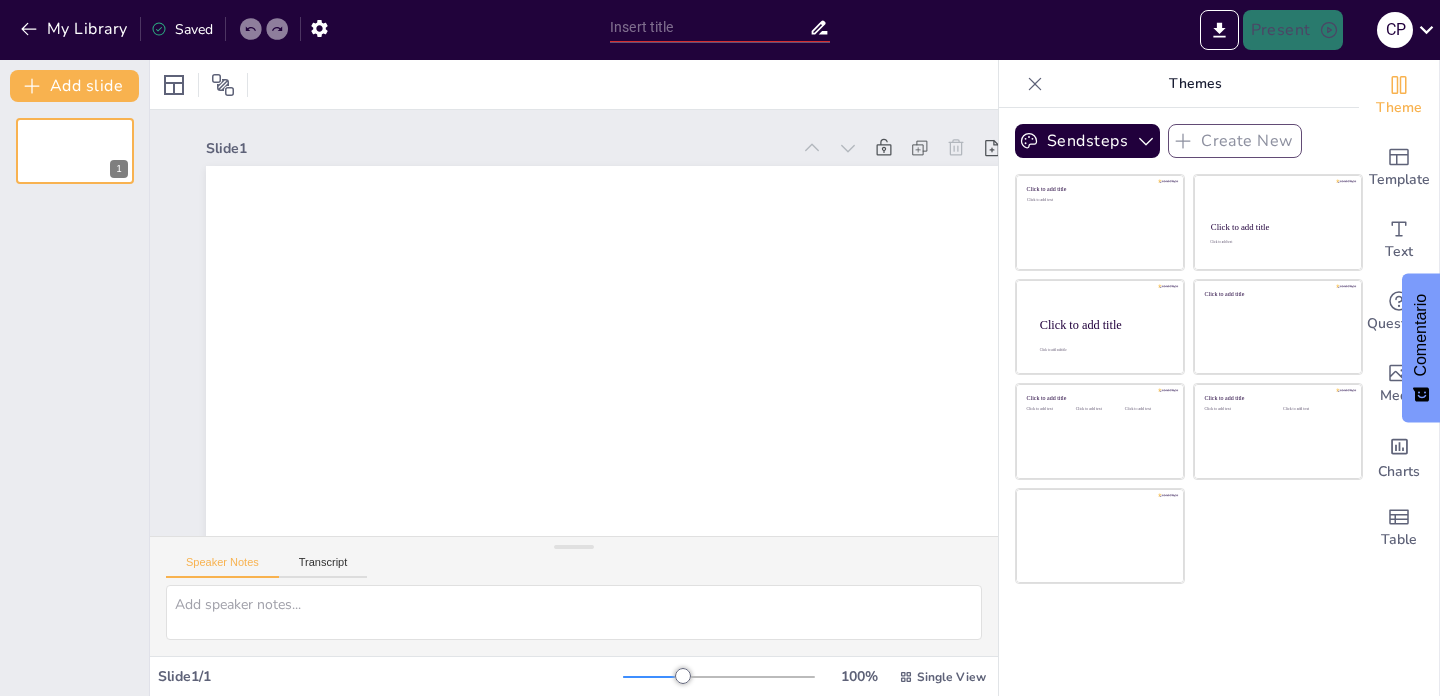 click on "1" at bounding box center (74, 399) 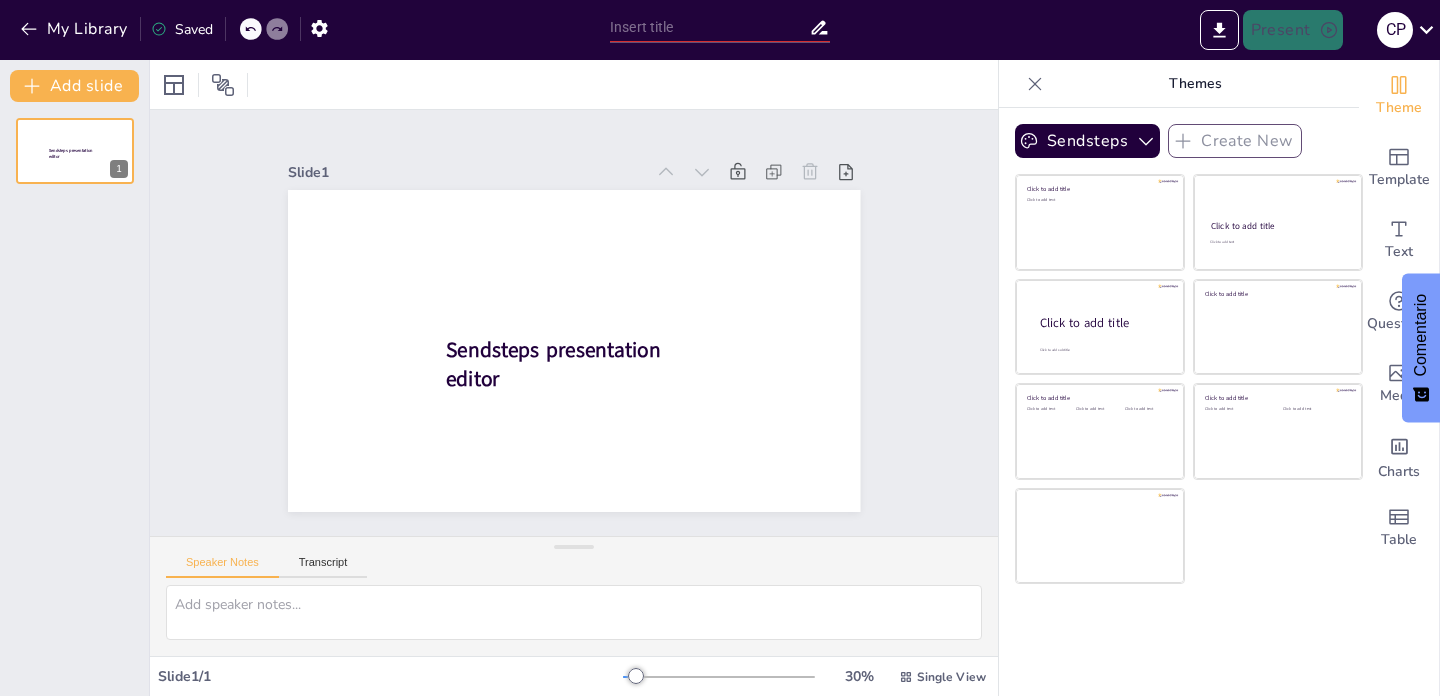 scroll, scrollTop: 0, scrollLeft: 0, axis: both 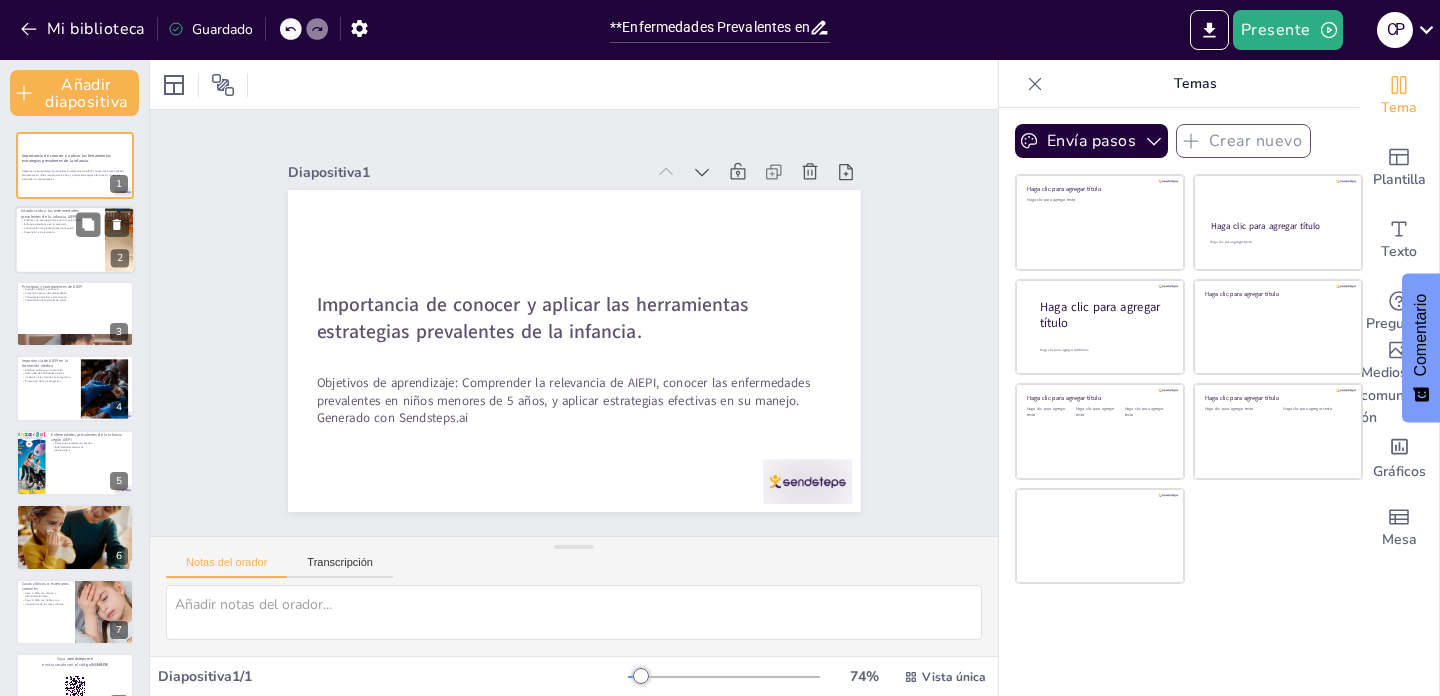 click at bounding box center (75, 240) 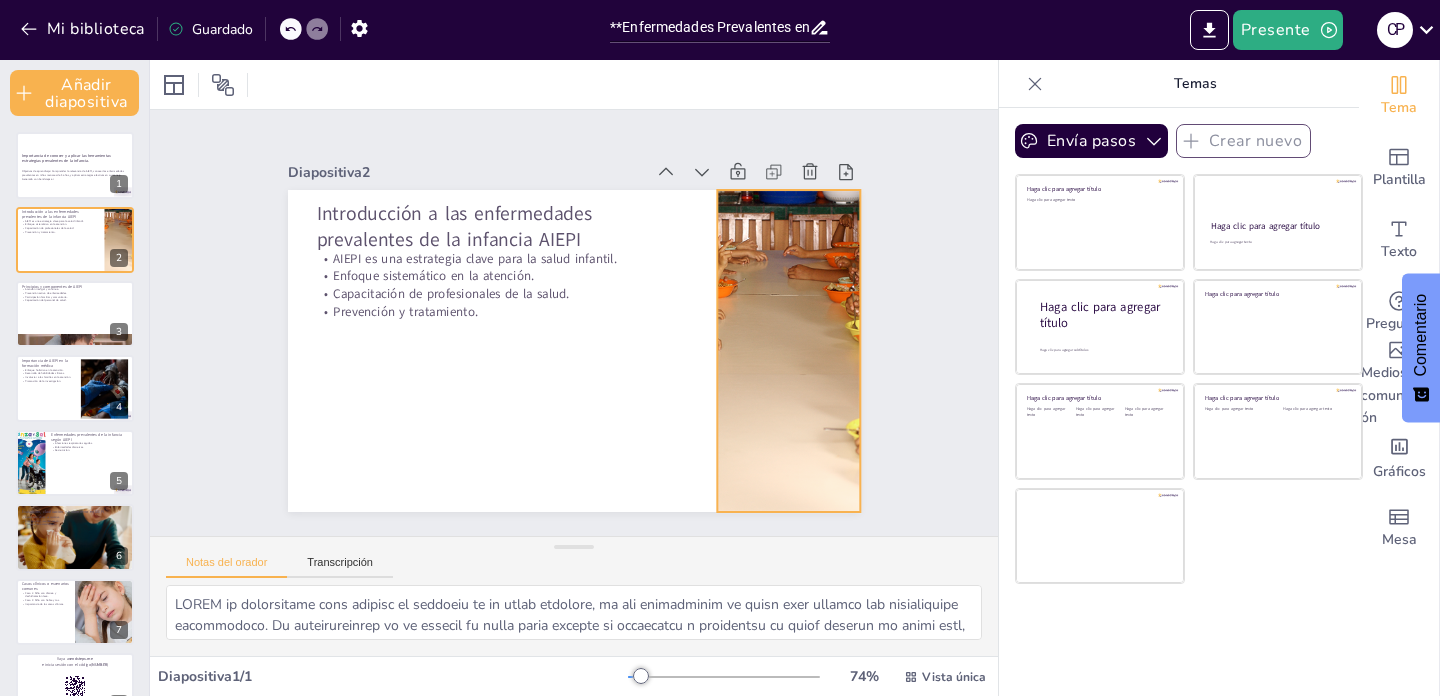 click at bounding box center [788, 351] 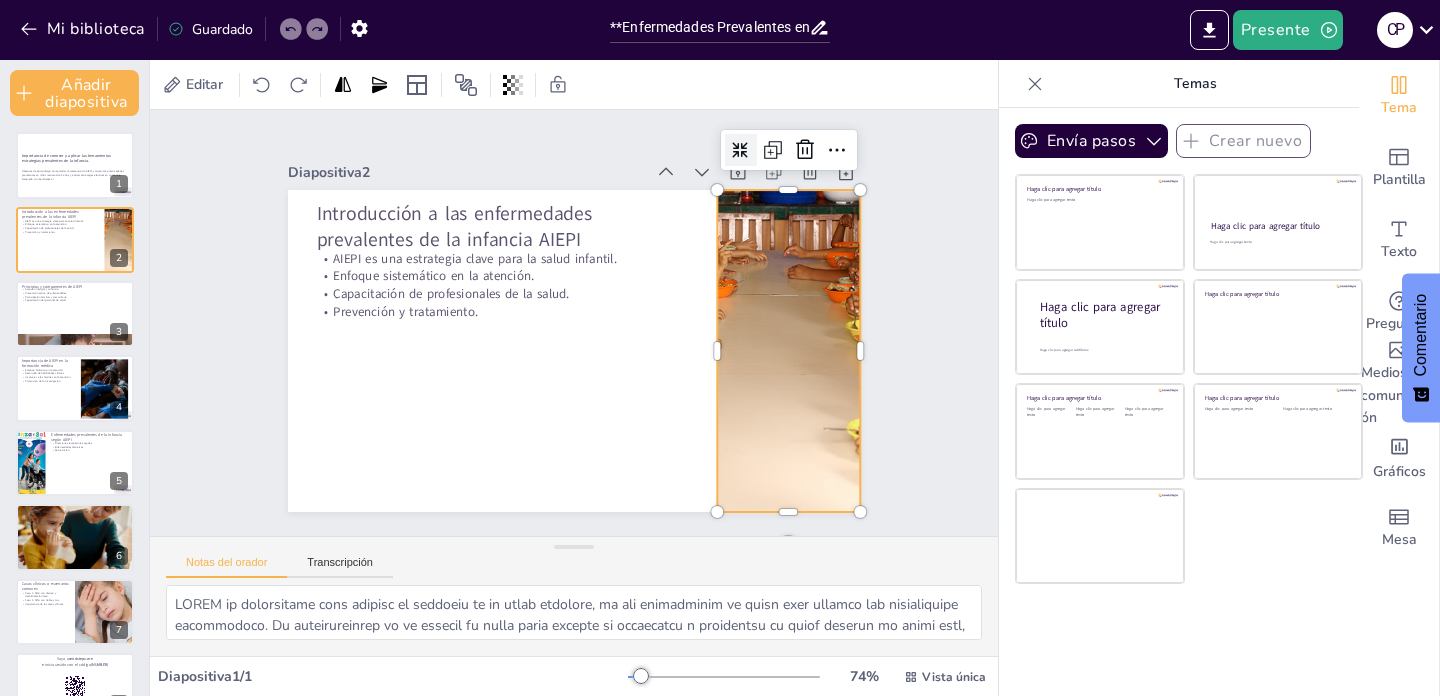 click 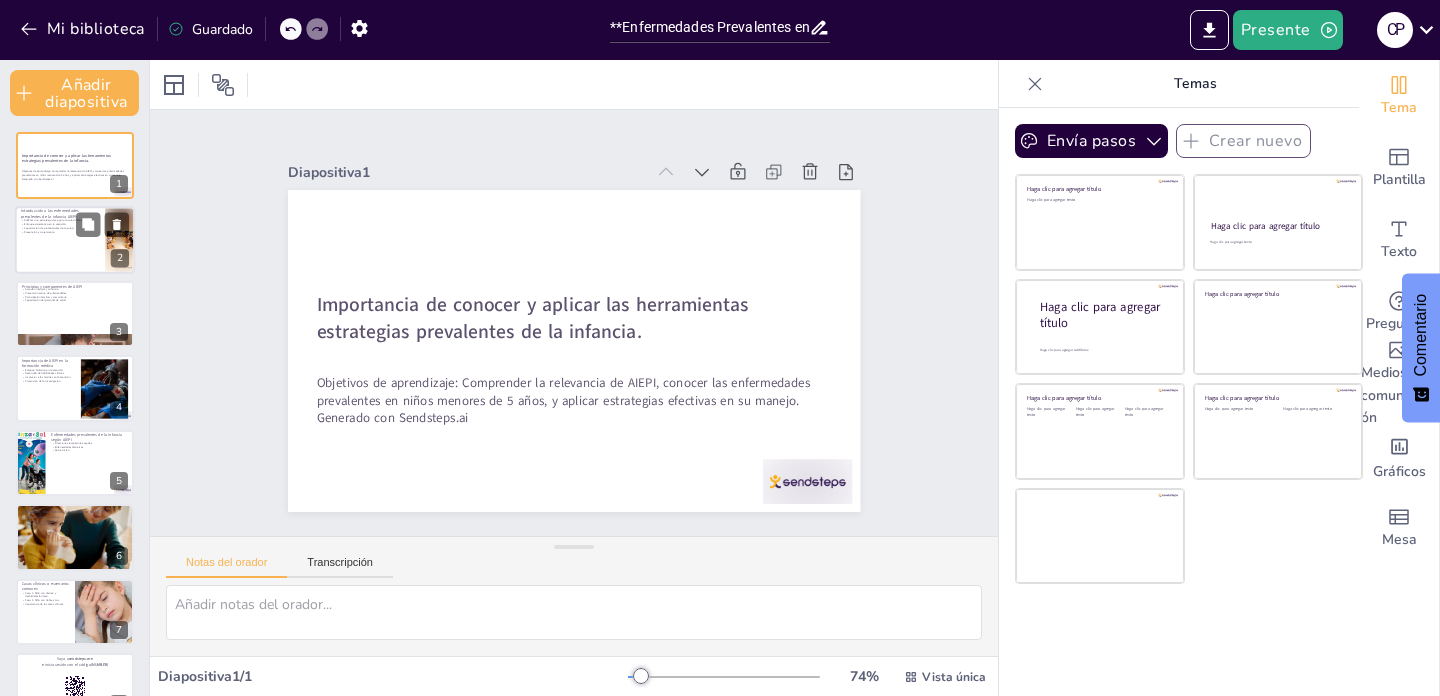 click at bounding box center (75, 240) 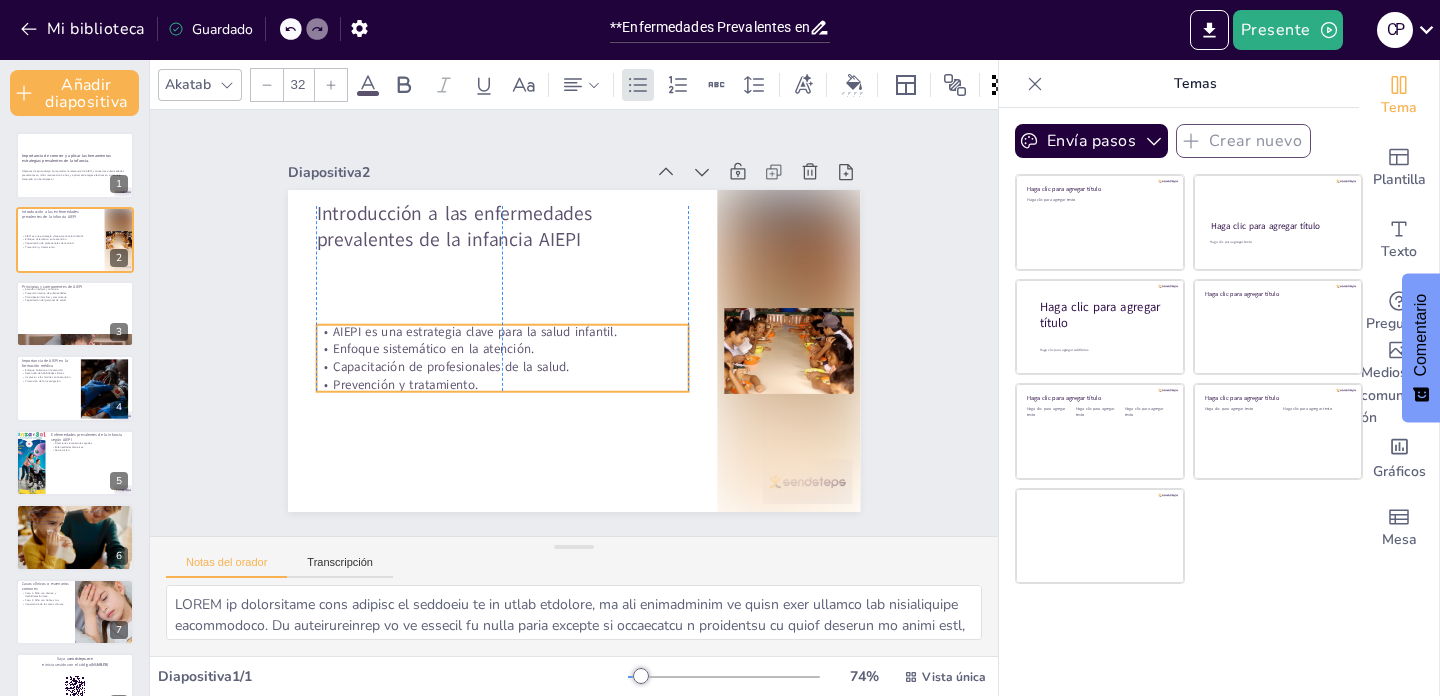 drag, startPoint x: 432, startPoint y: 251, endPoint x: 432, endPoint y: 324, distance: 73 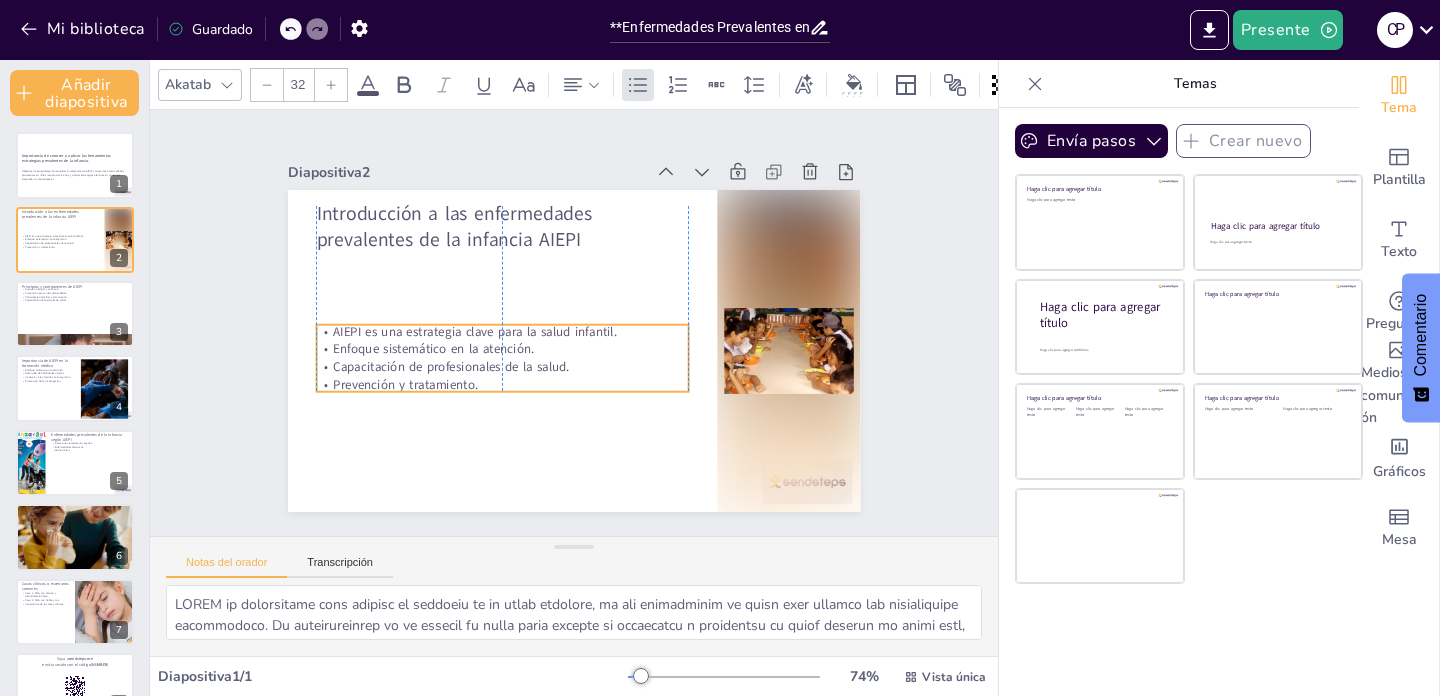 click on "AIEPI es una estrategia clave para la salud infantil." at bounding box center (475, 331) 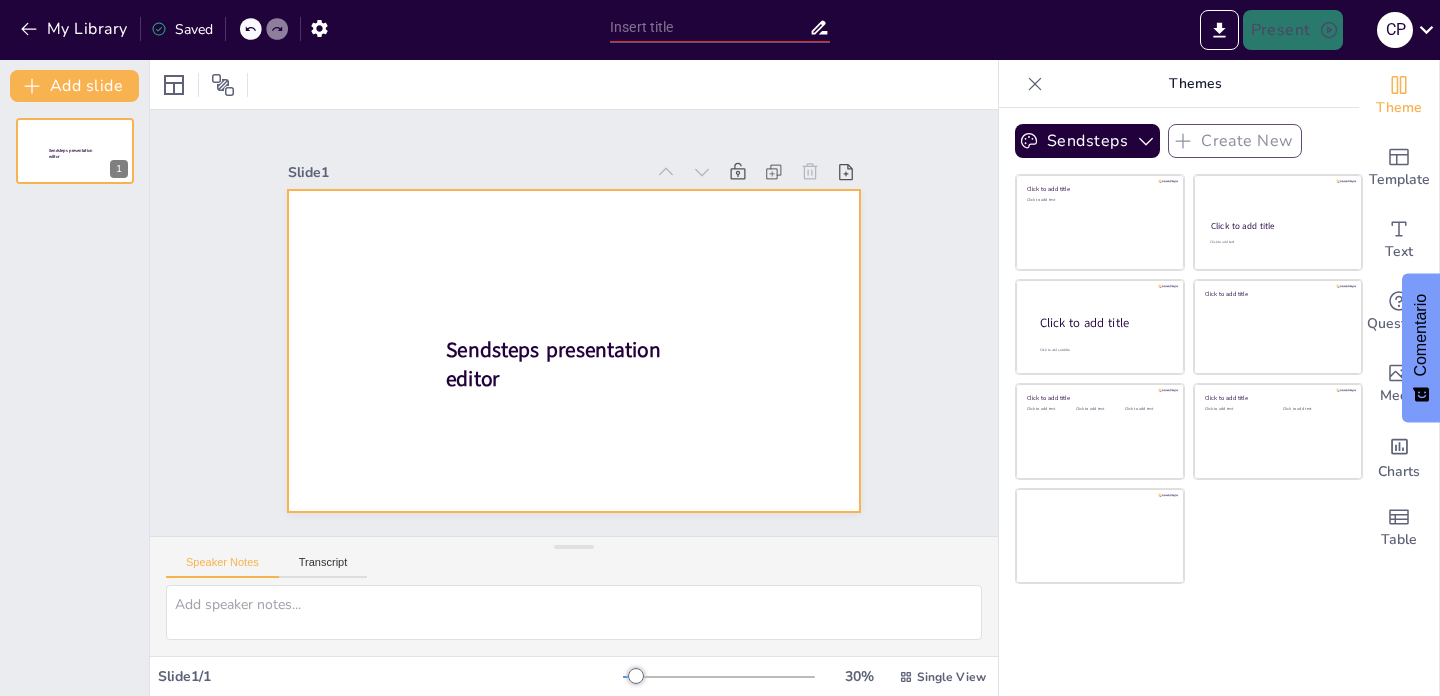 scroll, scrollTop: 0, scrollLeft: 0, axis: both 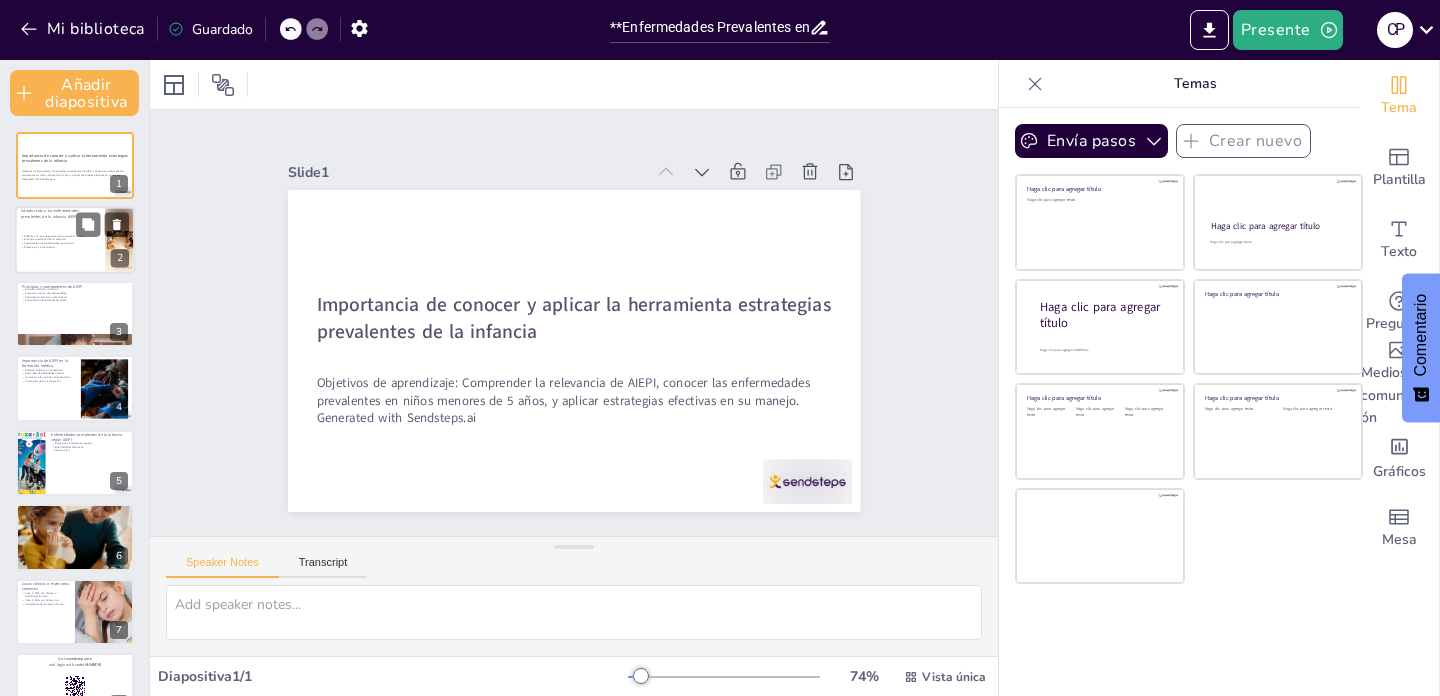 click on "Prevención y tratamiento." at bounding box center [60, 247] 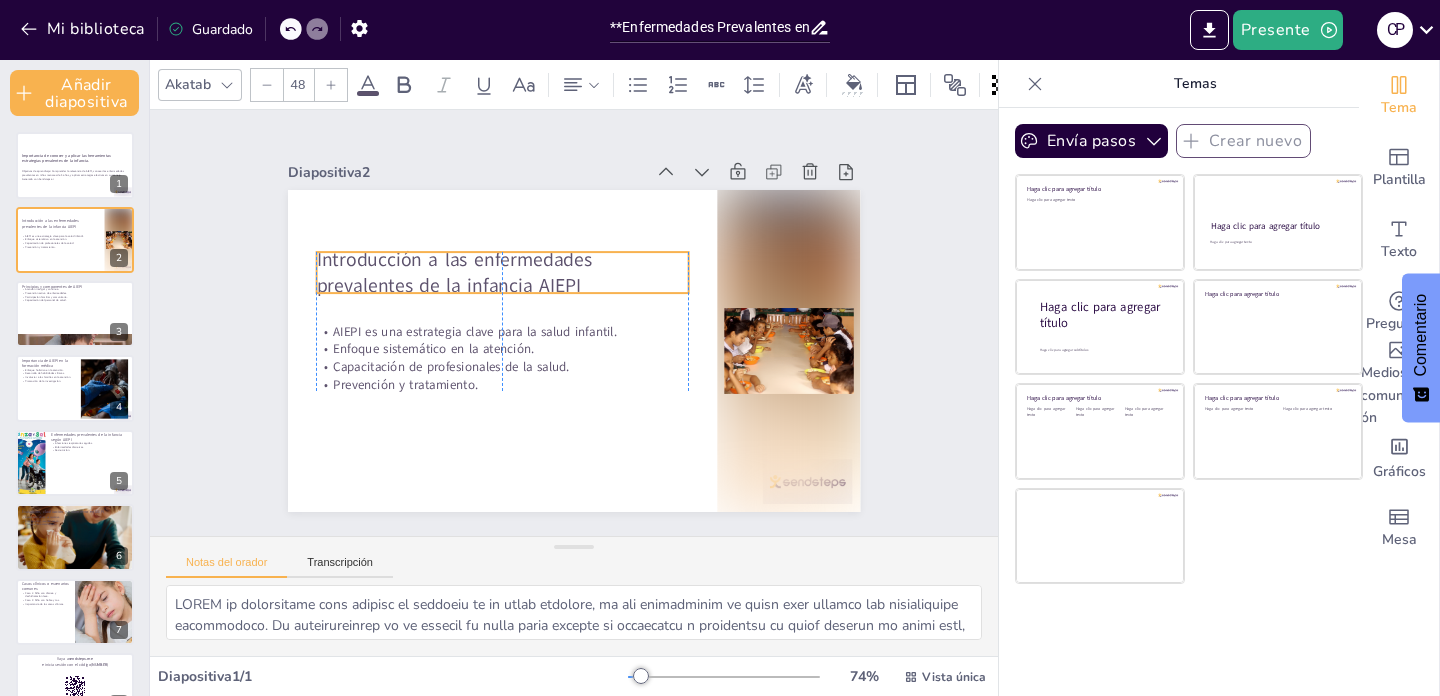drag, startPoint x: 374, startPoint y: 205, endPoint x: 373, endPoint y: 251, distance: 46.010868 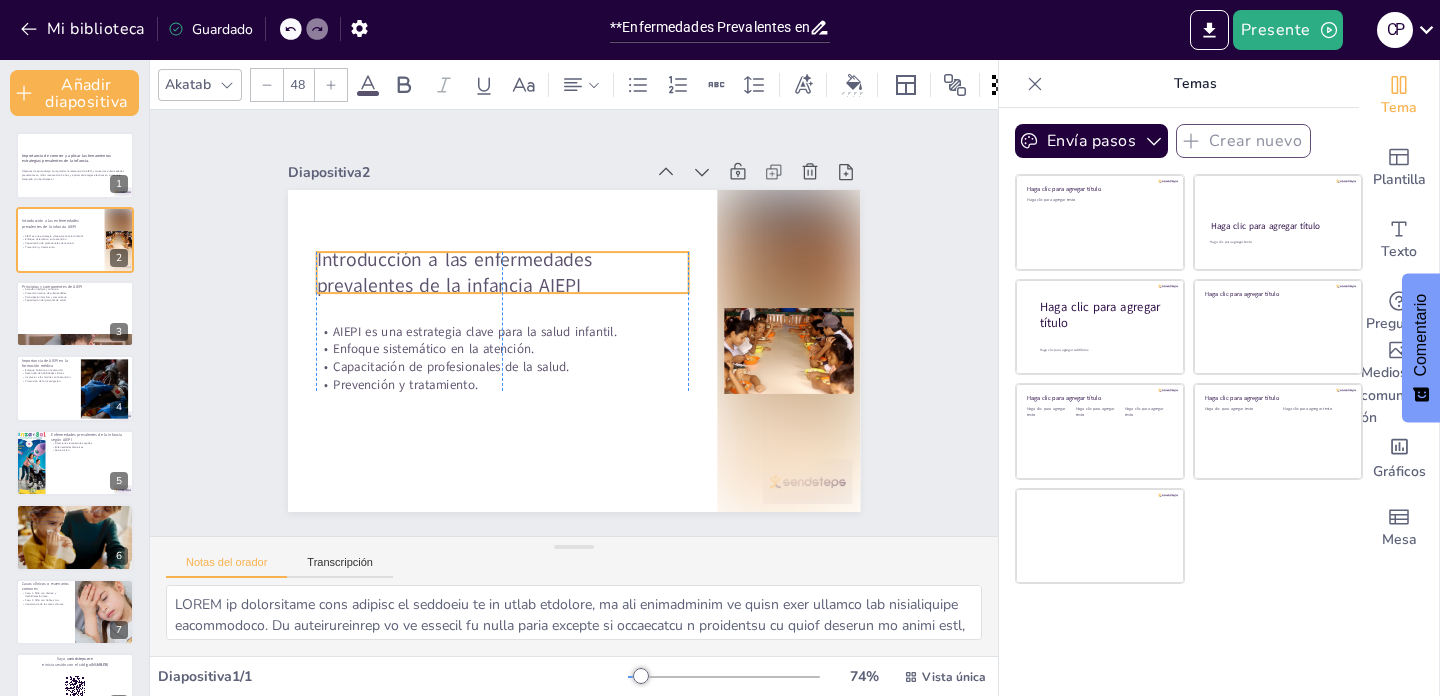 click on "Introducción a las enfermedades prevalentes de la infancia AIEPI" at bounding box center [454, 272] 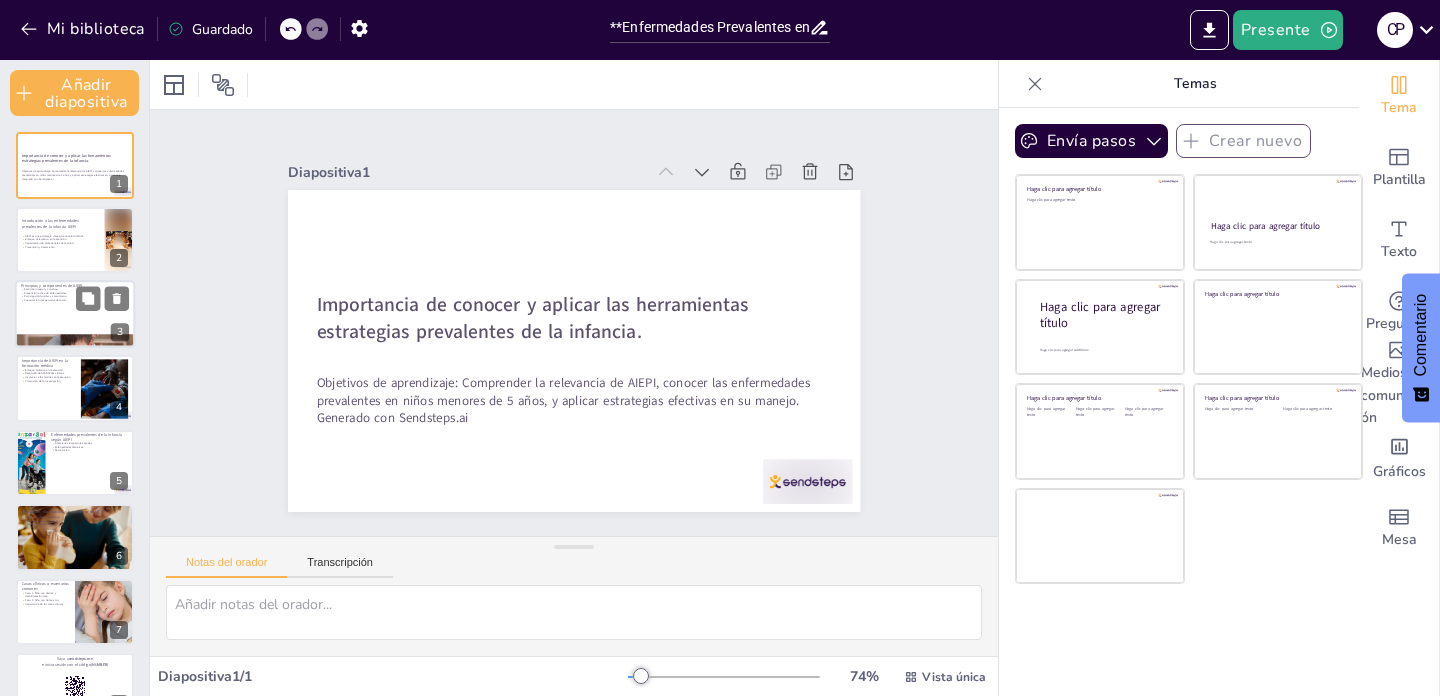 click at bounding box center (75, 314) 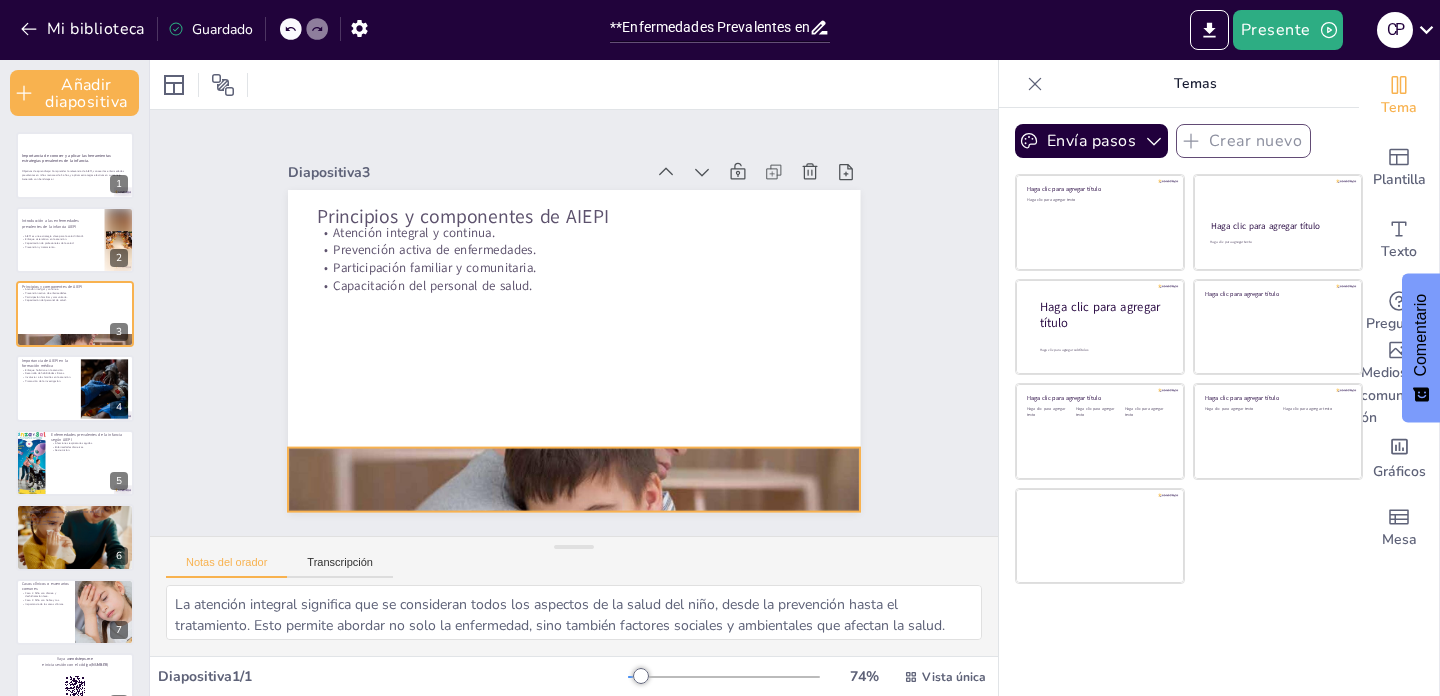 click at bounding box center [574, 479] 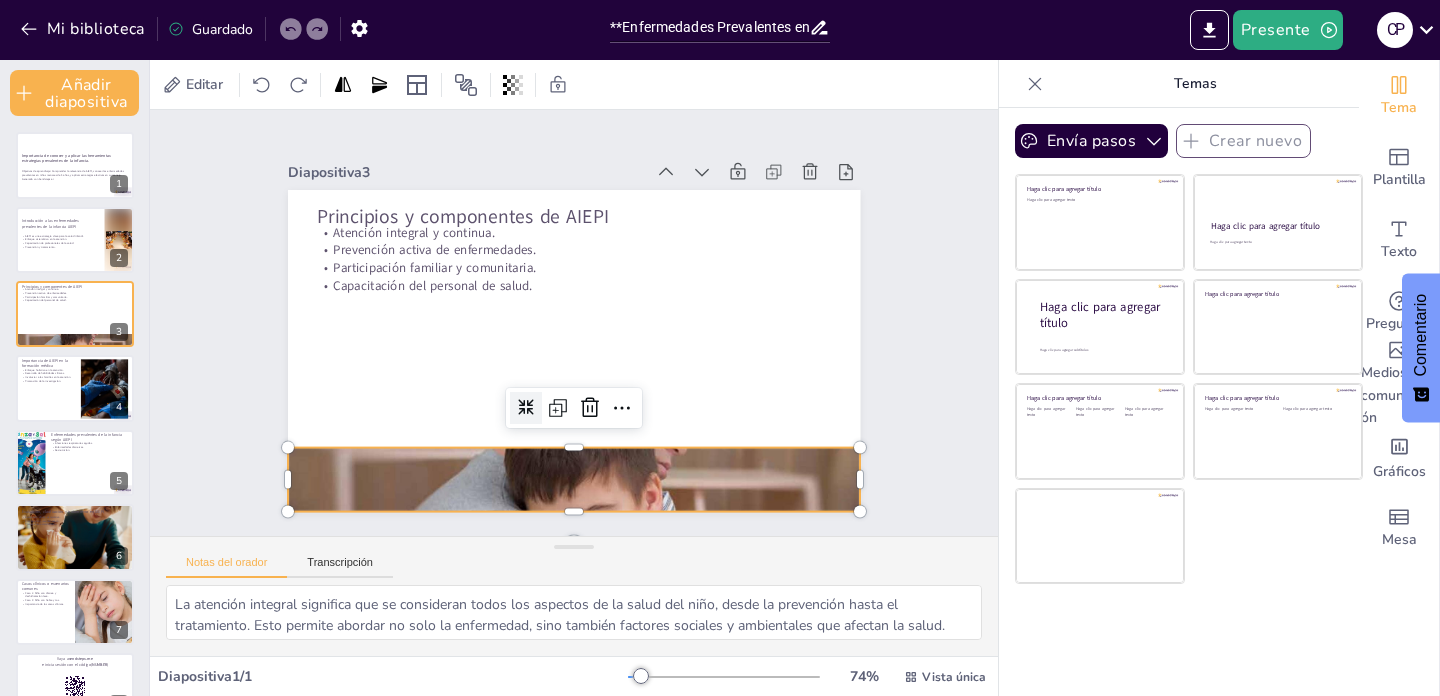 click 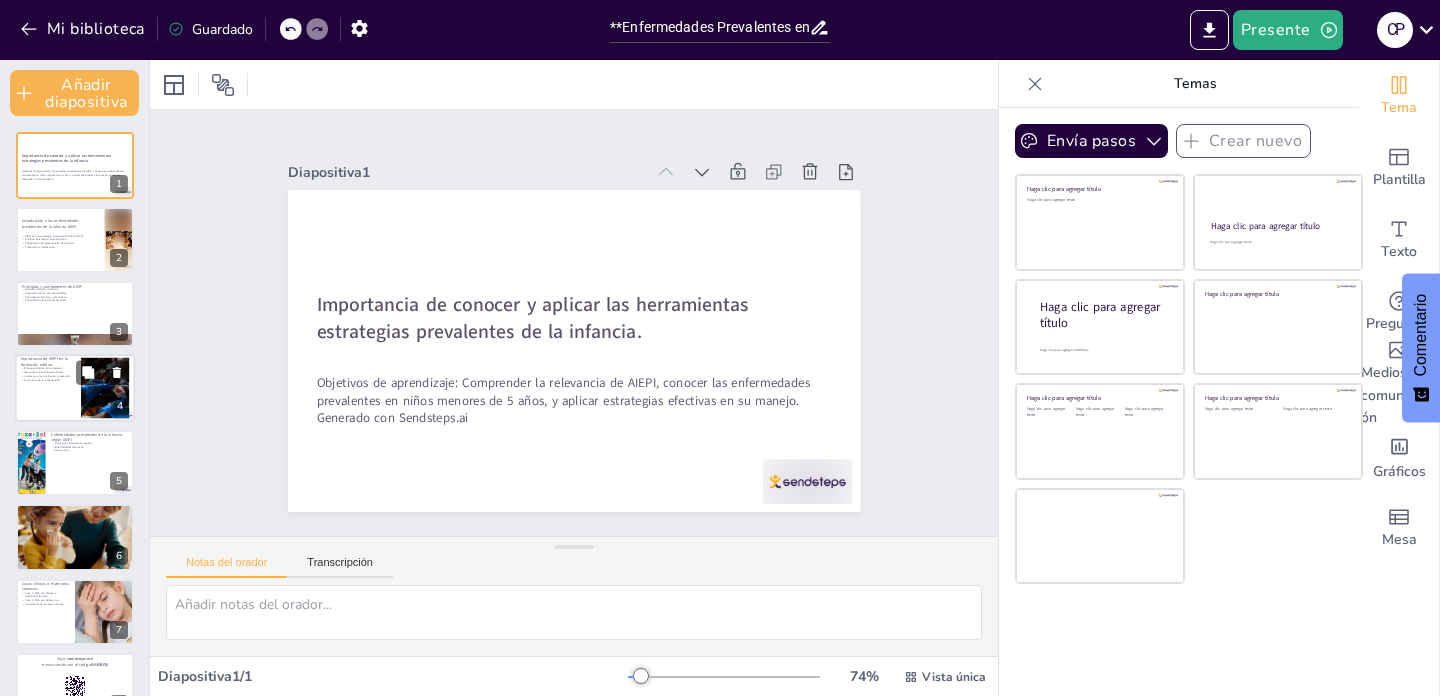click at bounding box center [75, 389] 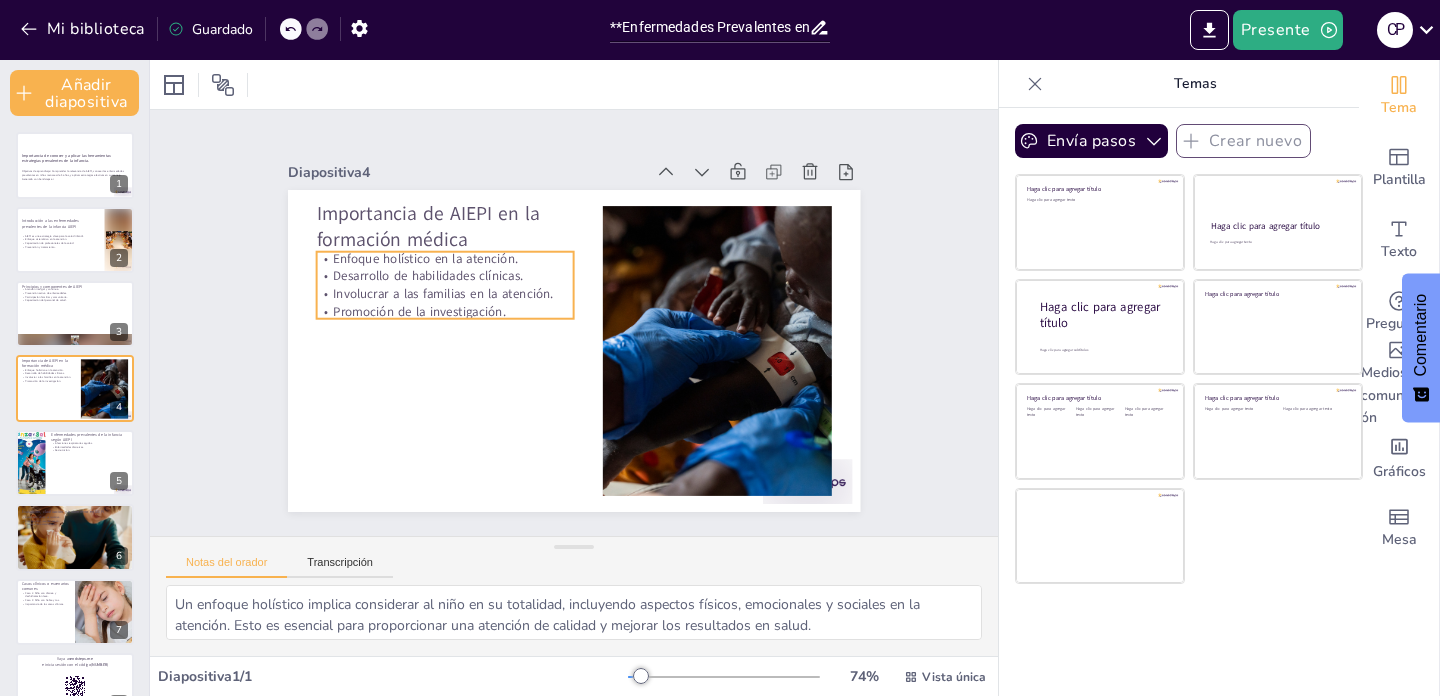 click on "Involucrar a las familias en la atención." at bounding box center [443, 294] 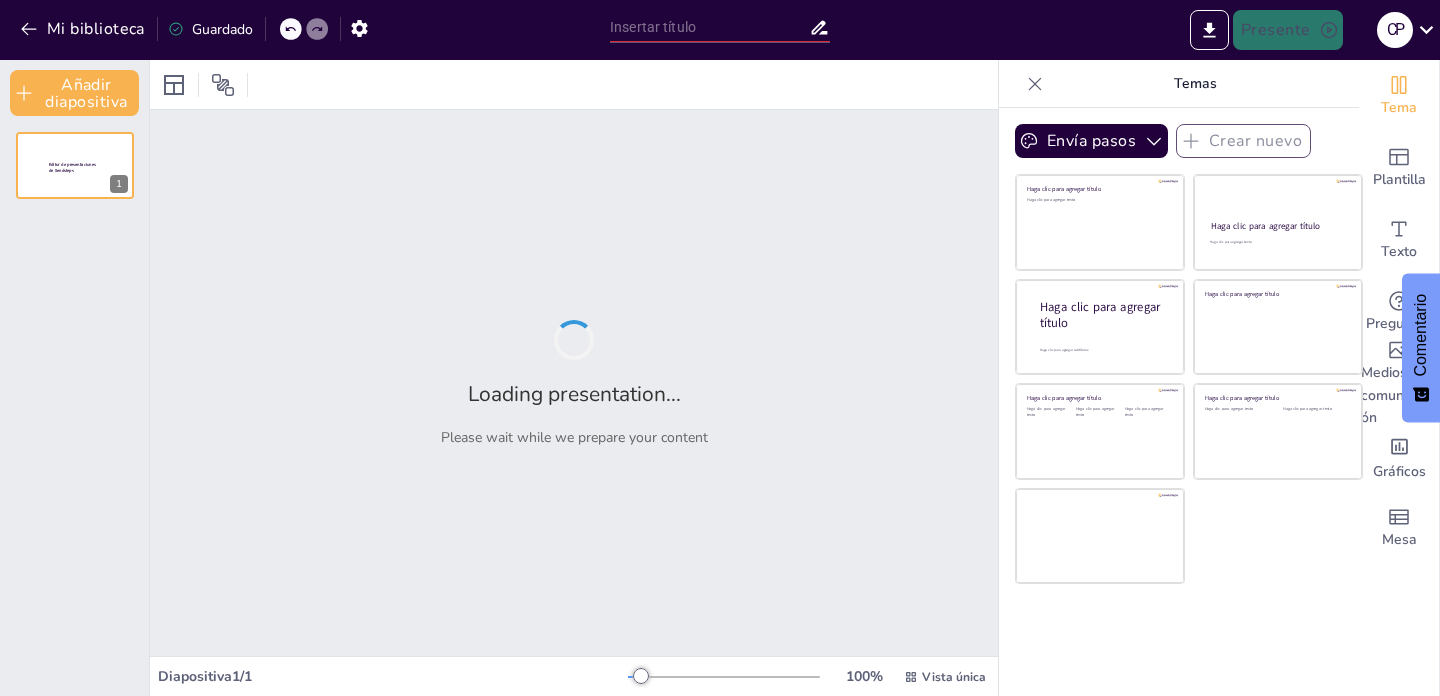 drag, startPoint x: 521, startPoint y: 252, endPoint x: 520, endPoint y: 308, distance: 56.008926 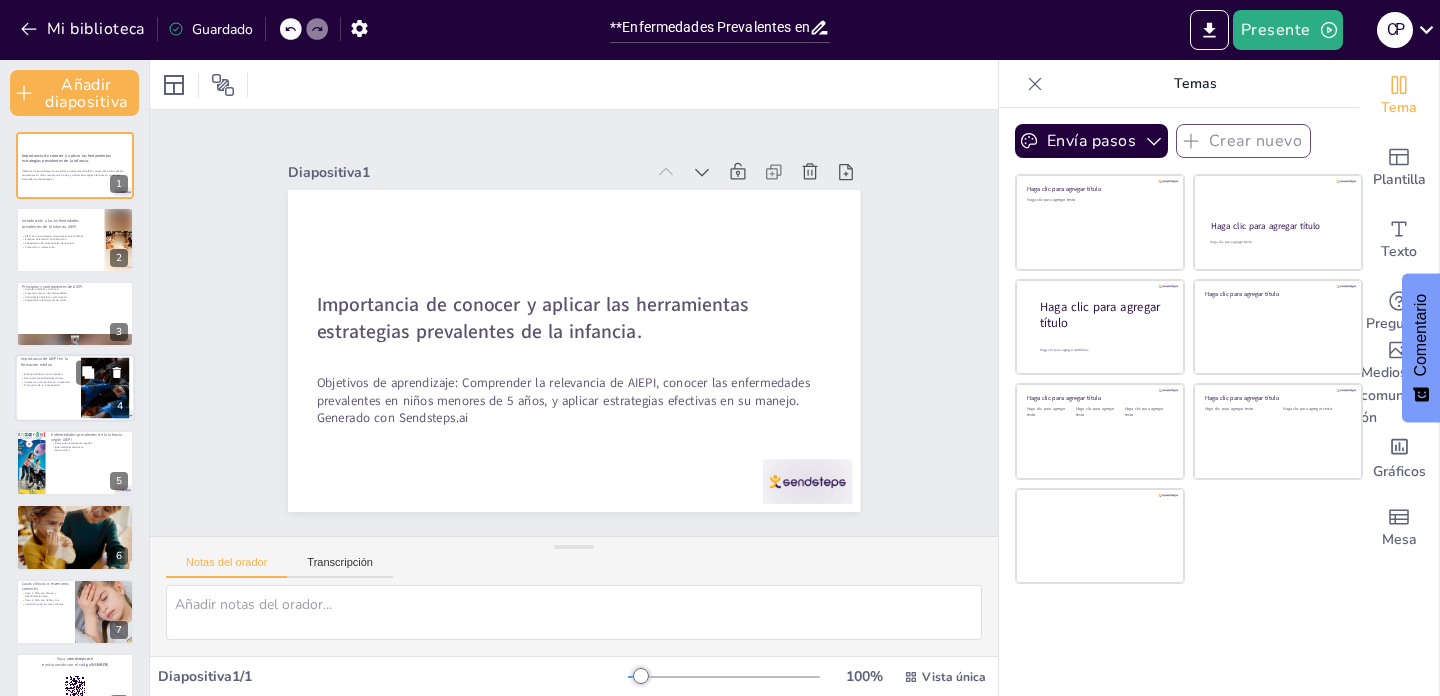 click at bounding box center [75, 389] 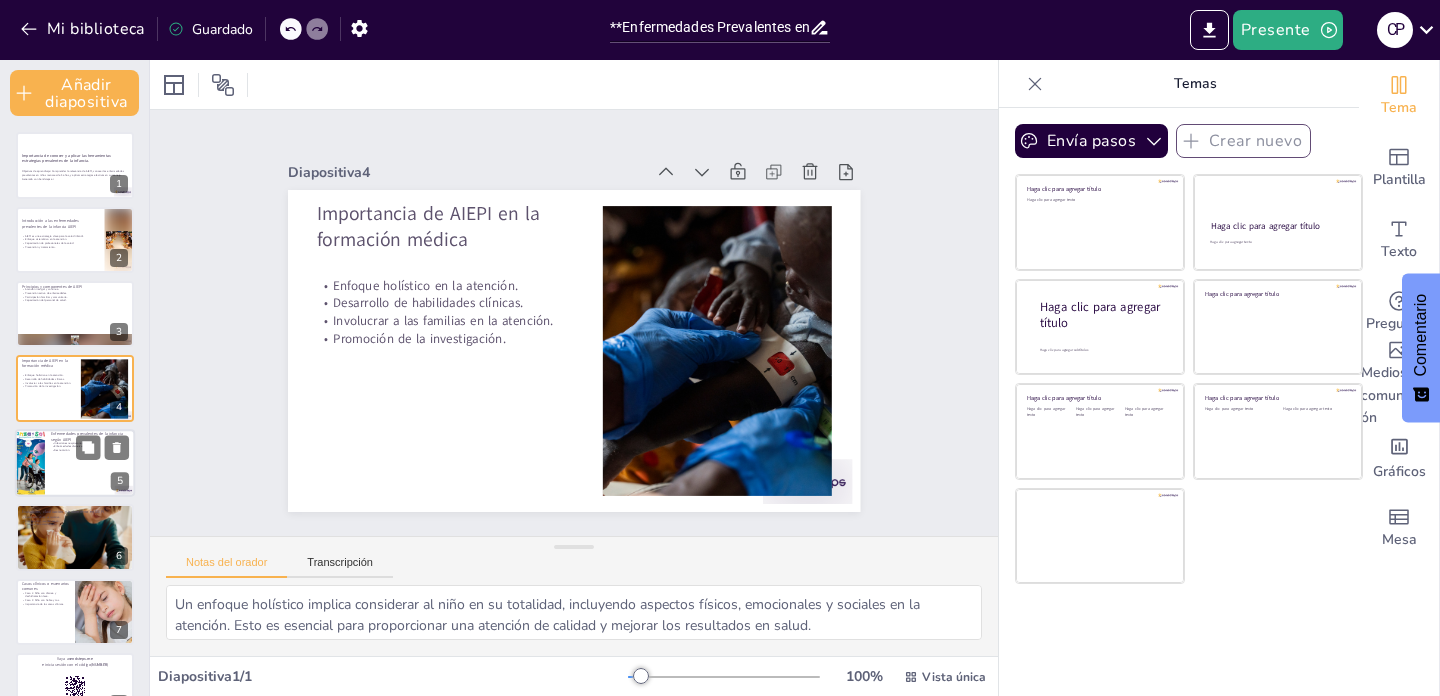 click on "Desnutrición." at bounding box center [61, 450] 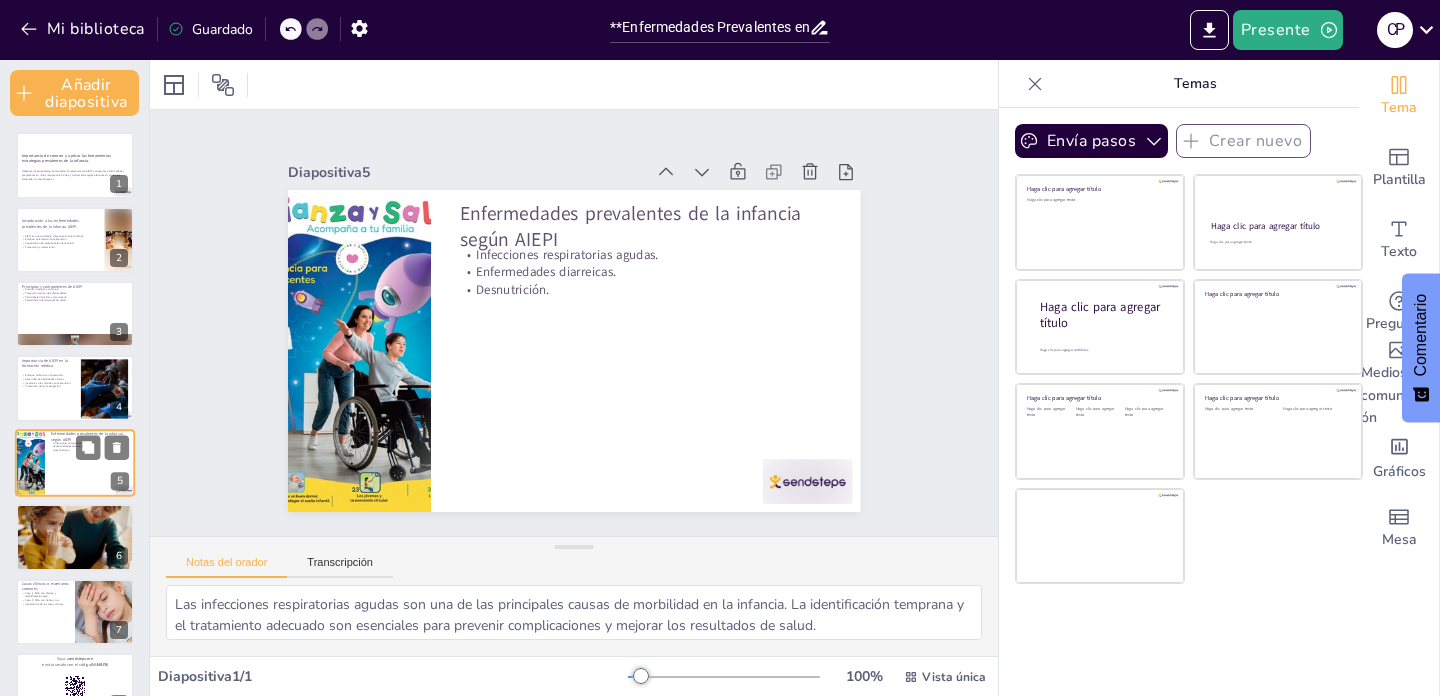 scroll, scrollTop: 57, scrollLeft: 0, axis: vertical 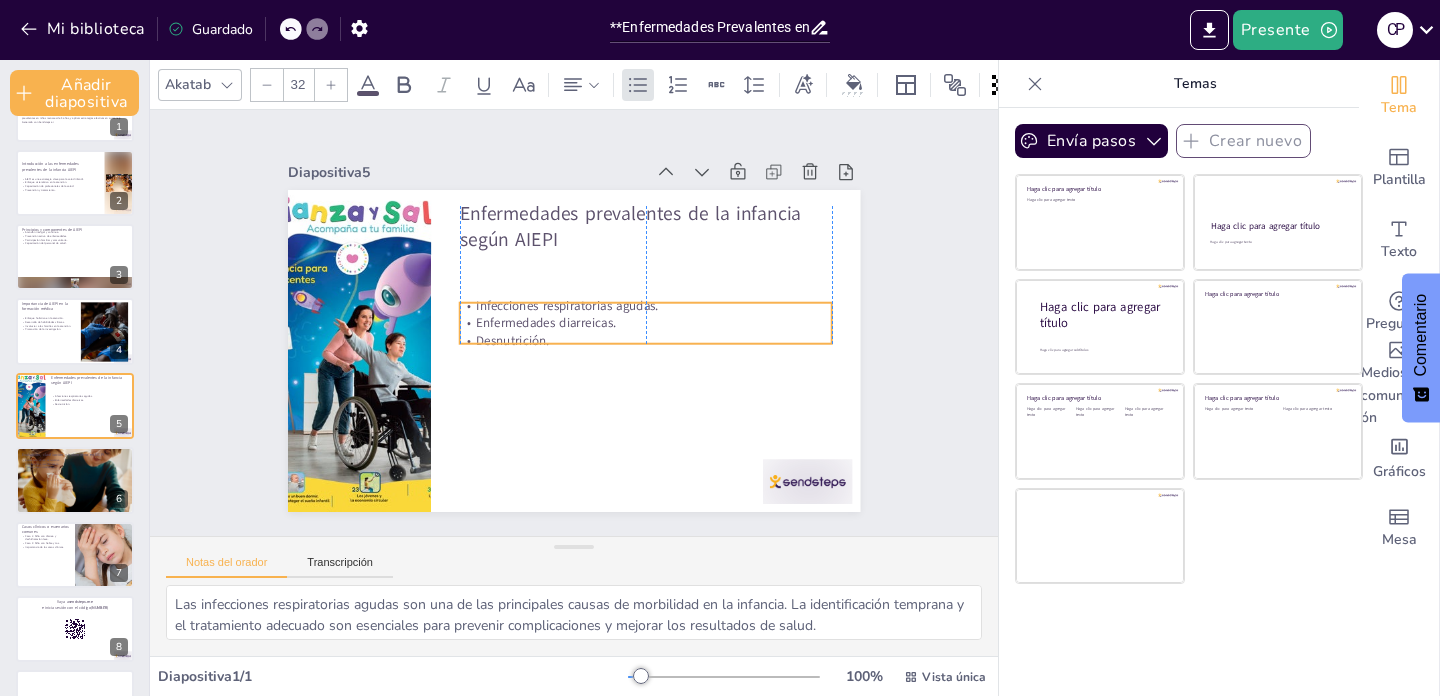 drag, startPoint x: 569, startPoint y: 248, endPoint x: 569, endPoint y: 299, distance: 51 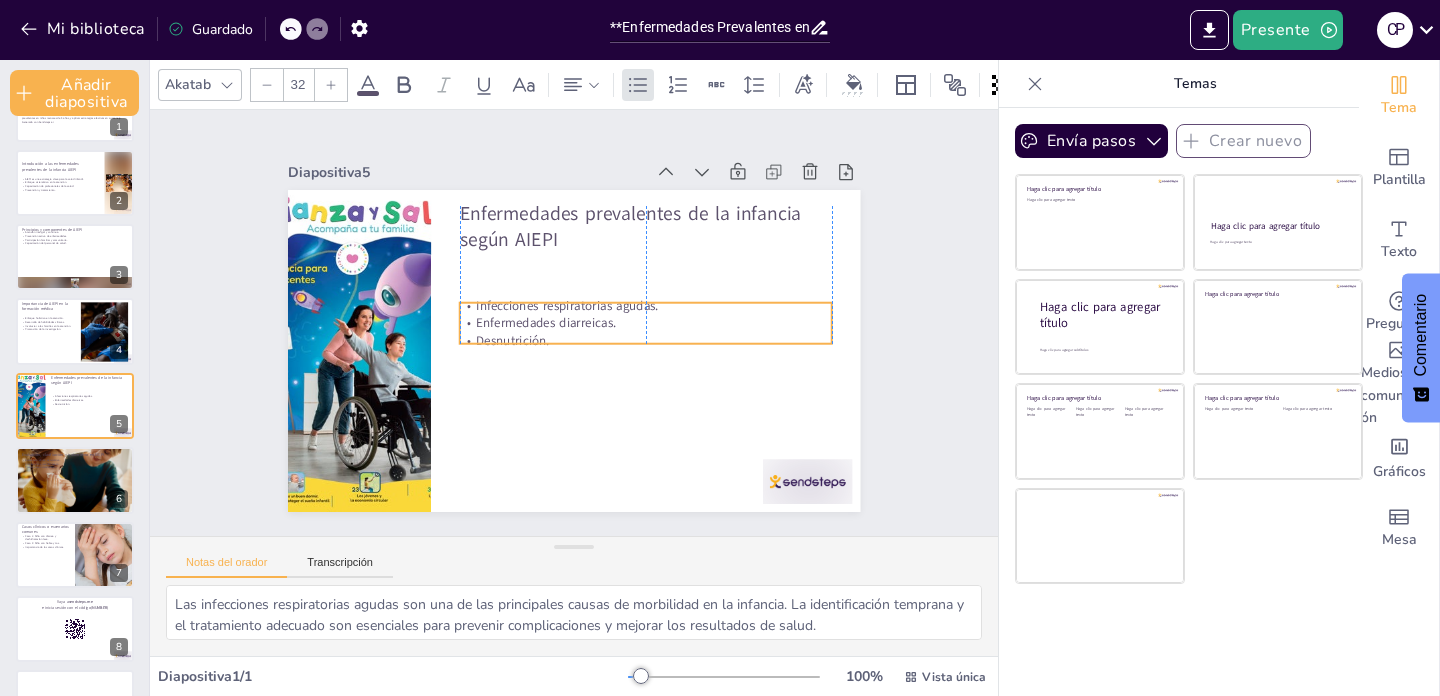 click on "Infecciones respiratorias agudas." at bounding box center [569, 304] 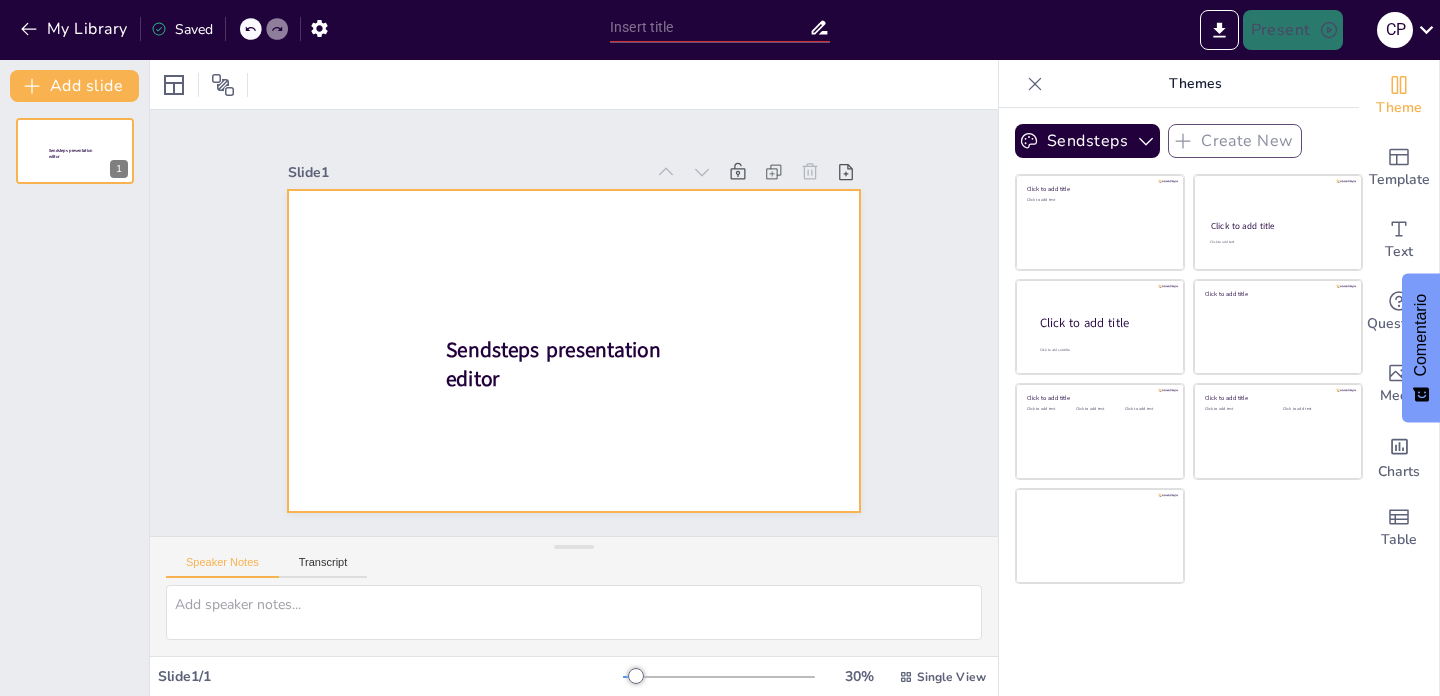 scroll, scrollTop: 0, scrollLeft: 0, axis: both 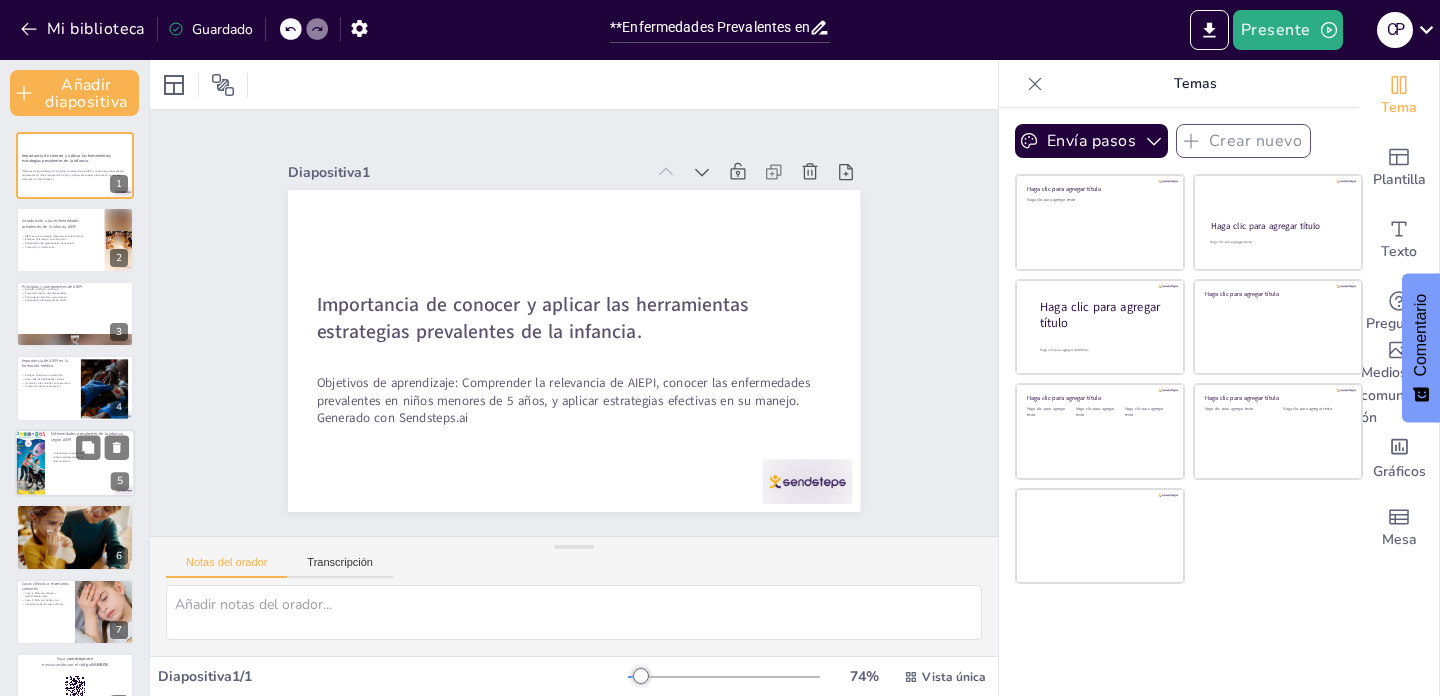 click at bounding box center (75, 463) 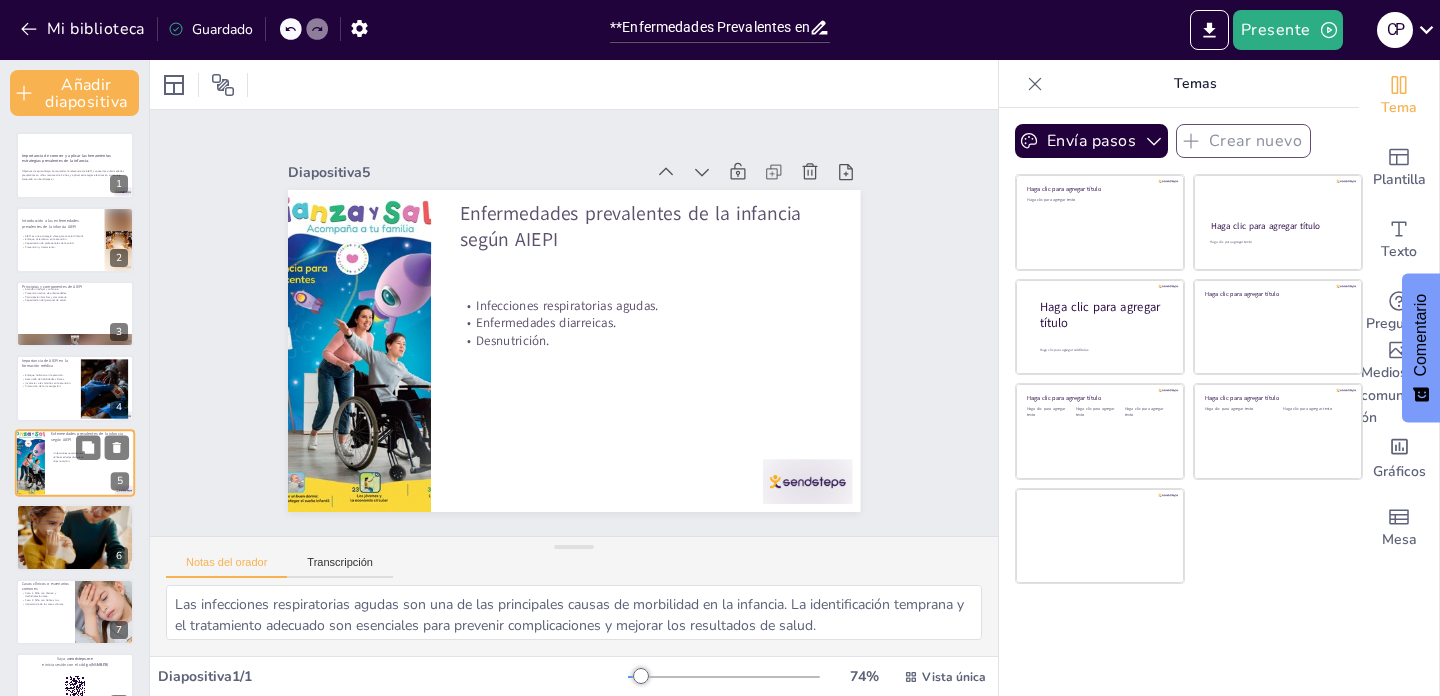 scroll, scrollTop: 57, scrollLeft: 0, axis: vertical 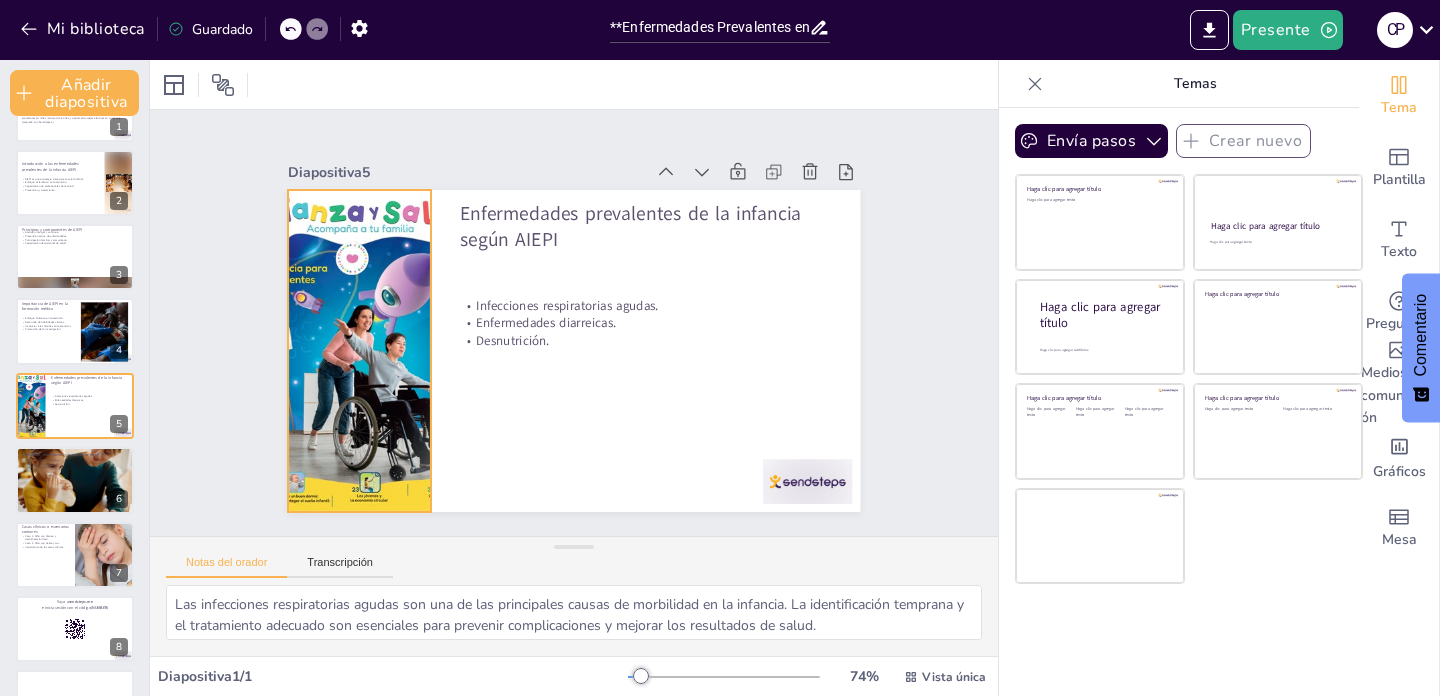 click at bounding box center (360, 351) 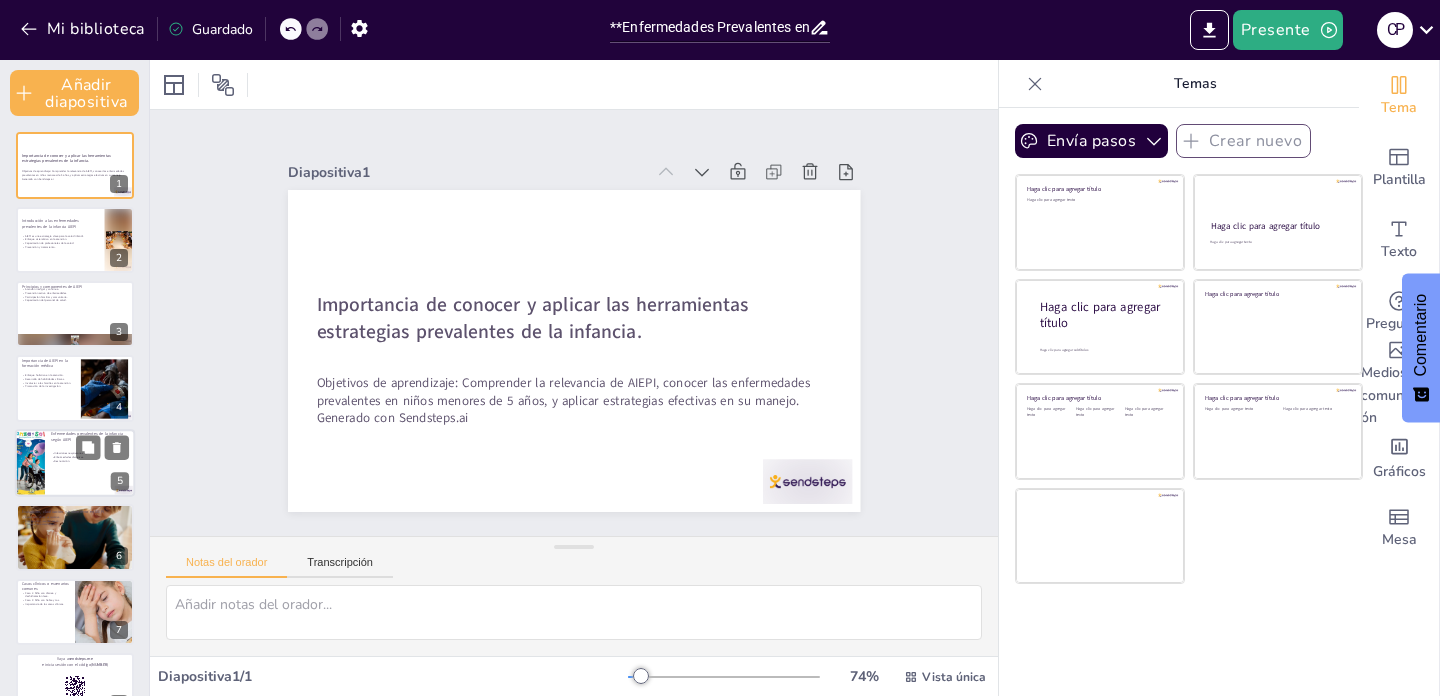 click at bounding box center [75, 463] 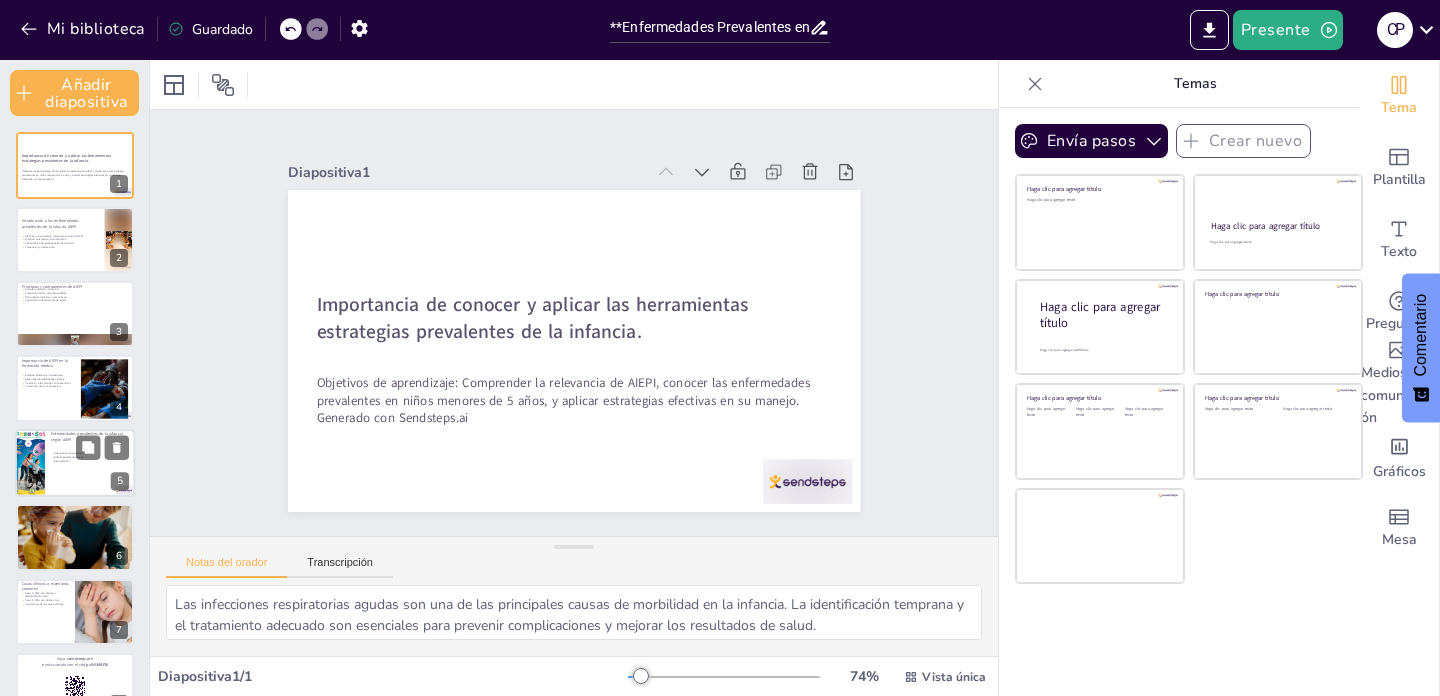 scroll, scrollTop: 57, scrollLeft: 0, axis: vertical 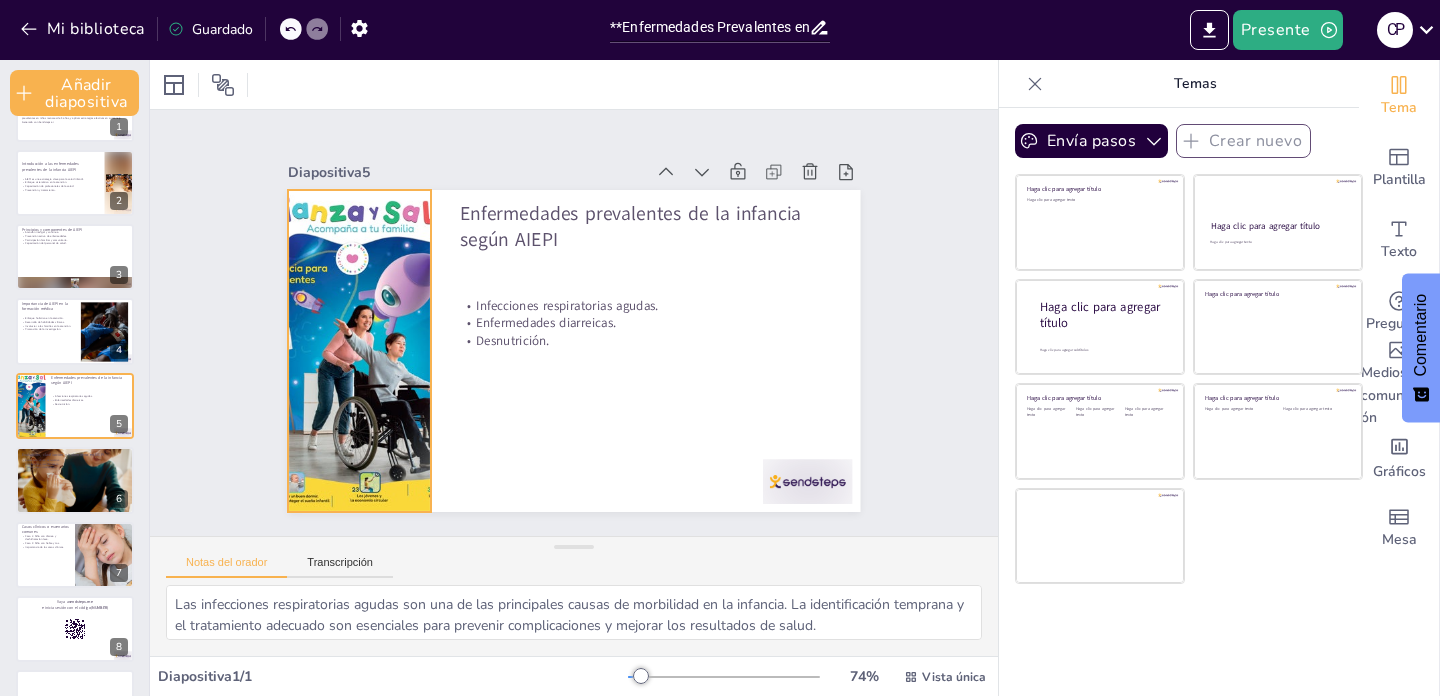 click at bounding box center (360, 351) 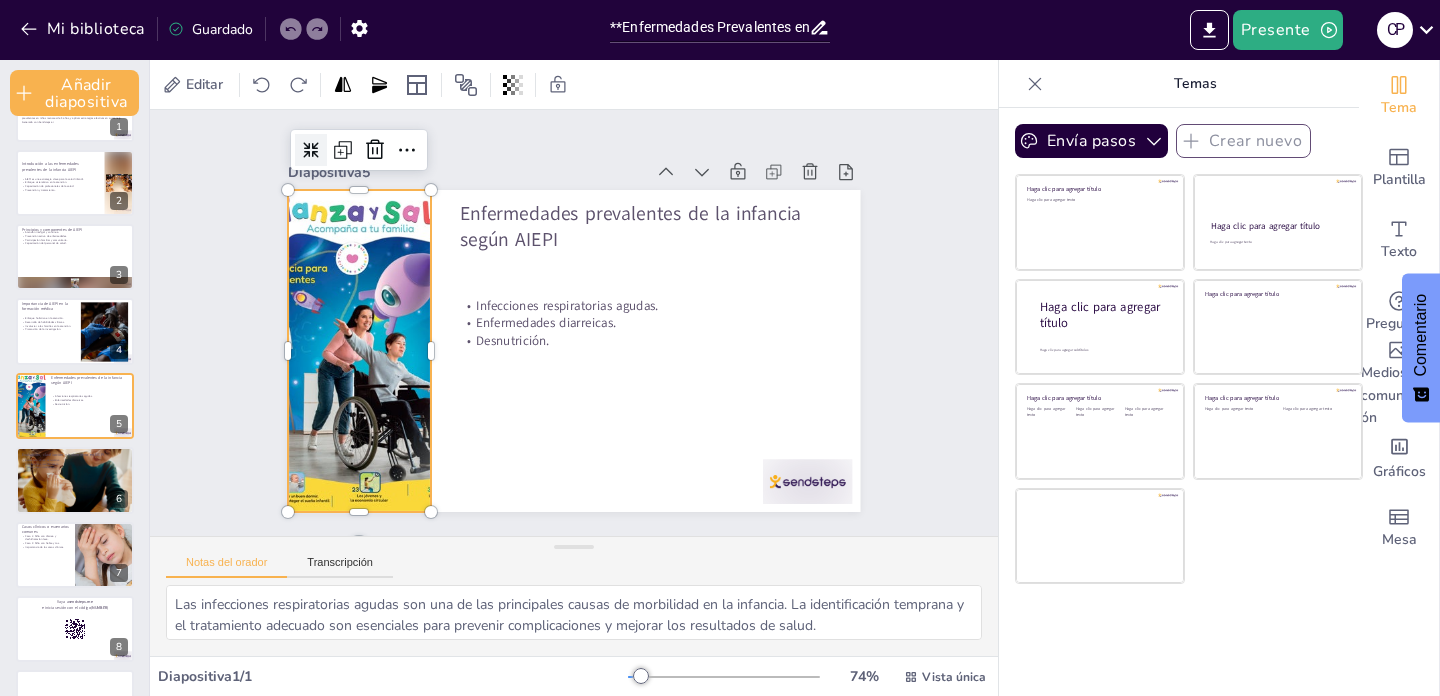 click 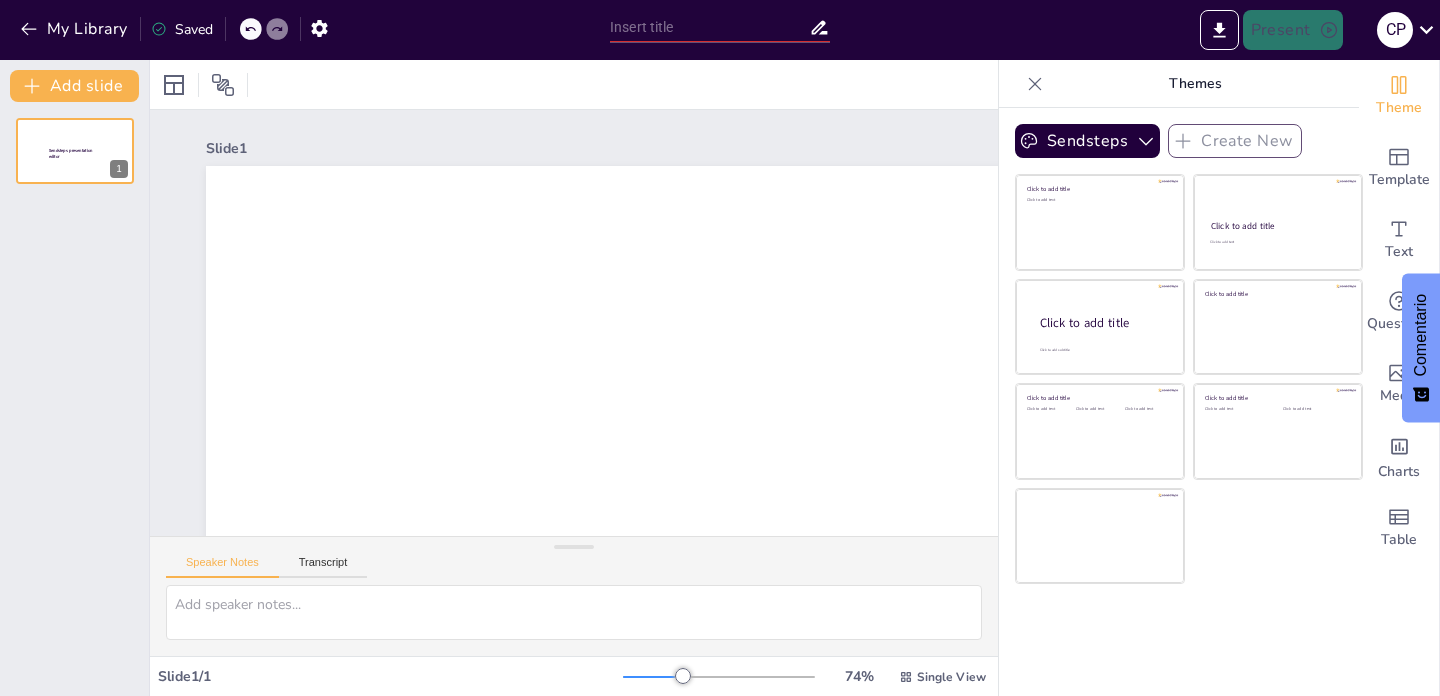 scroll, scrollTop: 0, scrollLeft: 0, axis: both 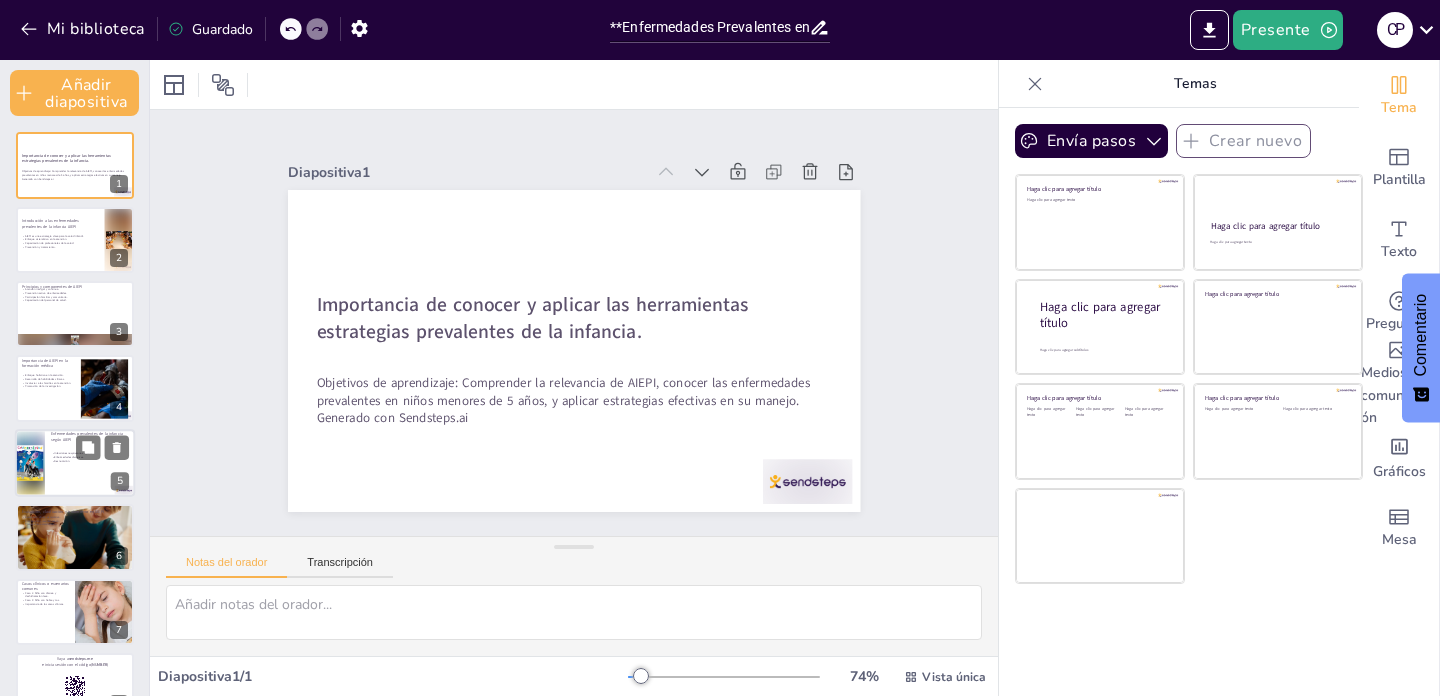 click at bounding box center [75, 463] 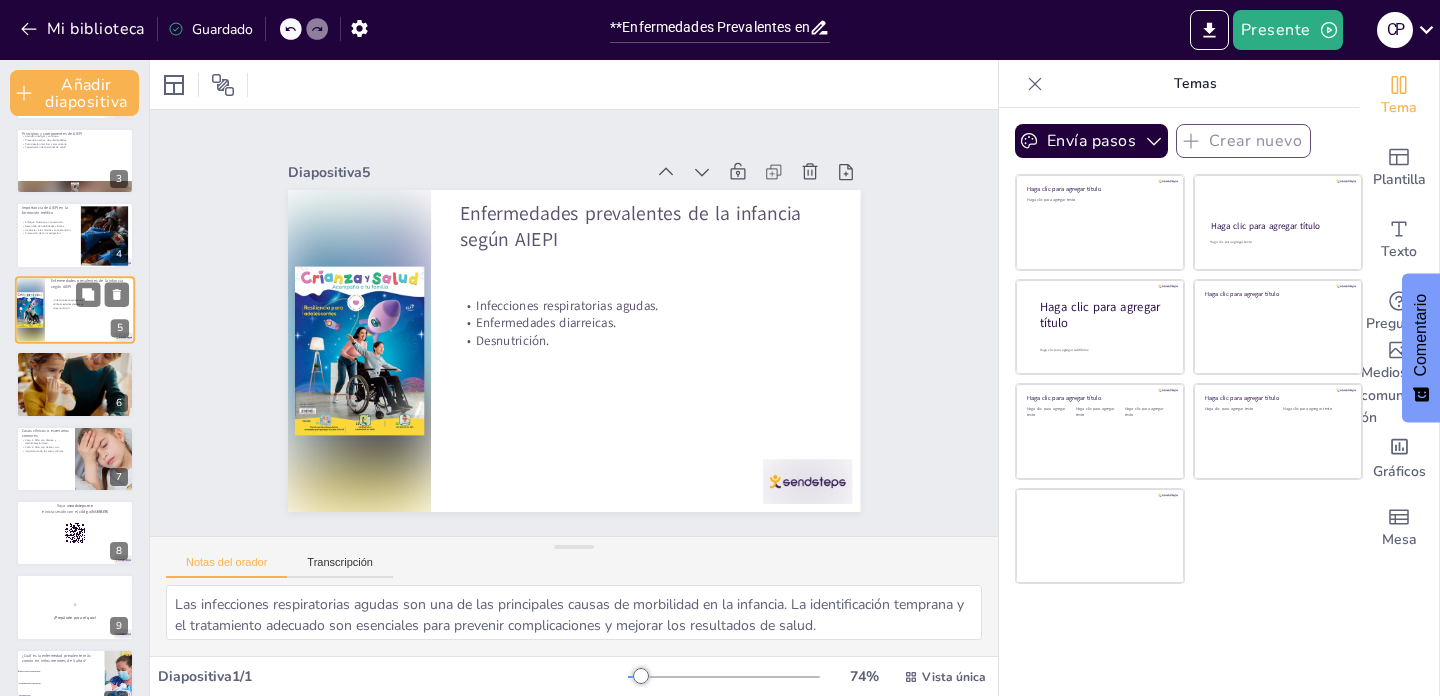 scroll, scrollTop: 166, scrollLeft: 0, axis: vertical 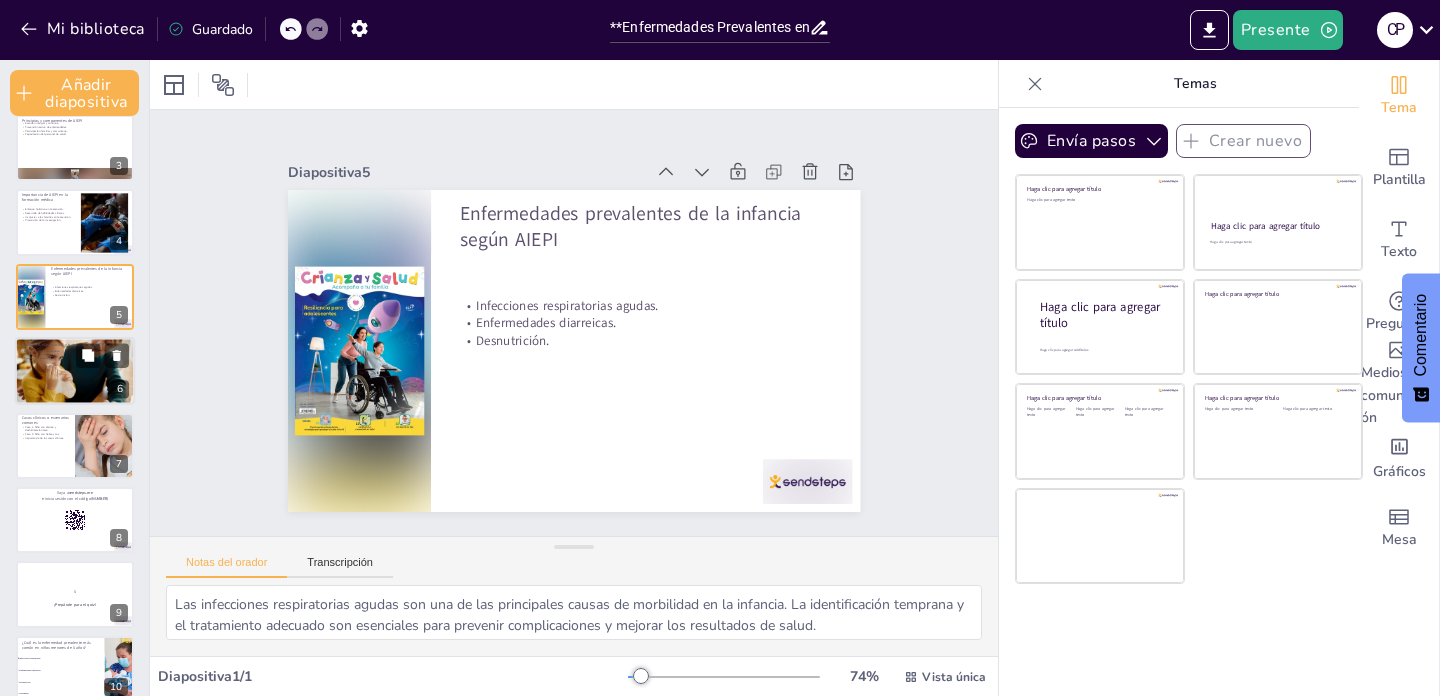 click at bounding box center [75, 371] 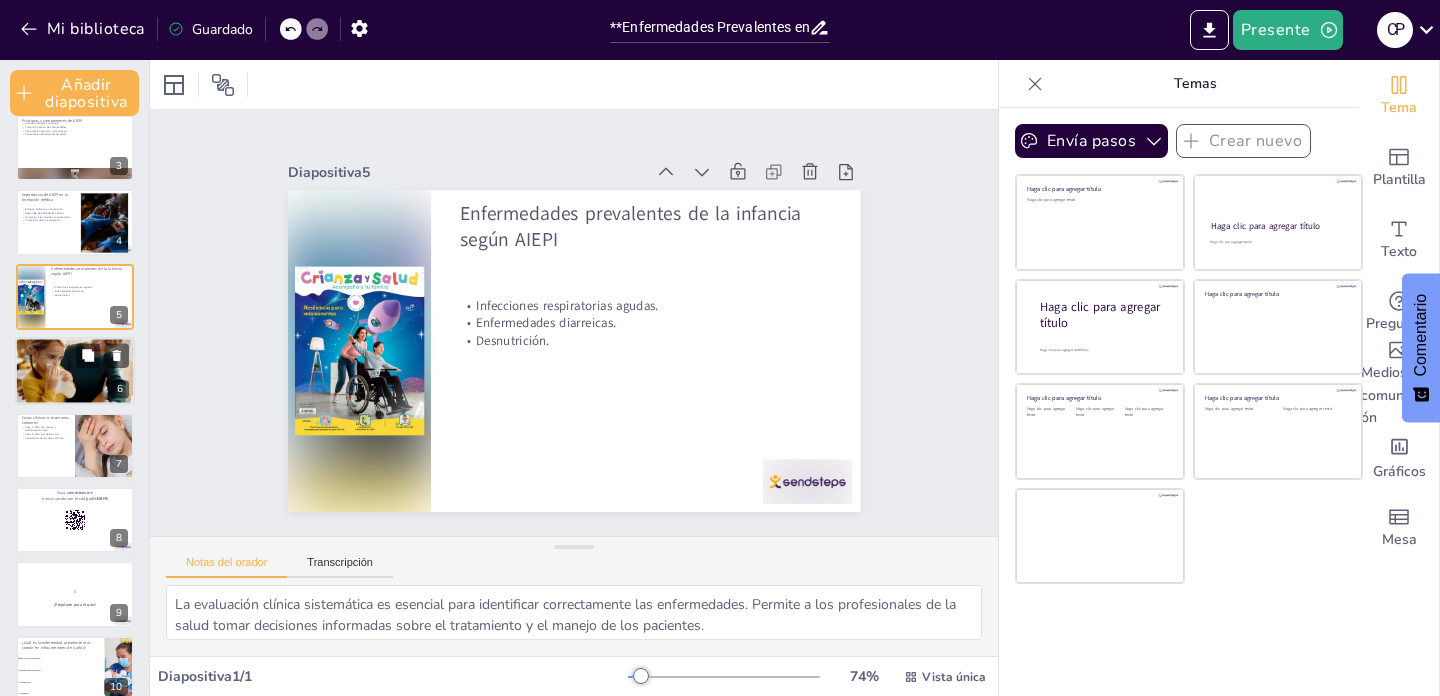 scroll, scrollTop: 131, scrollLeft: 0, axis: vertical 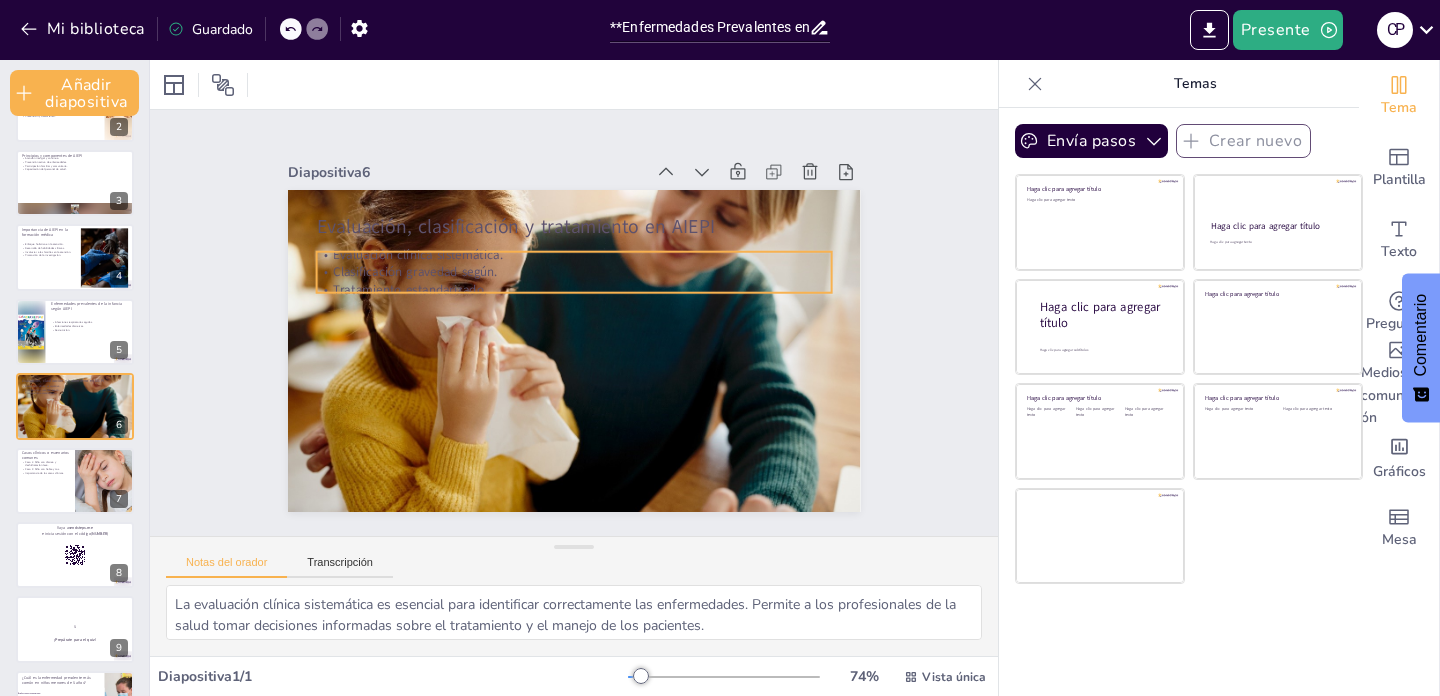 click on "Clasificación gravedad según." at bounding box center (415, 272) 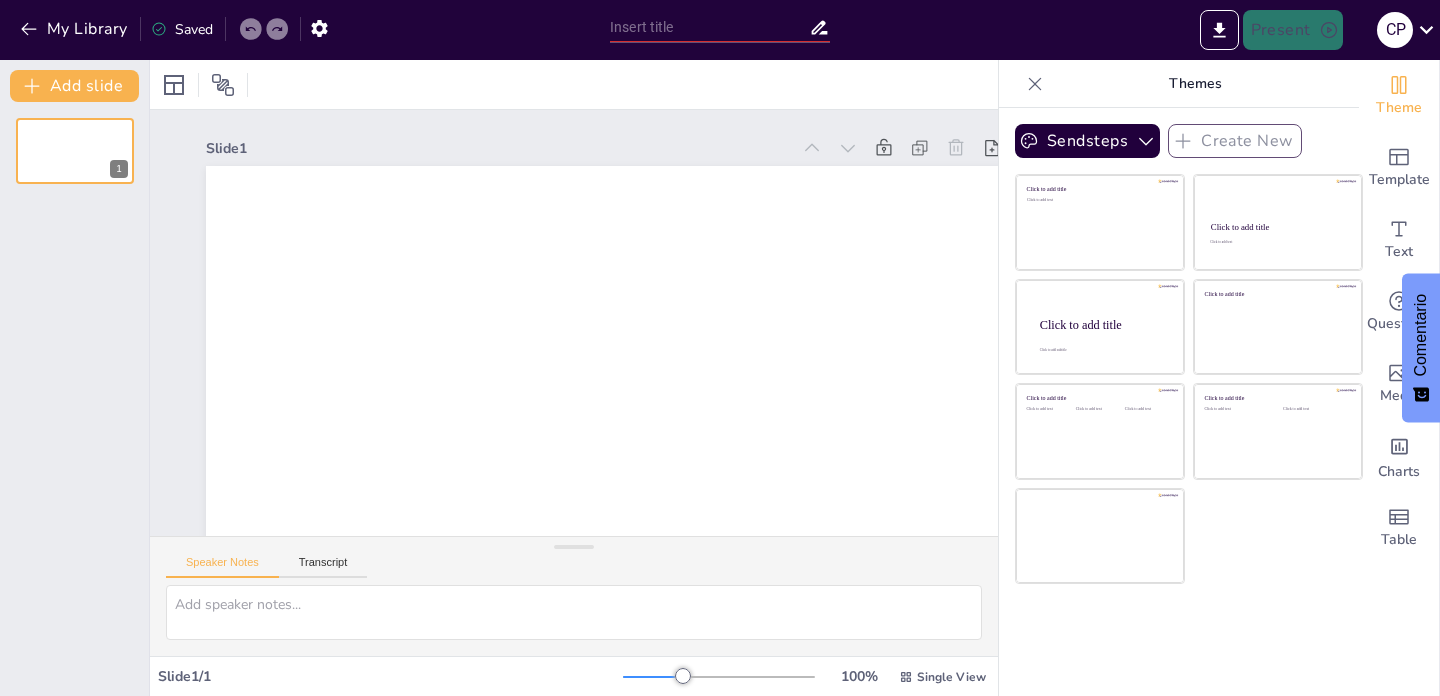 scroll, scrollTop: 0, scrollLeft: 0, axis: both 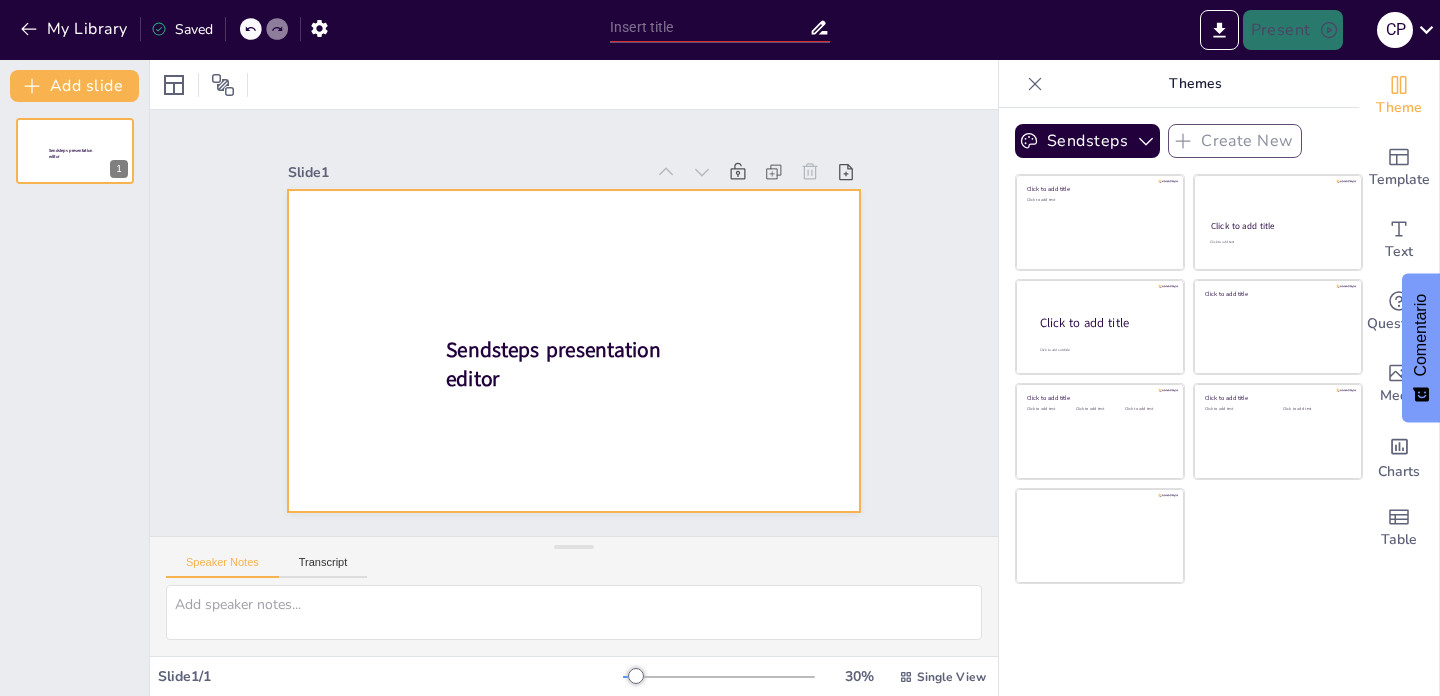 drag, startPoint x: 465, startPoint y: 257, endPoint x: 465, endPoint y: 292, distance: 35 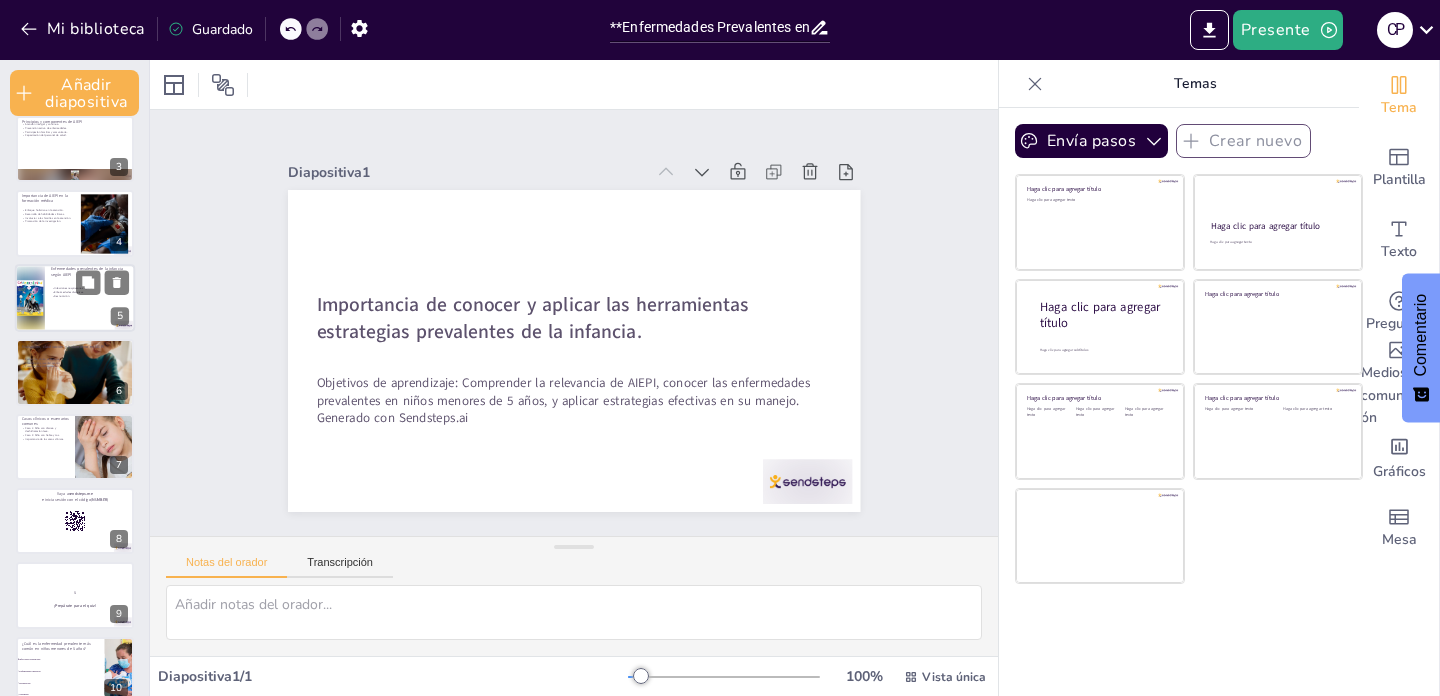 scroll, scrollTop: 0, scrollLeft: 0, axis: both 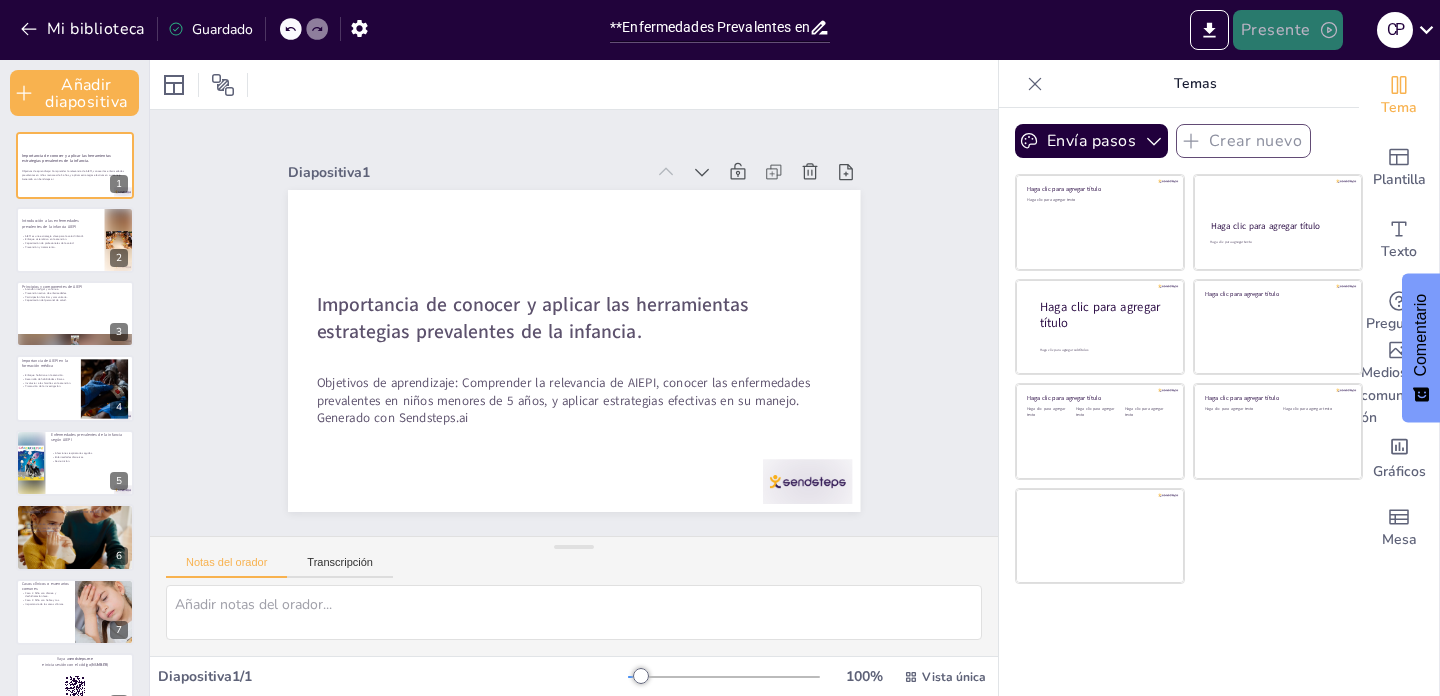 click on "Presente" at bounding box center [1276, 31] 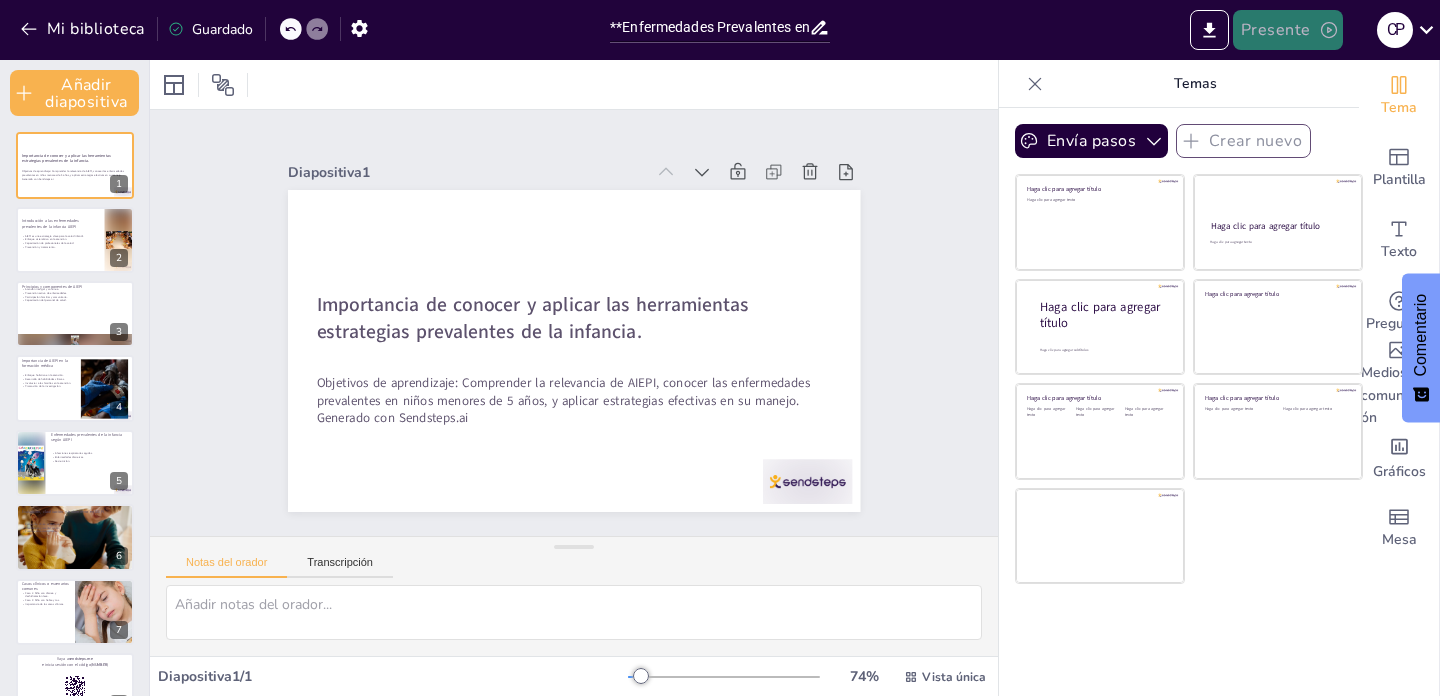 click 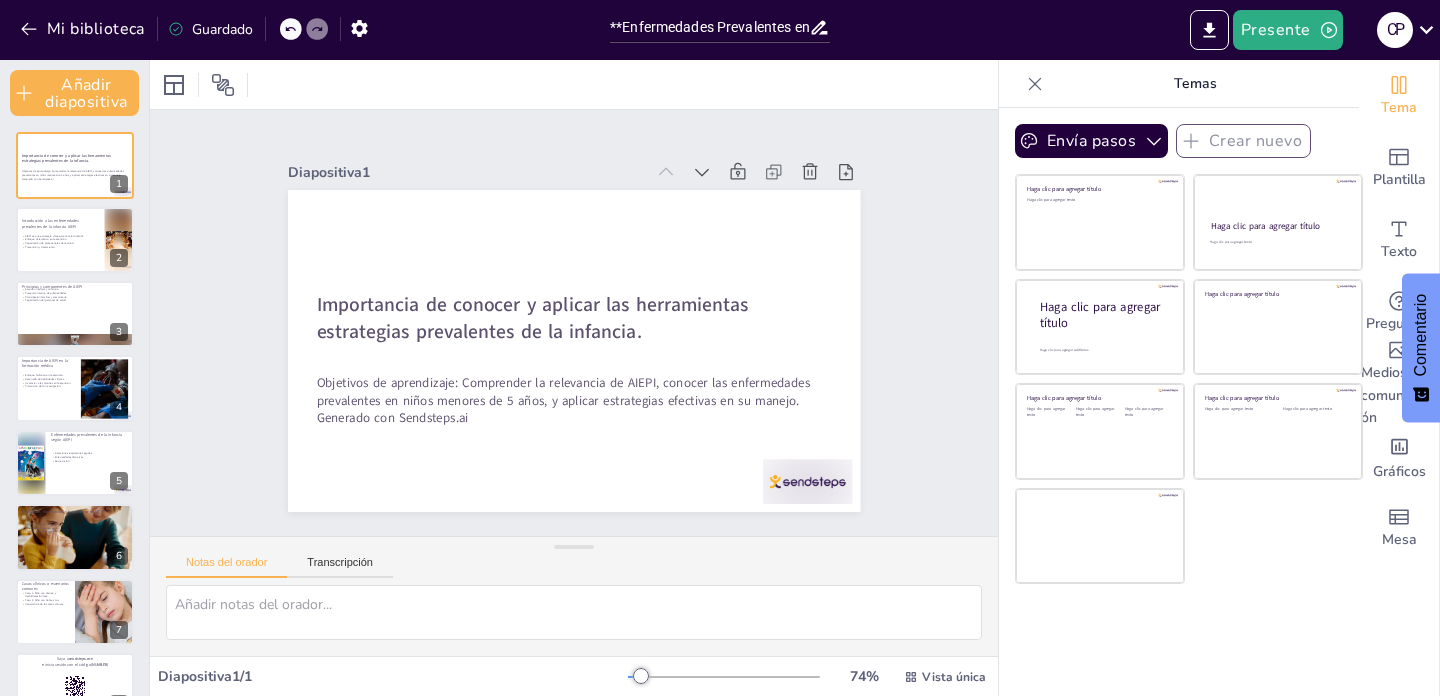 click 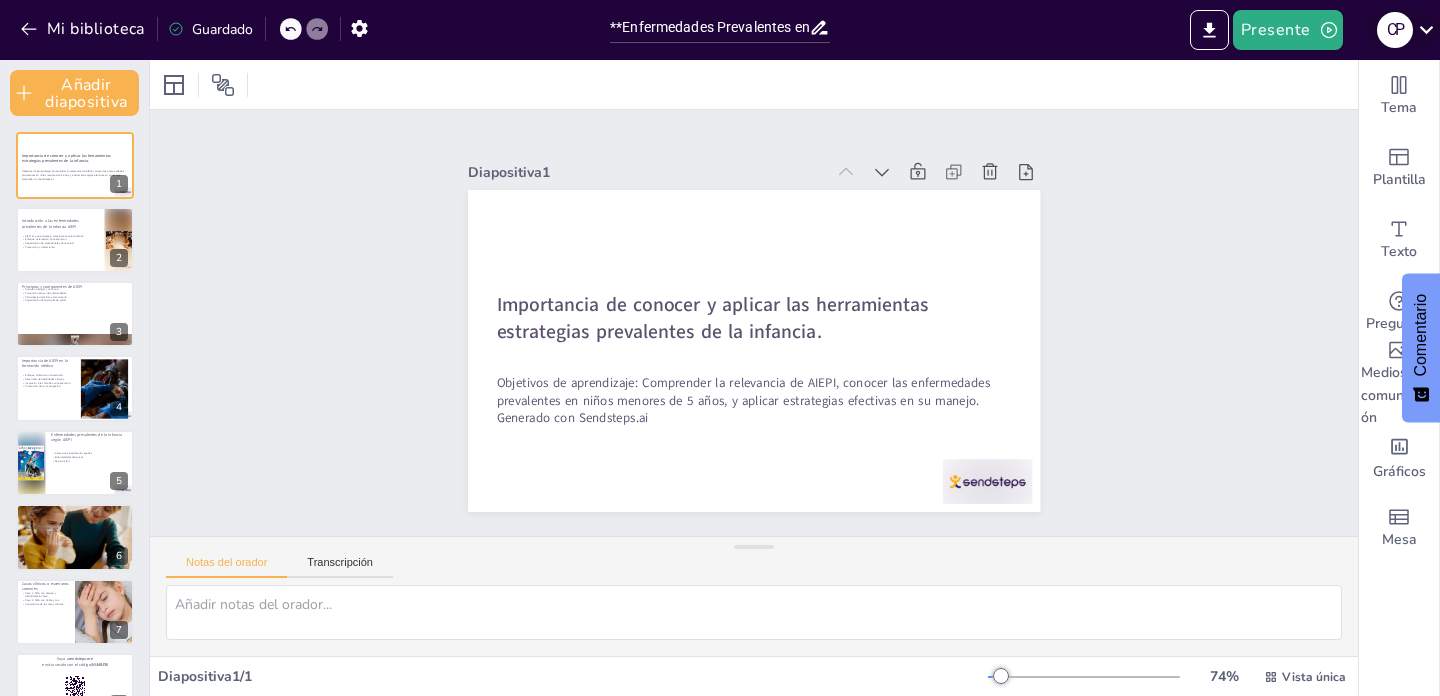 click 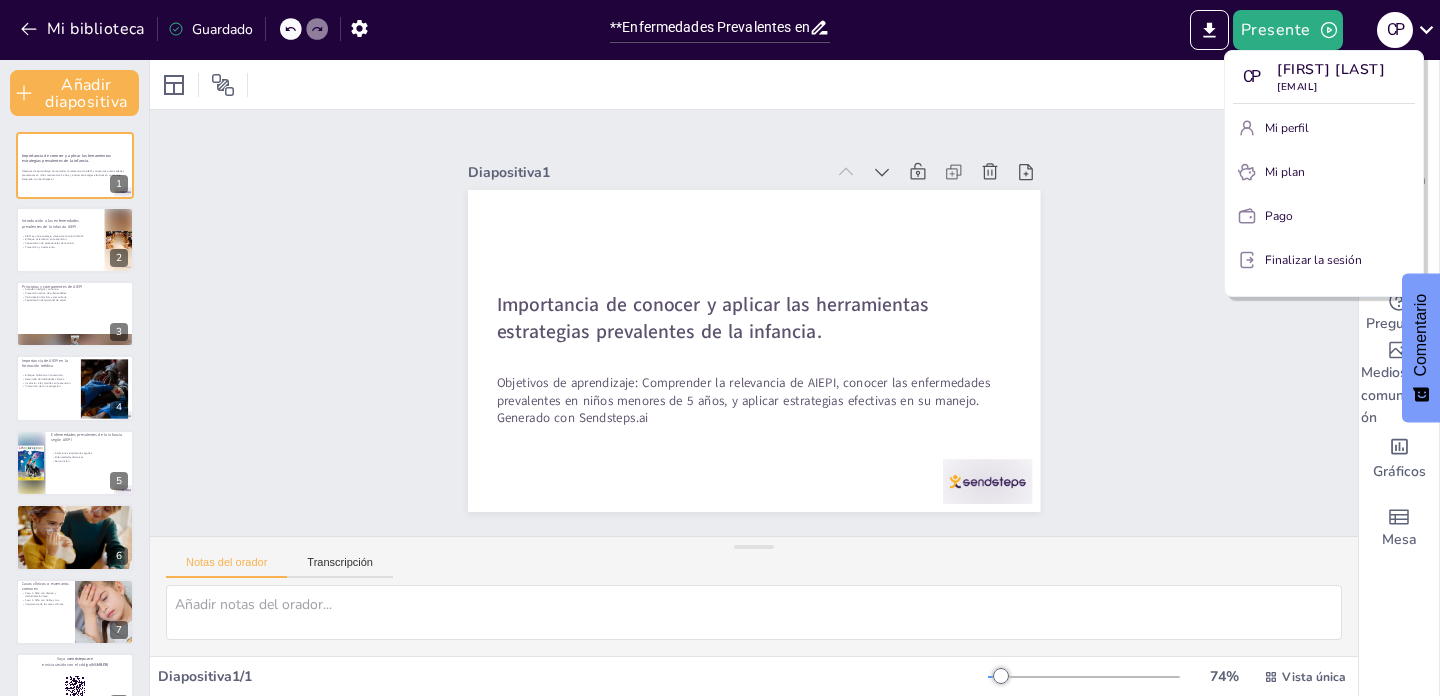 click at bounding box center (720, 348) 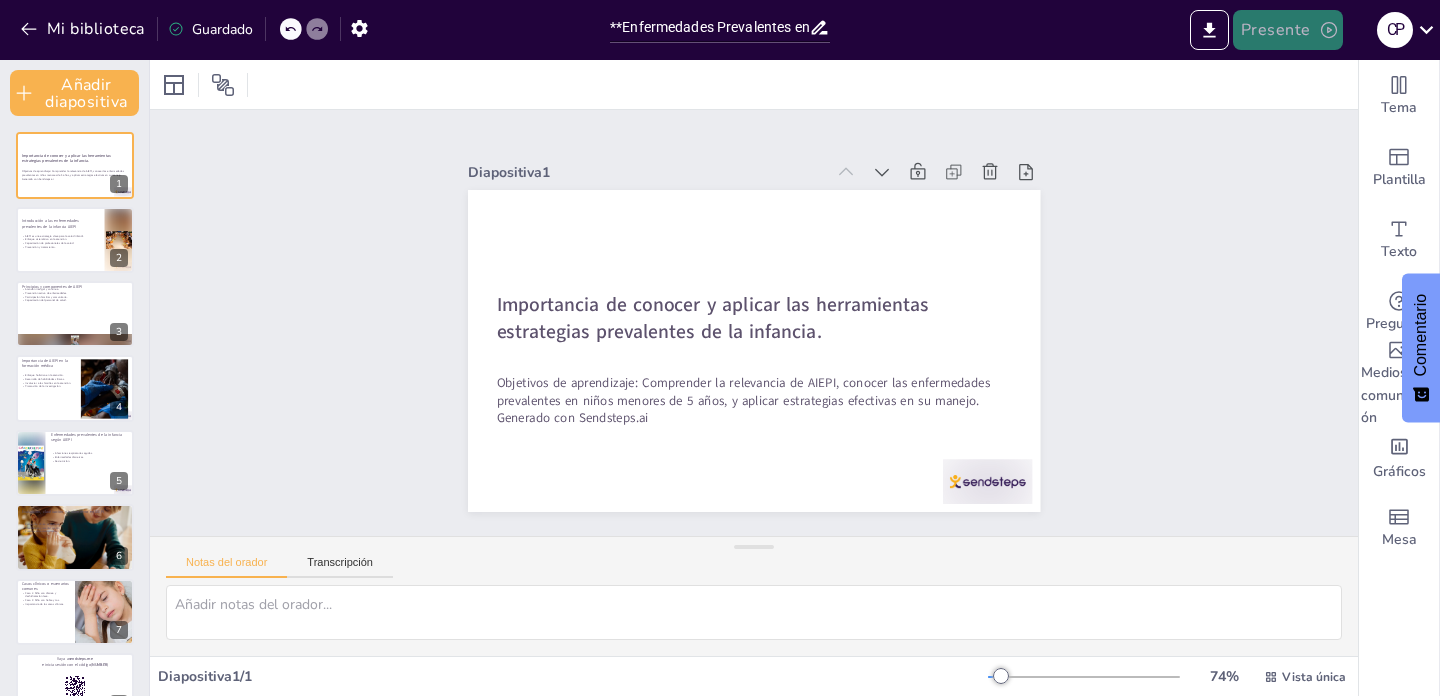 click 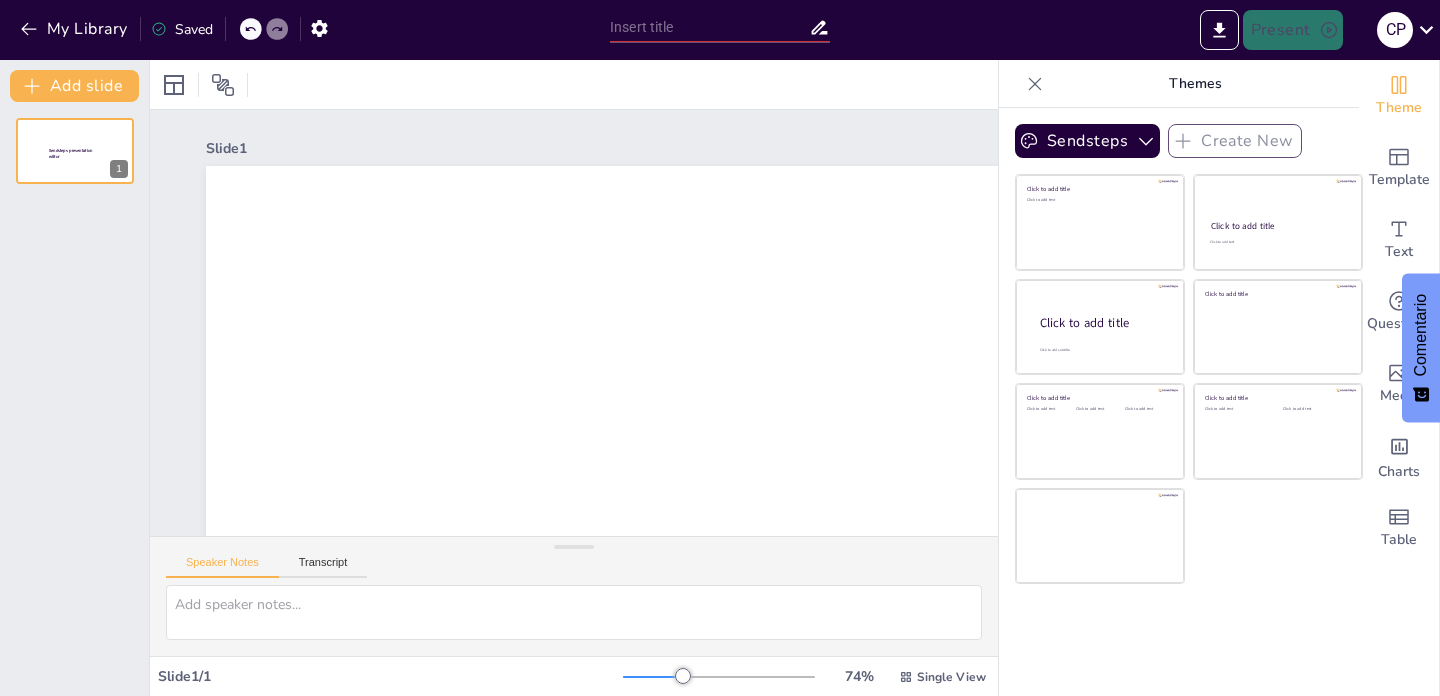 scroll, scrollTop: 0, scrollLeft: 0, axis: both 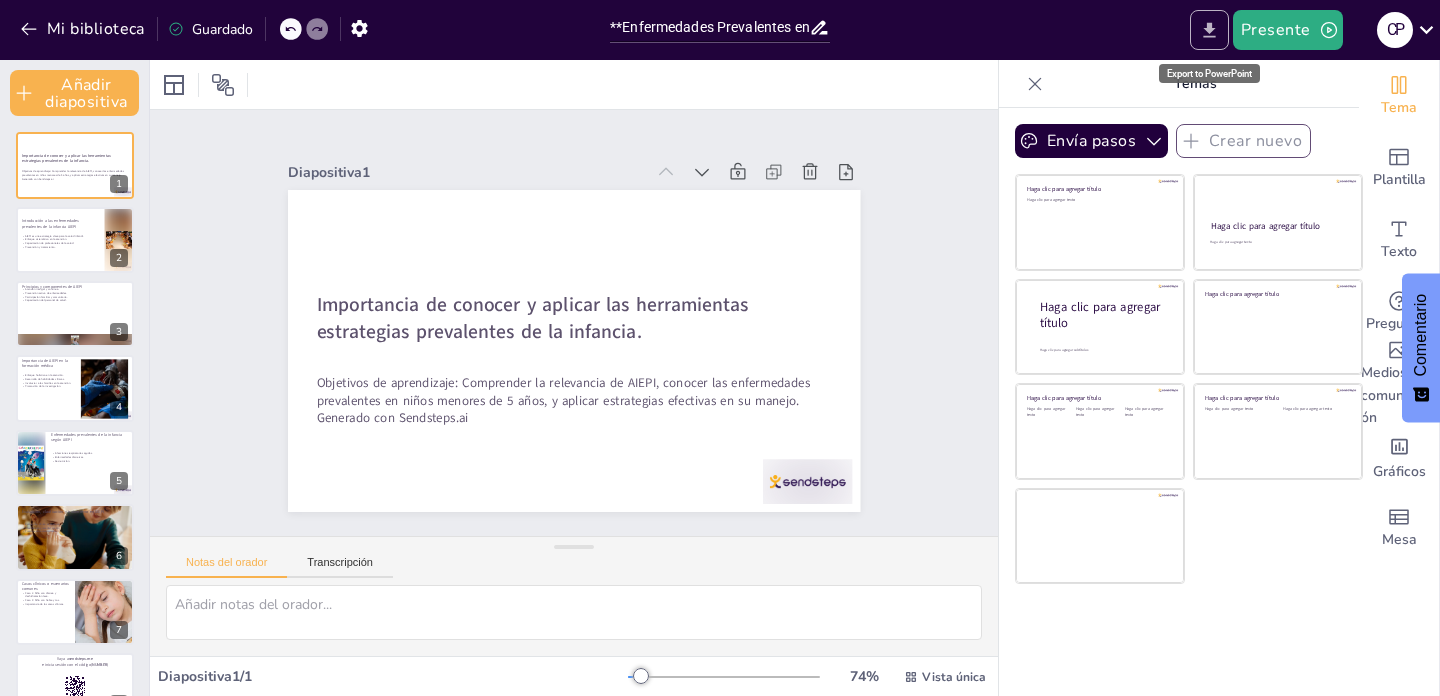 click 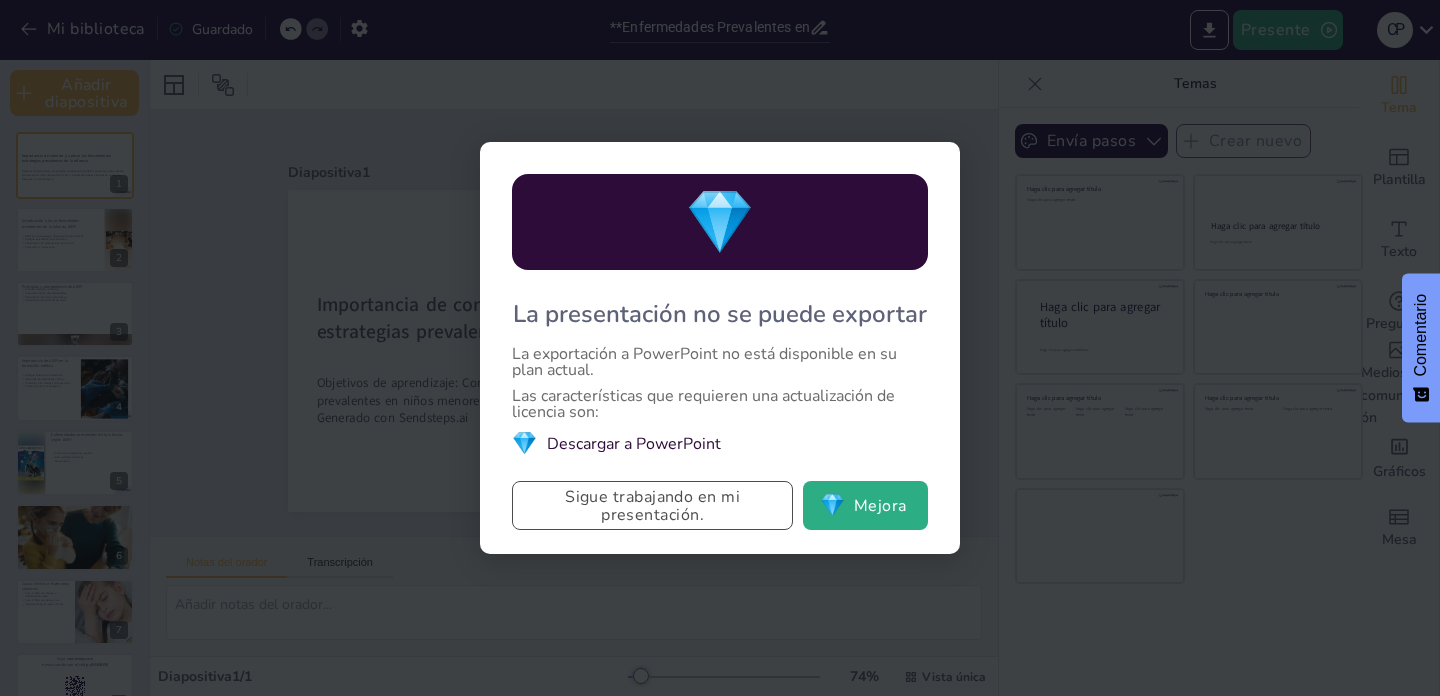 click on "Sigue trabajando en mi presentación." at bounding box center (652, 506) 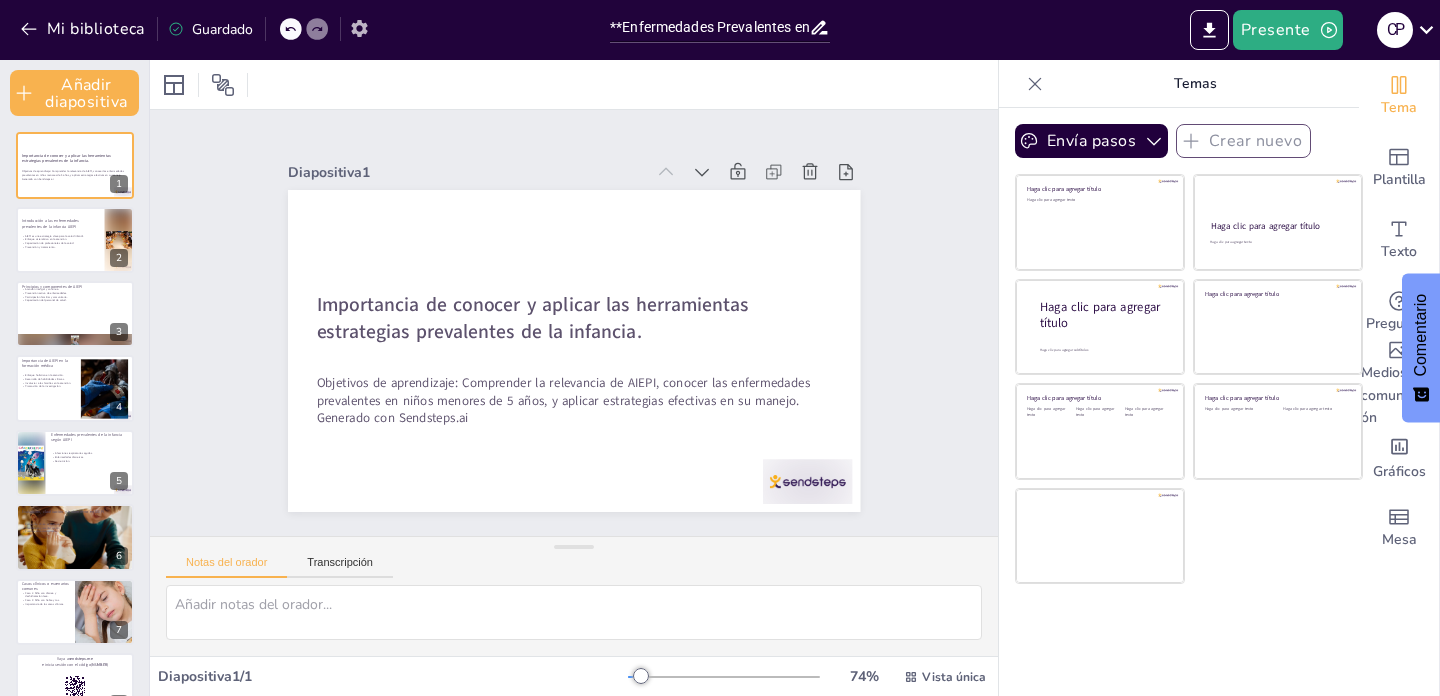 click at bounding box center [359, 28] 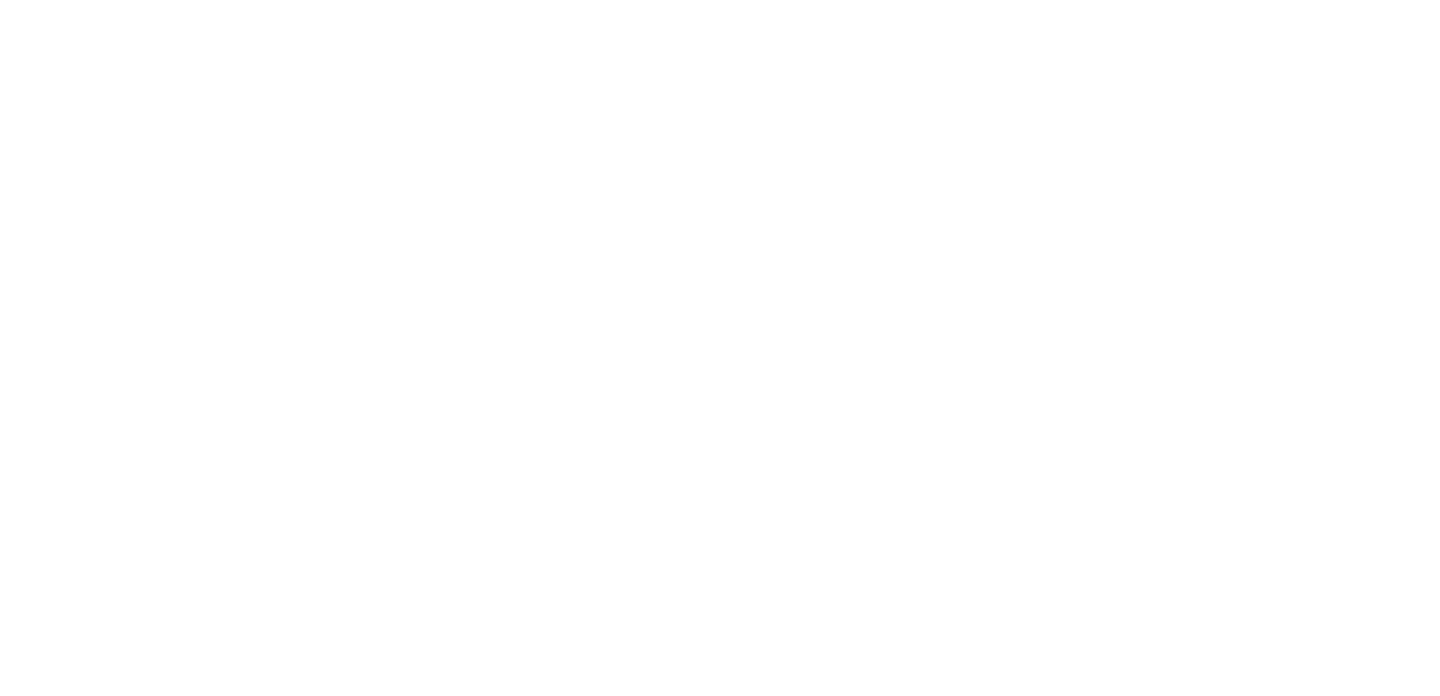 scroll, scrollTop: 0, scrollLeft: 0, axis: both 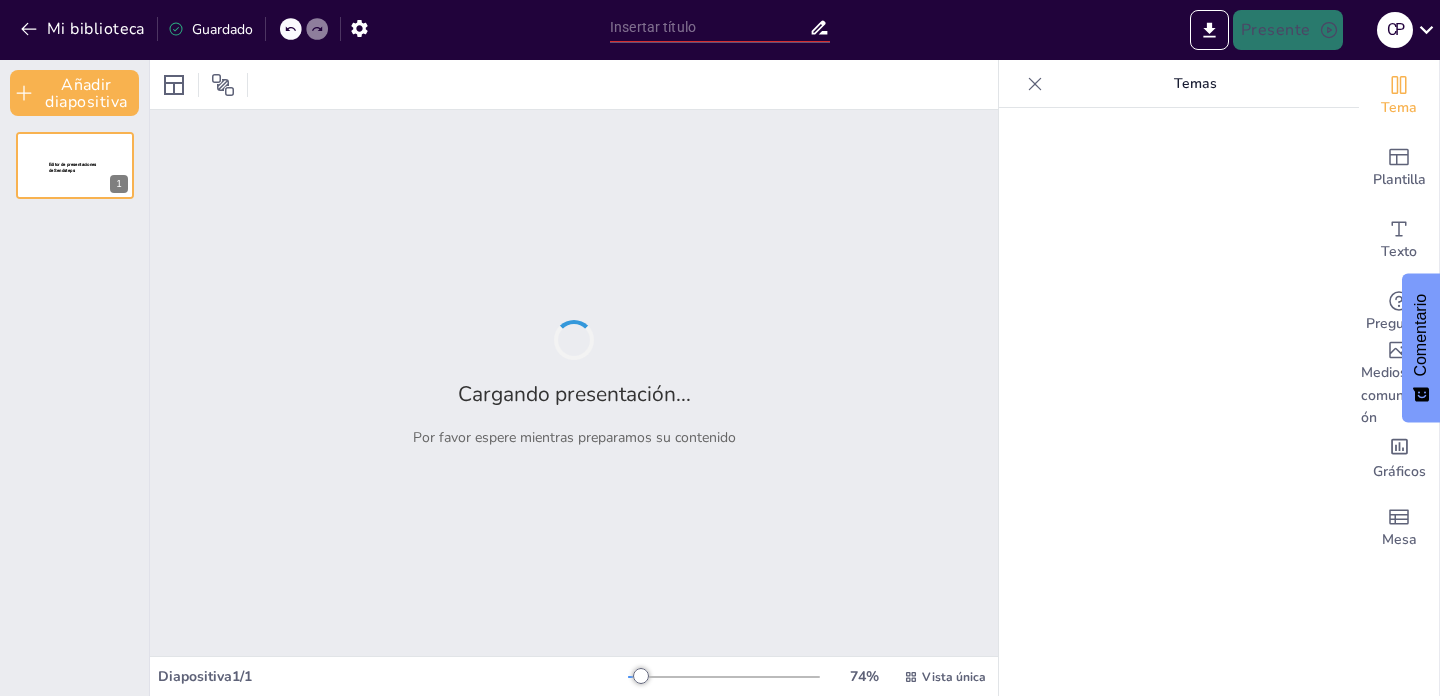 type on "**Enfermedades Prevalentes en la Infancia: Contexto Colombiano**" 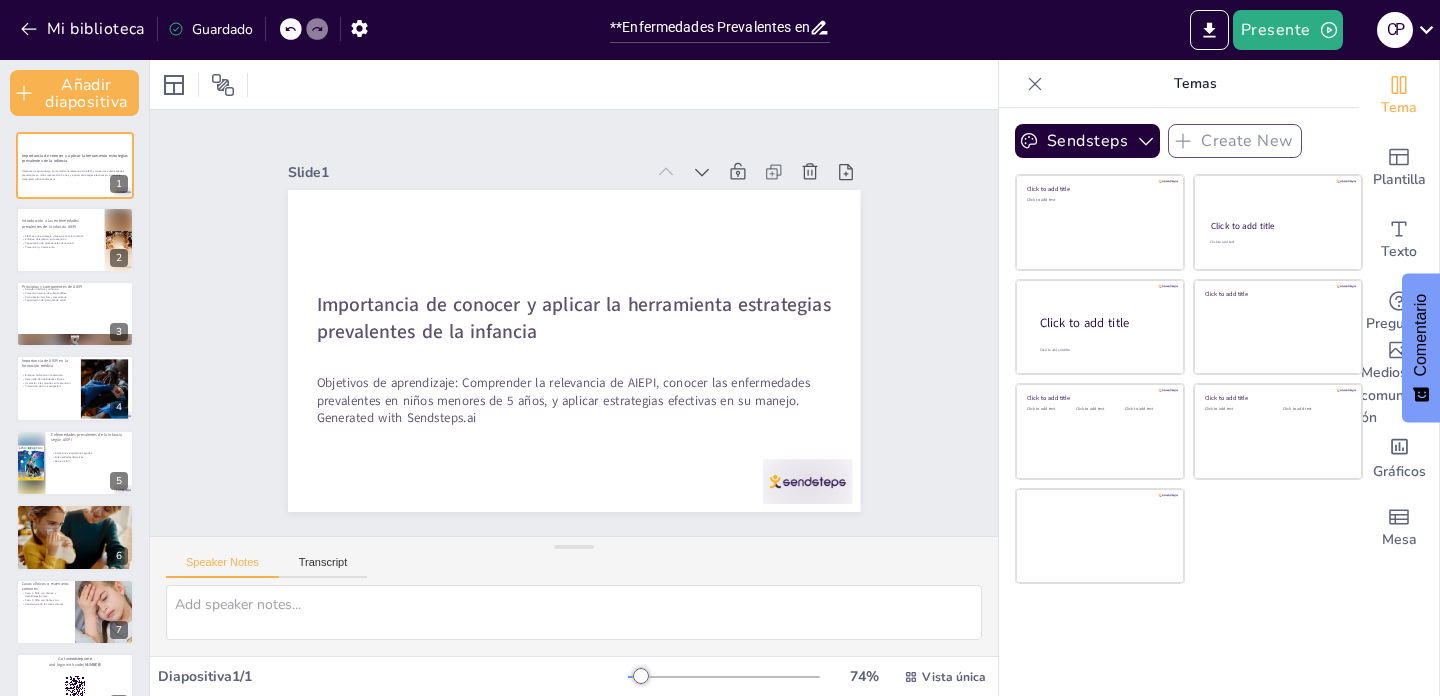 checkbox on "true" 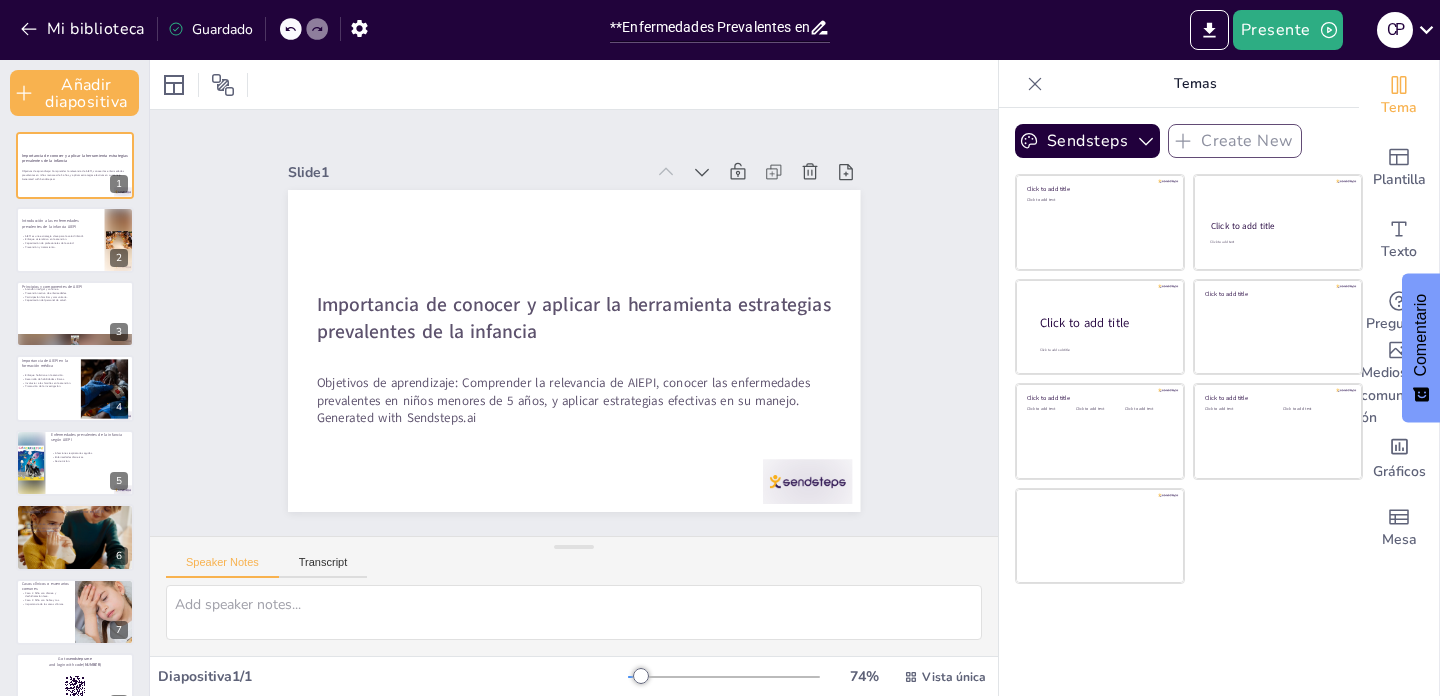 checkbox on "true" 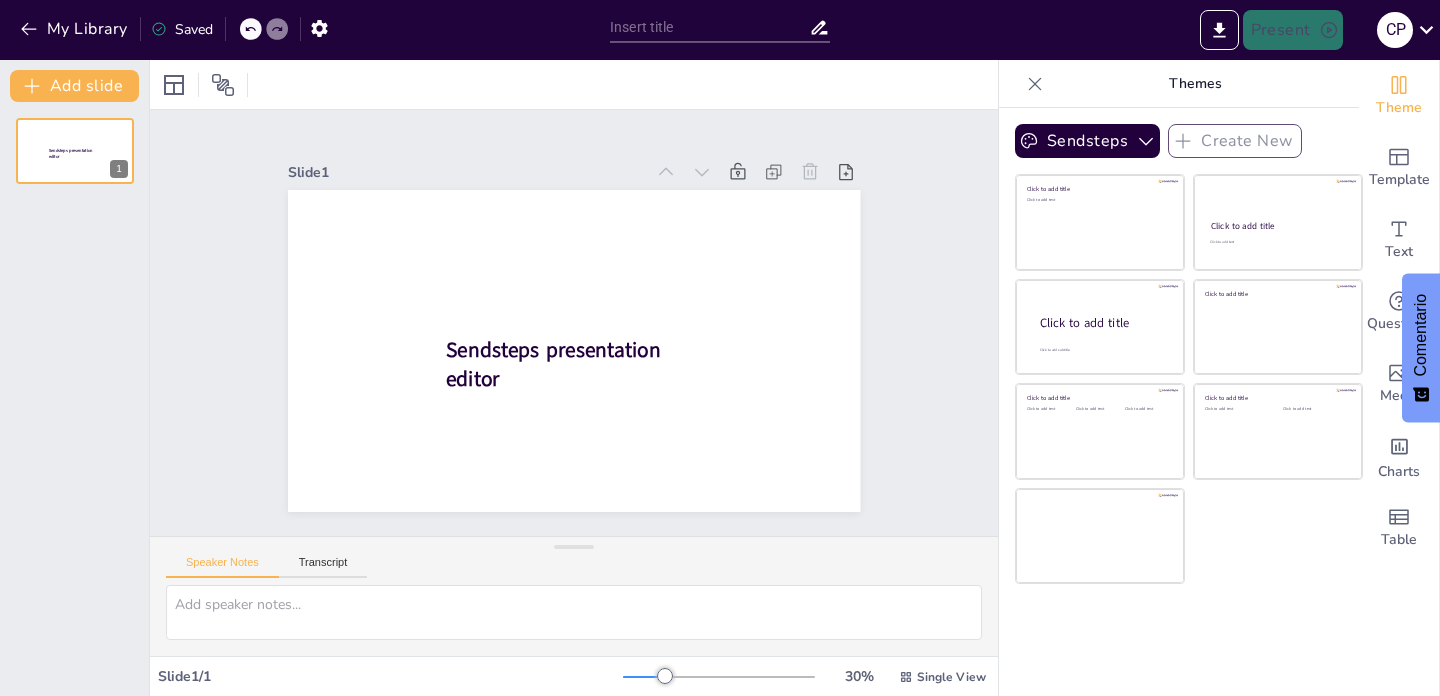 scroll, scrollTop: 0, scrollLeft: 0, axis: both 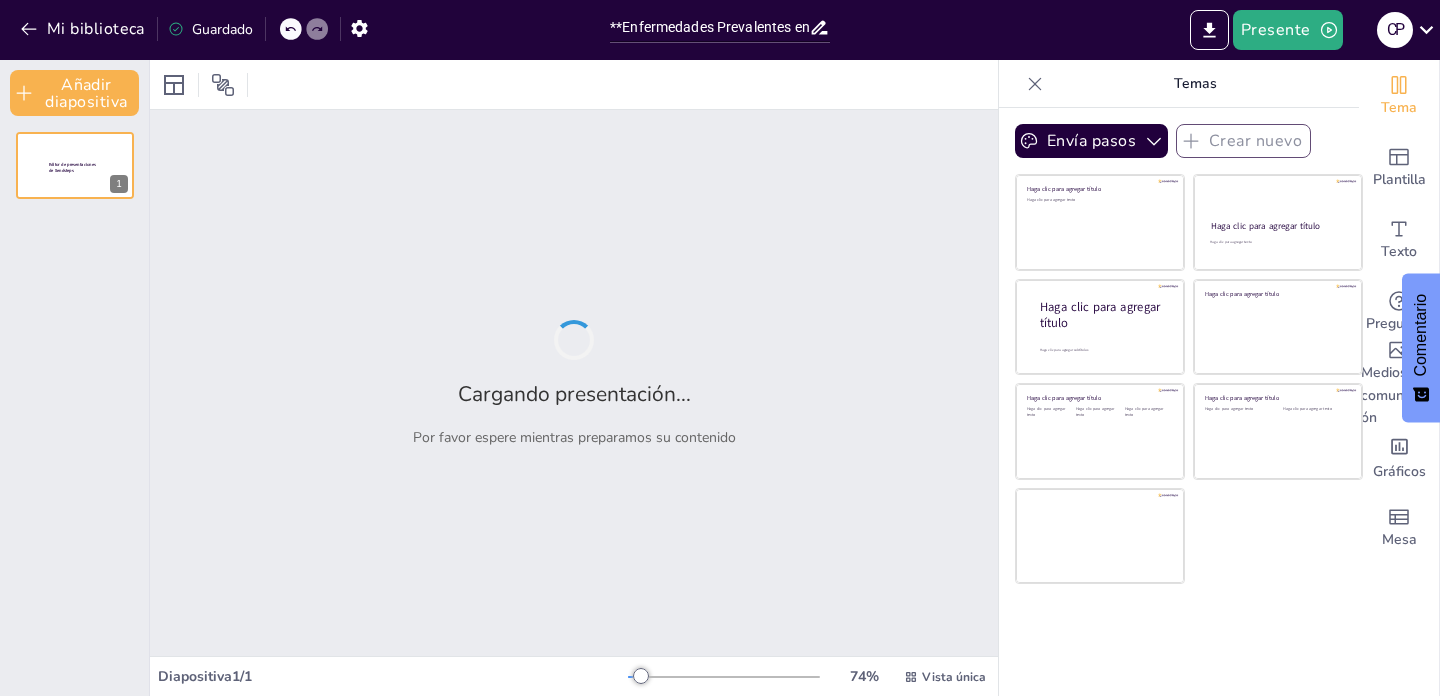 type on "**Enfermedades Prevalentes en la Infancia: Contexto Colombiano**" 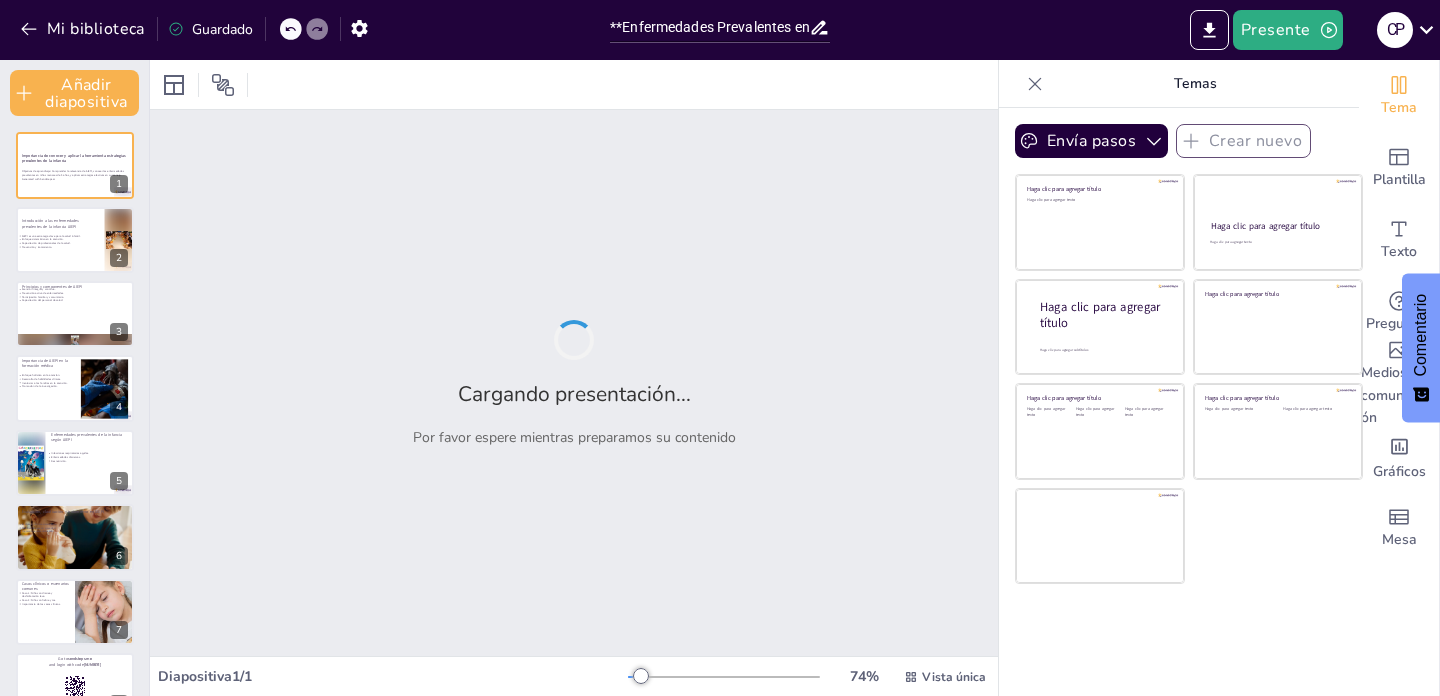 checkbox on "true" 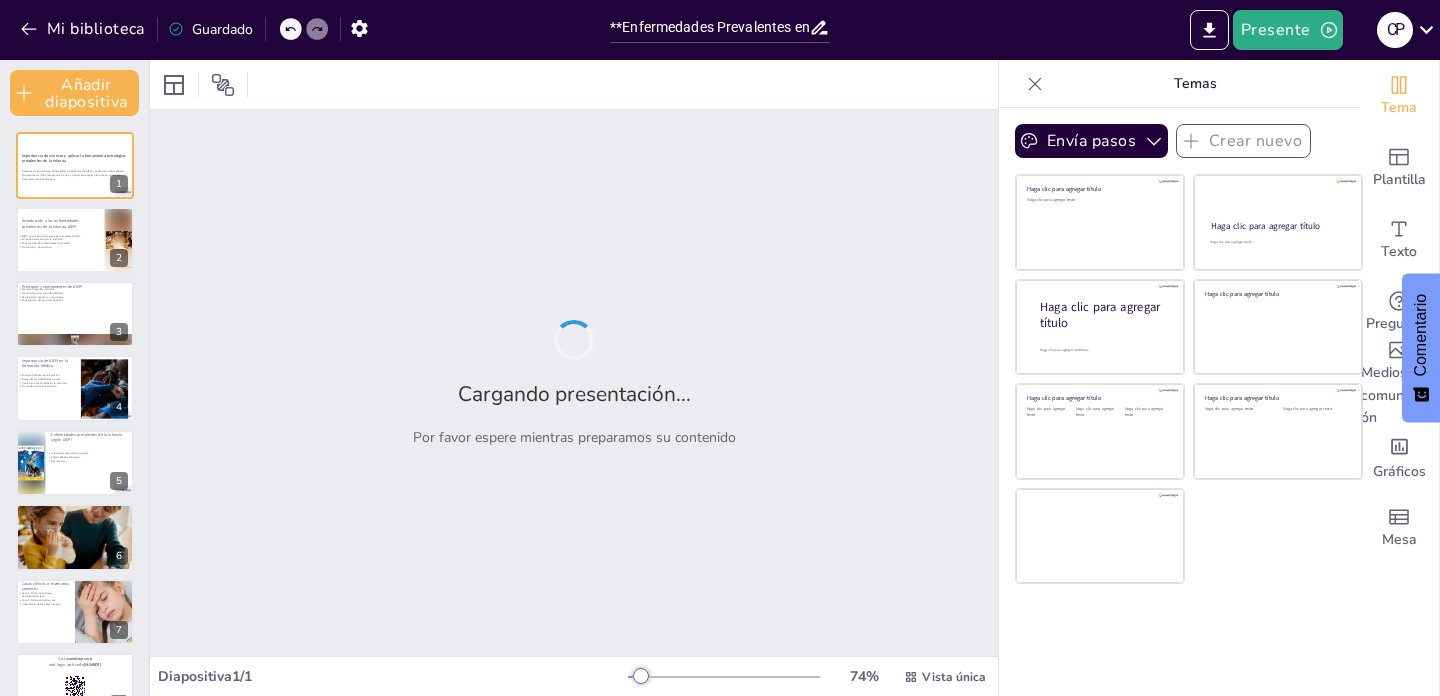 checkbox on "true" 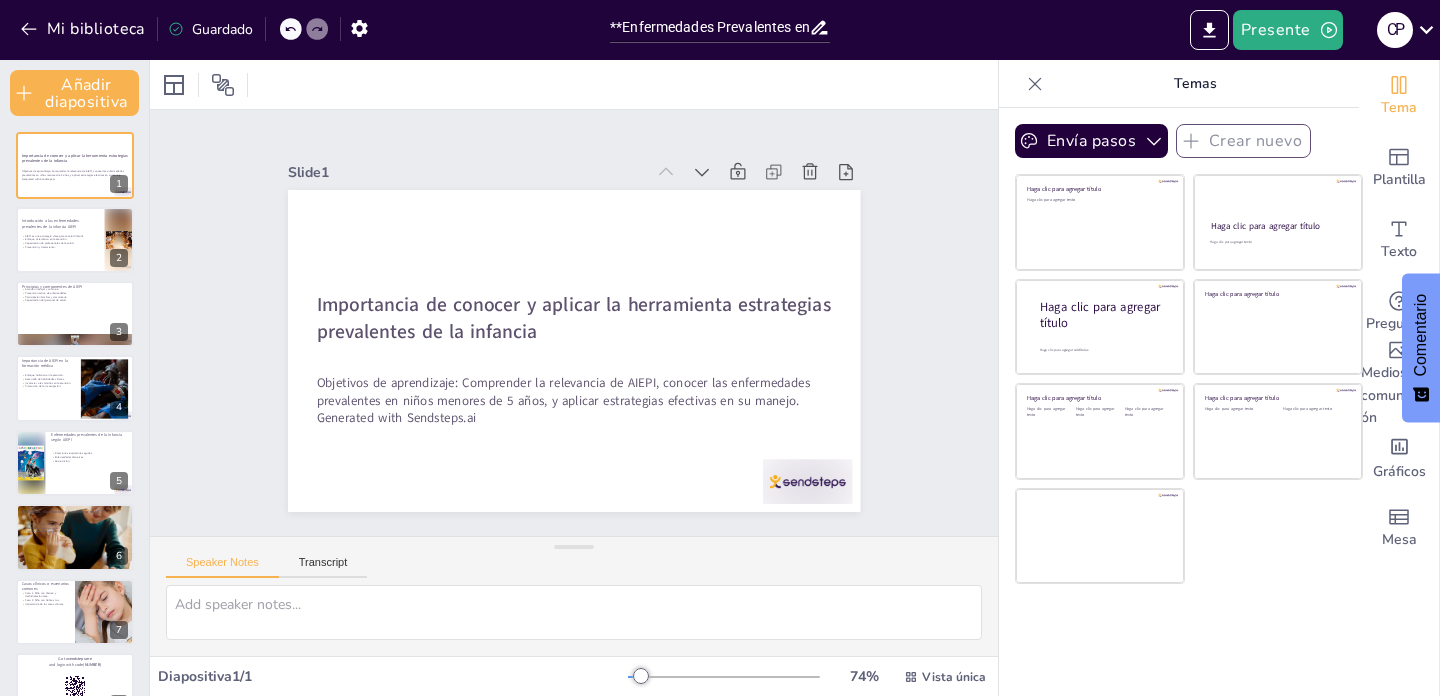 checkbox on "true" 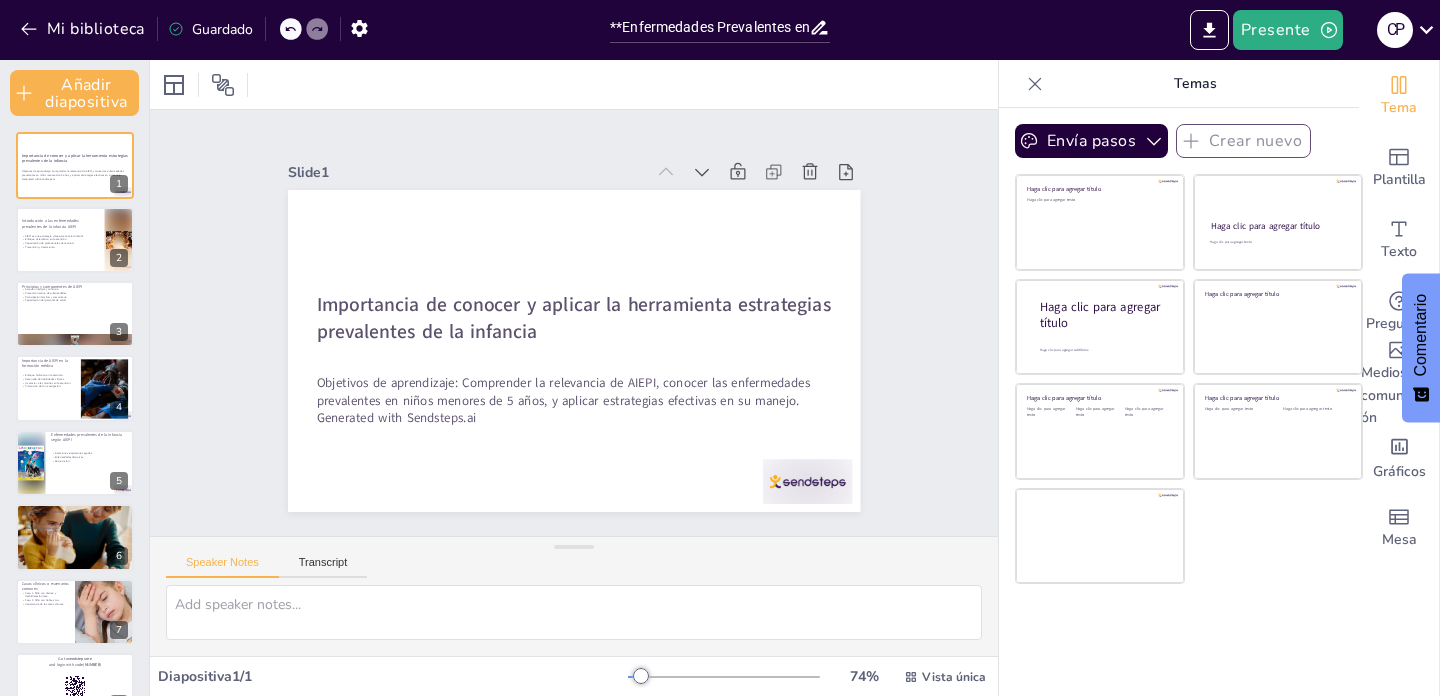 checkbox on "true" 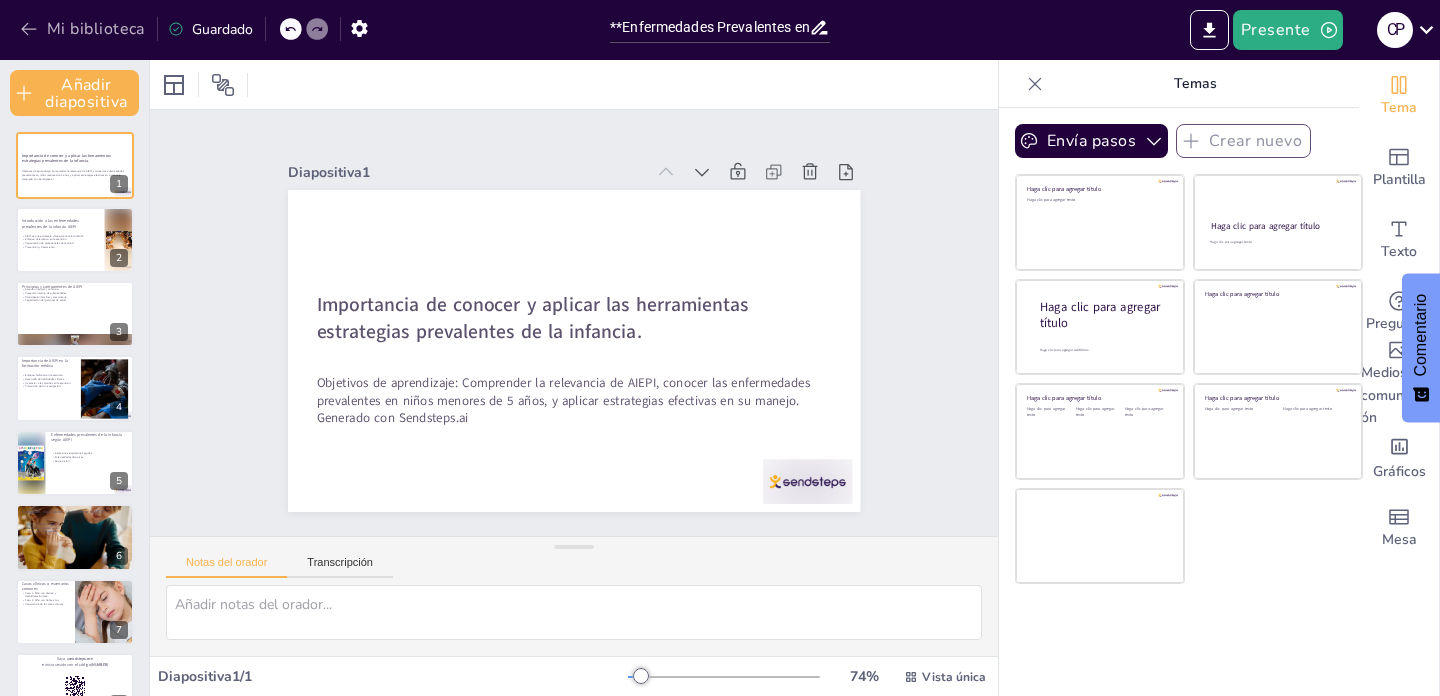 click on "Mi biblioteca" at bounding box center [96, 30] 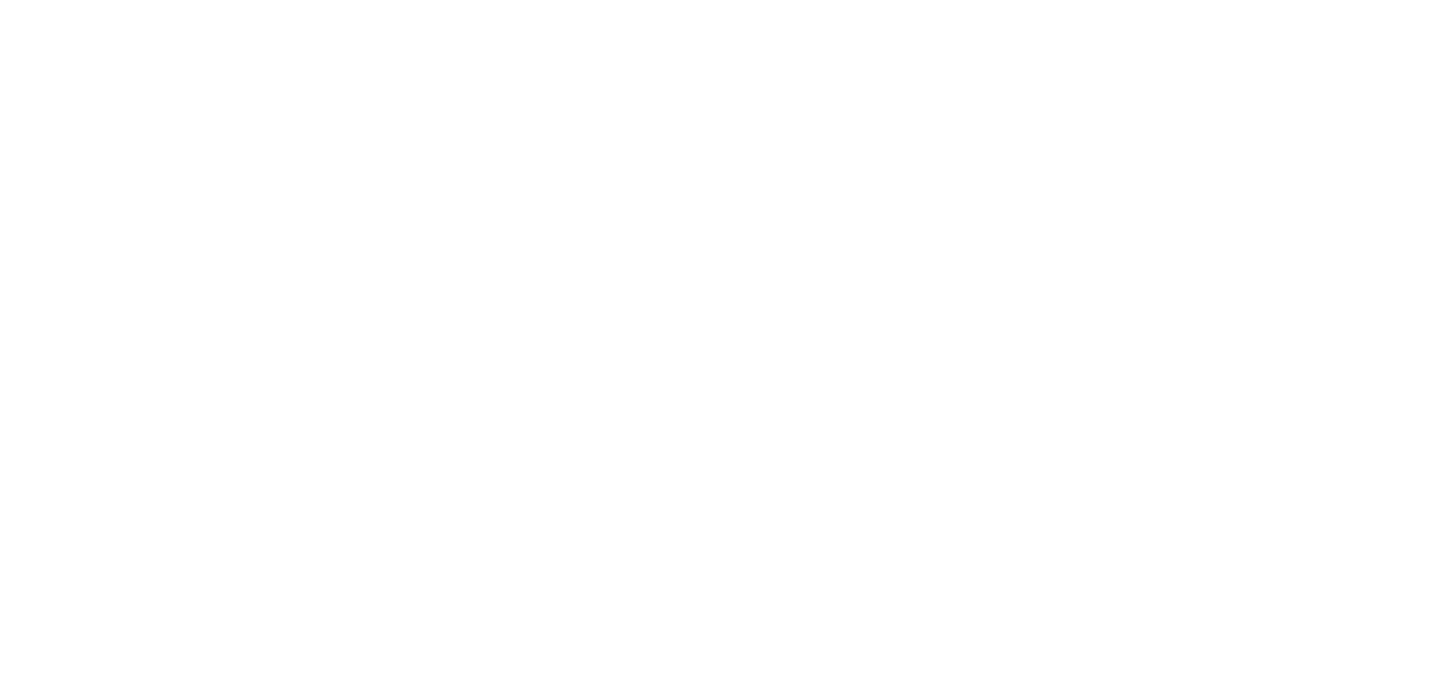 scroll, scrollTop: 0, scrollLeft: 0, axis: both 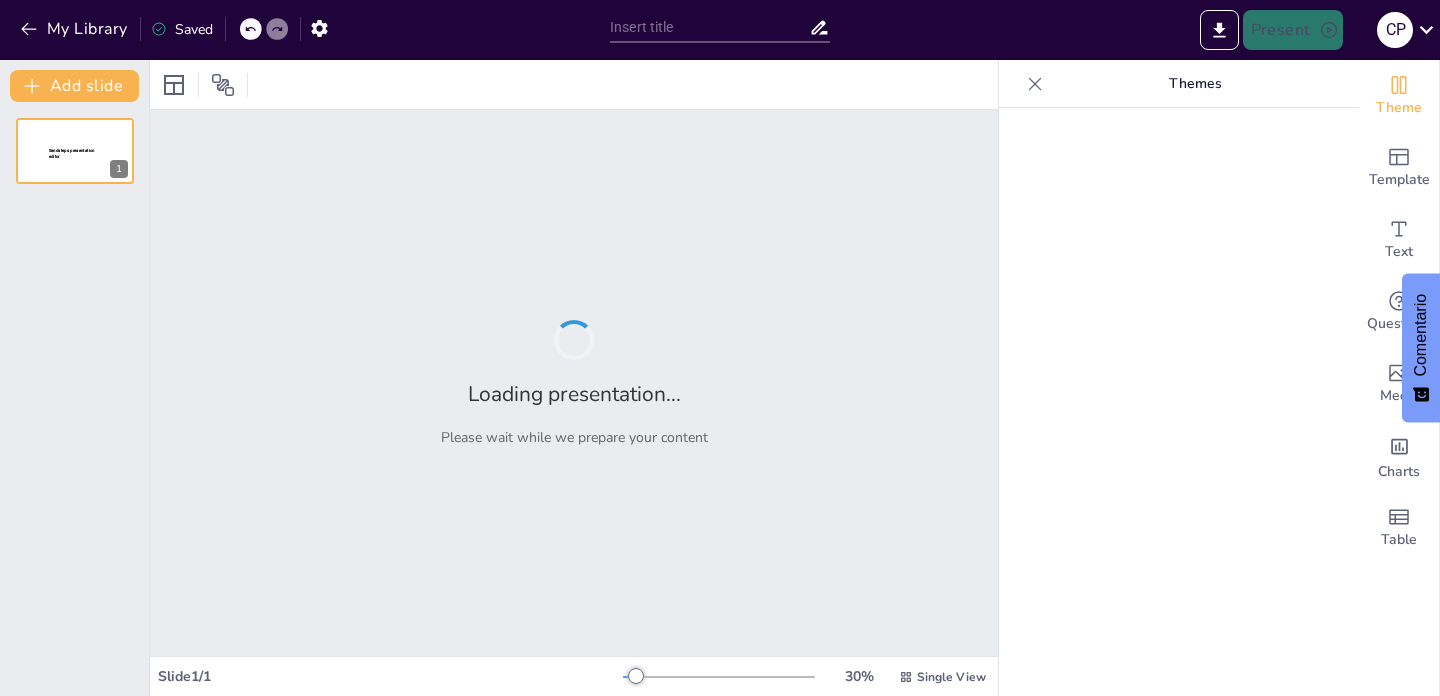 type on "**Enfermedades Prevalentes en la Infancia: Contexto Colombiano**" 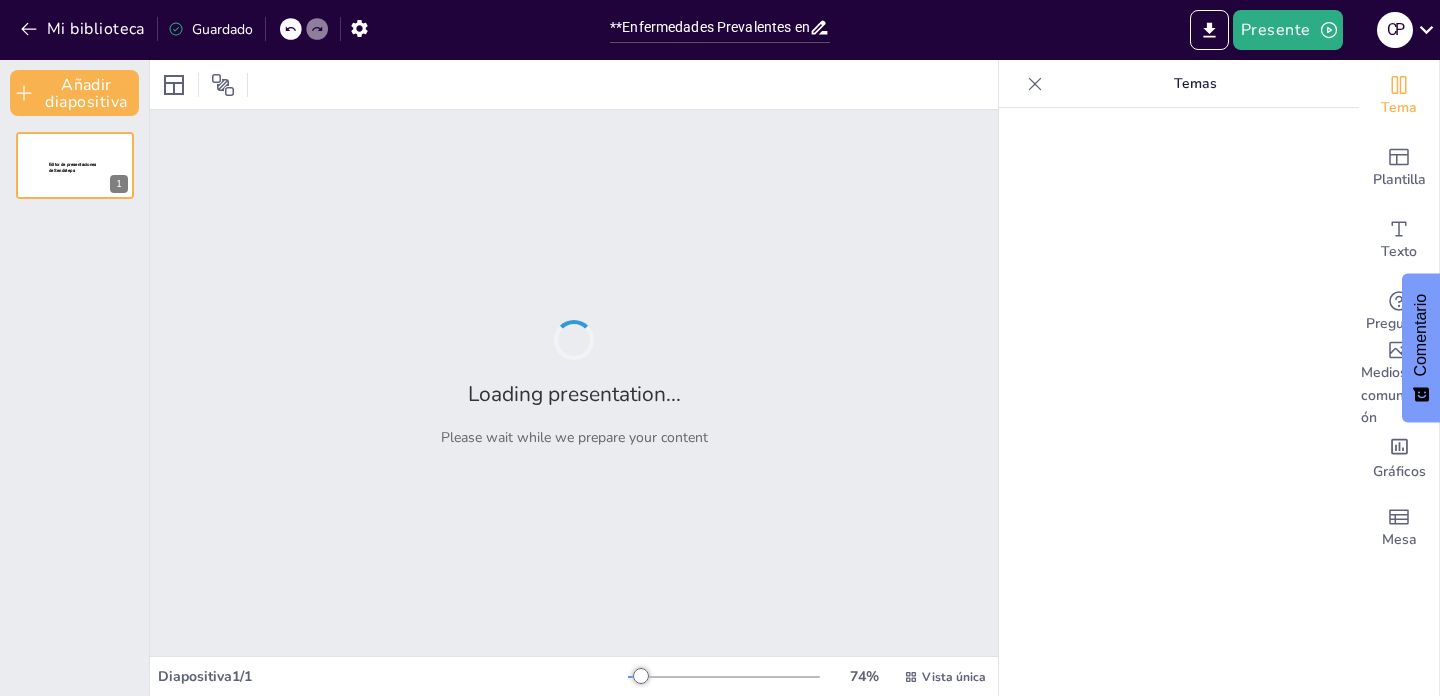 scroll, scrollTop: 0, scrollLeft: 0, axis: both 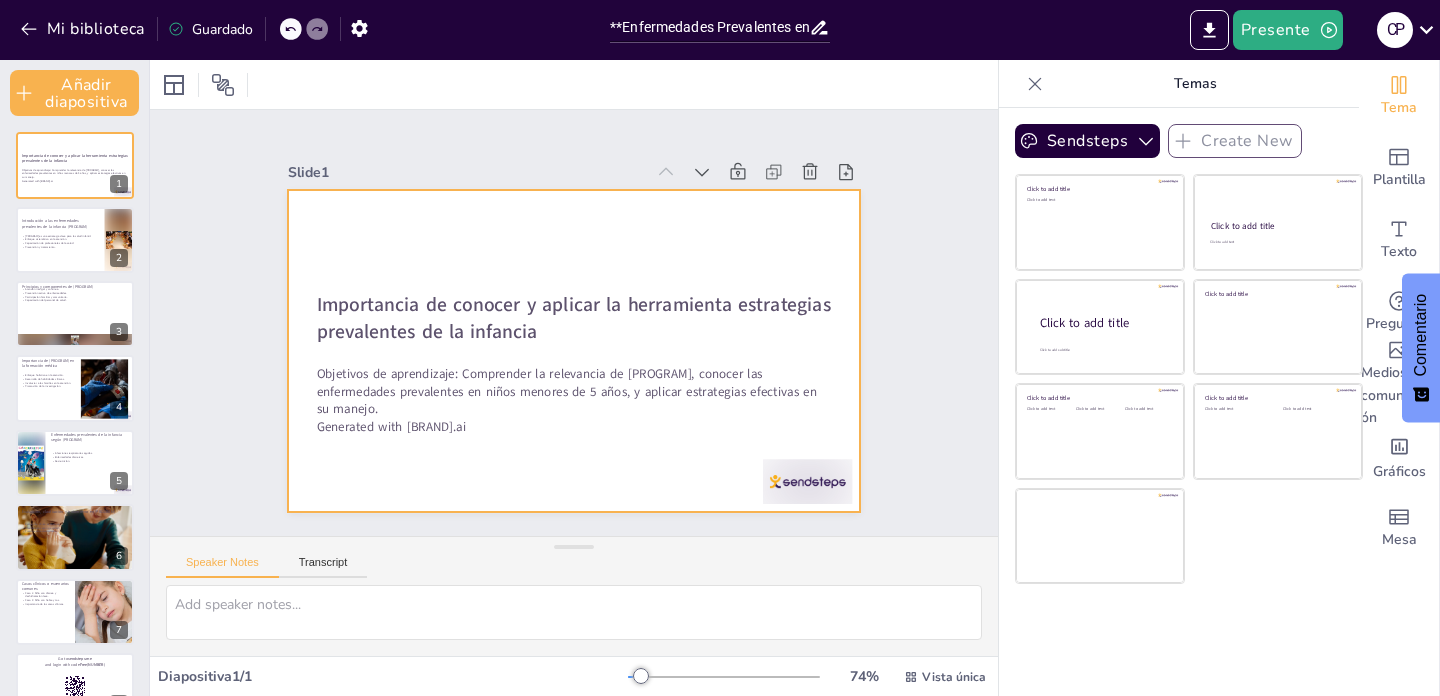 checkbox on "true" 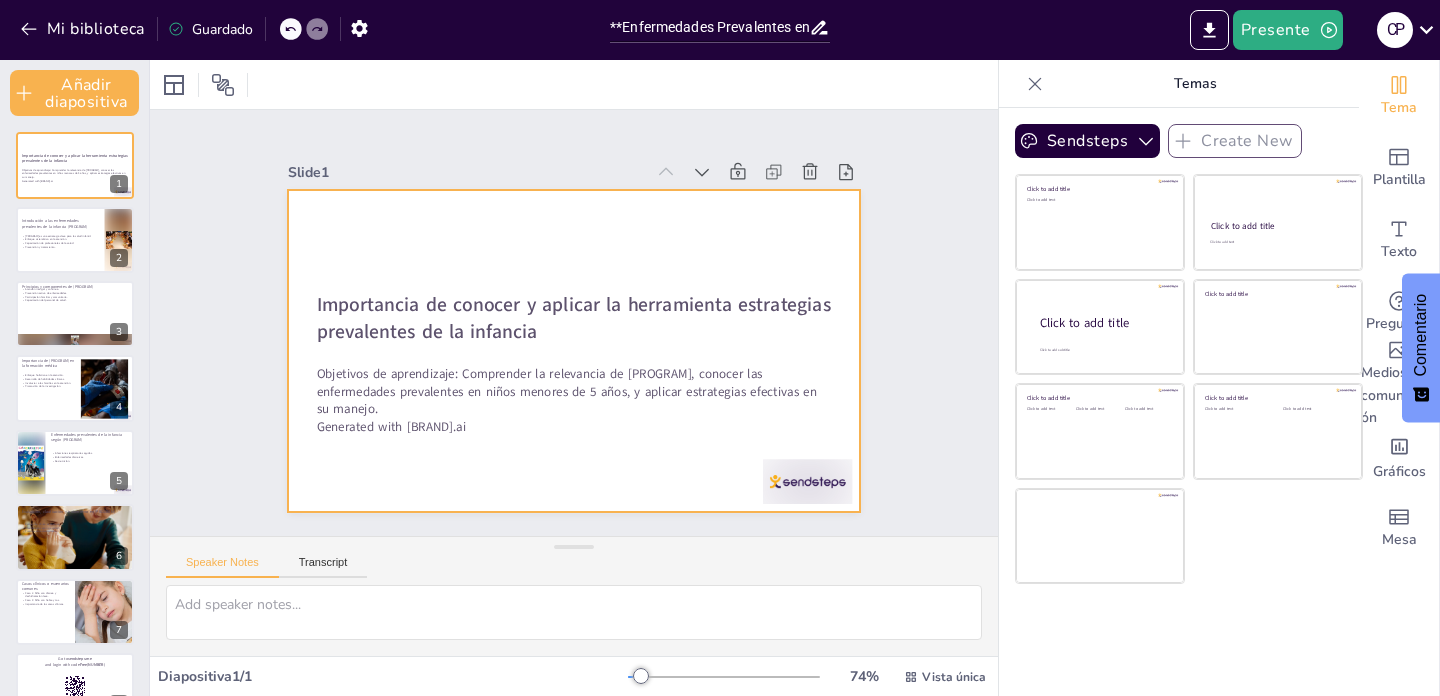 checkbox on "true" 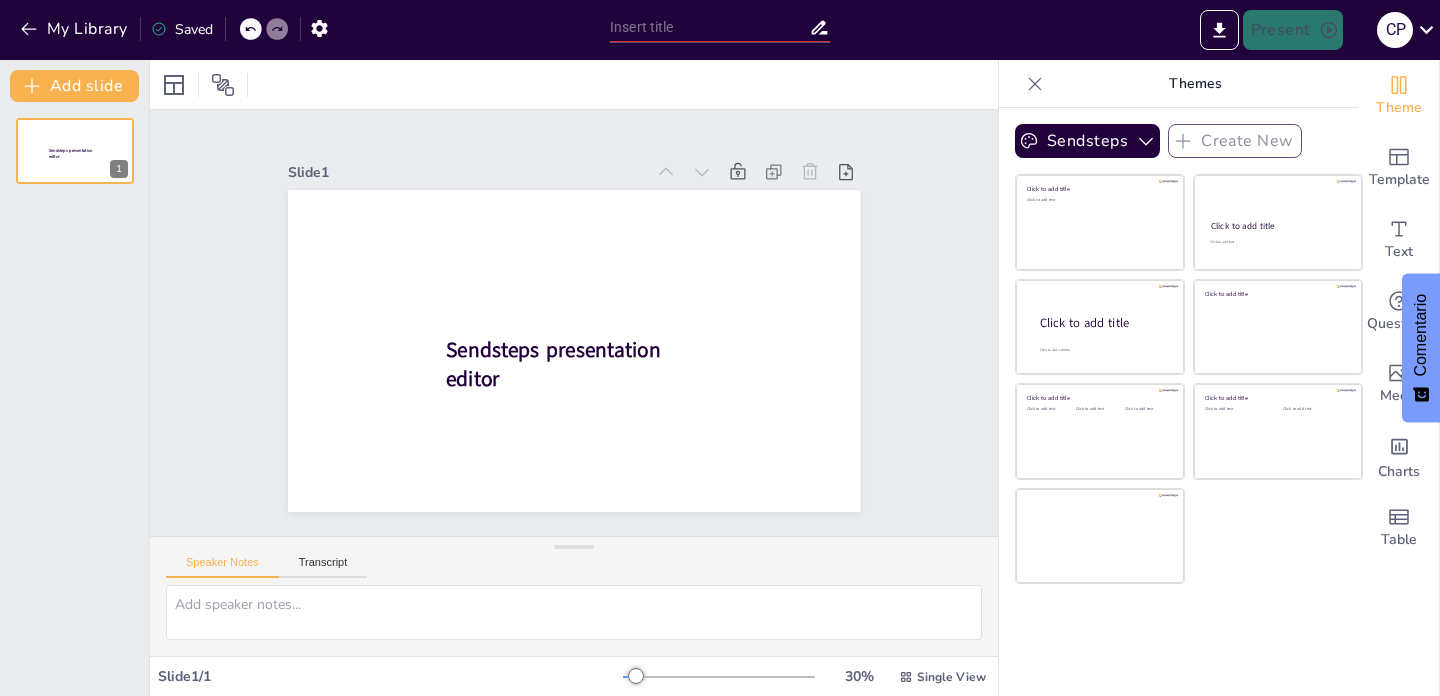 scroll, scrollTop: 0, scrollLeft: 0, axis: both 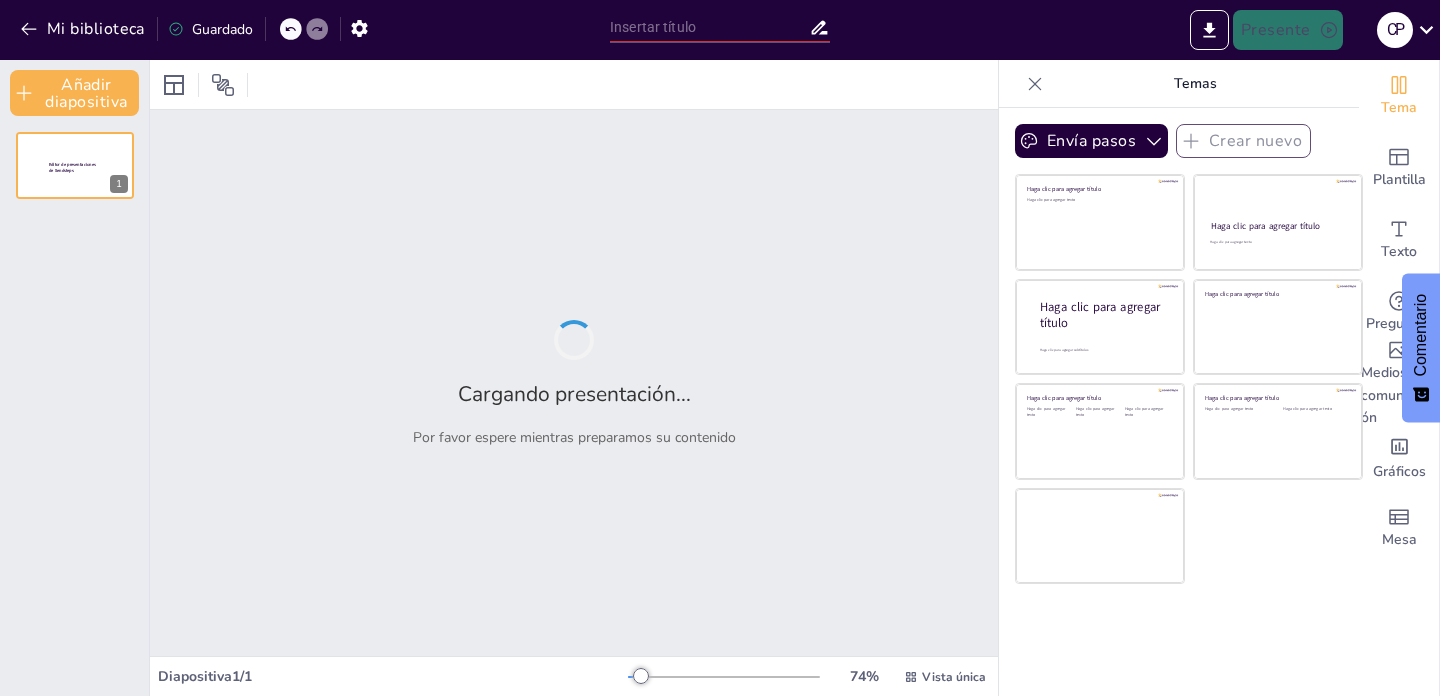 type on "**Enfermedades Prevalentes en la Infancia: Contexto [COUNTRY]**" 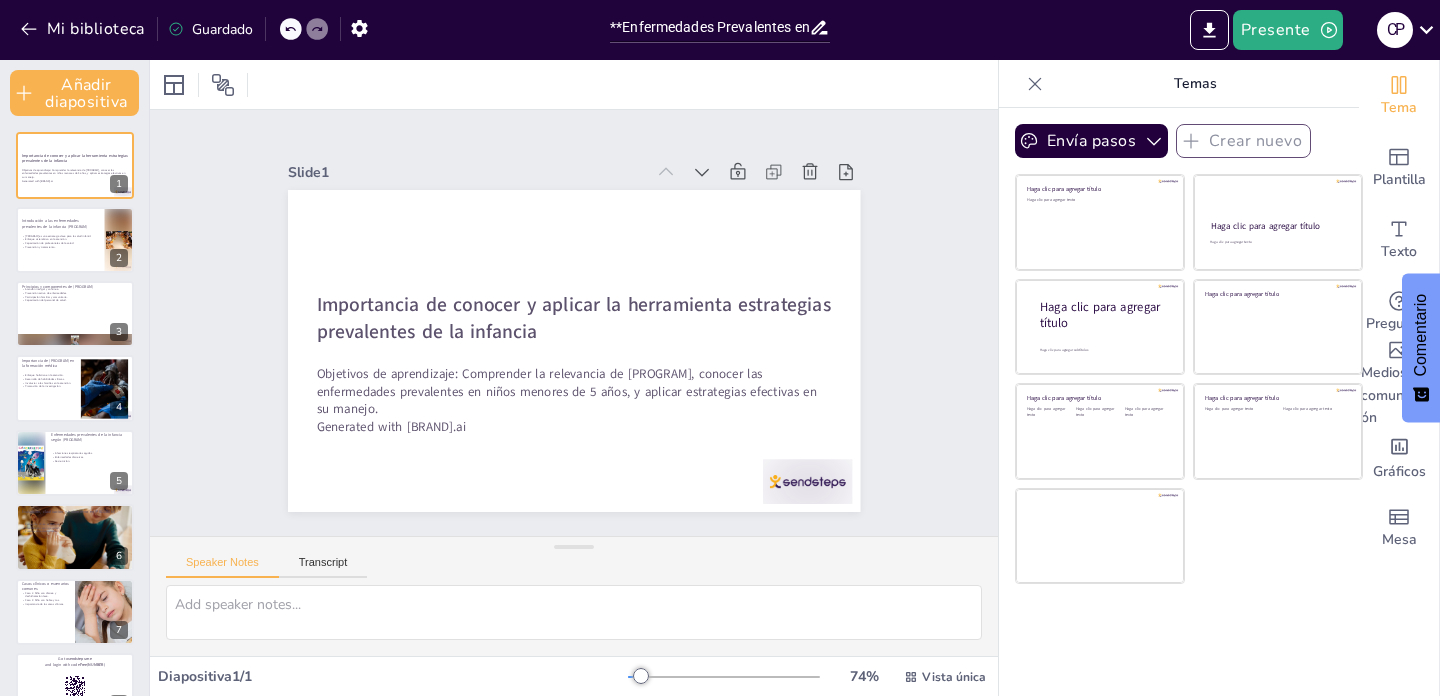 checkbox on "true" 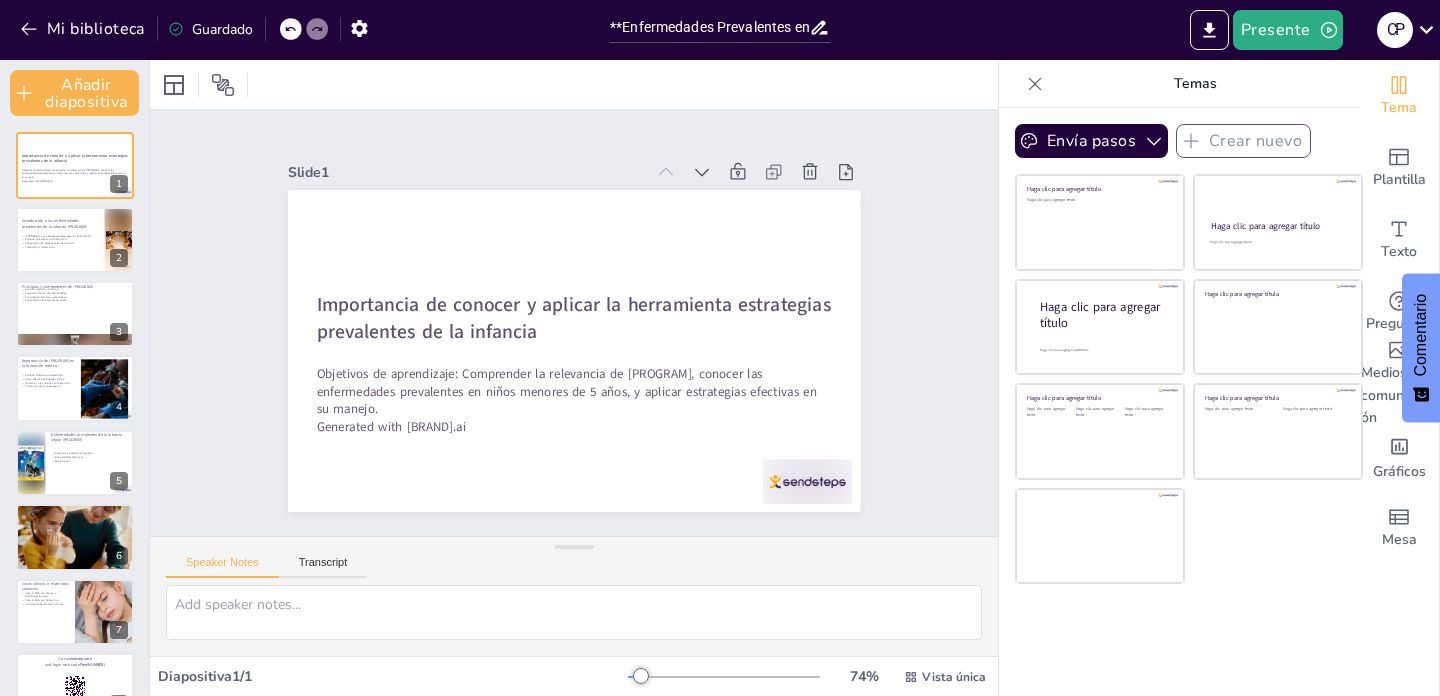 checkbox on "true" 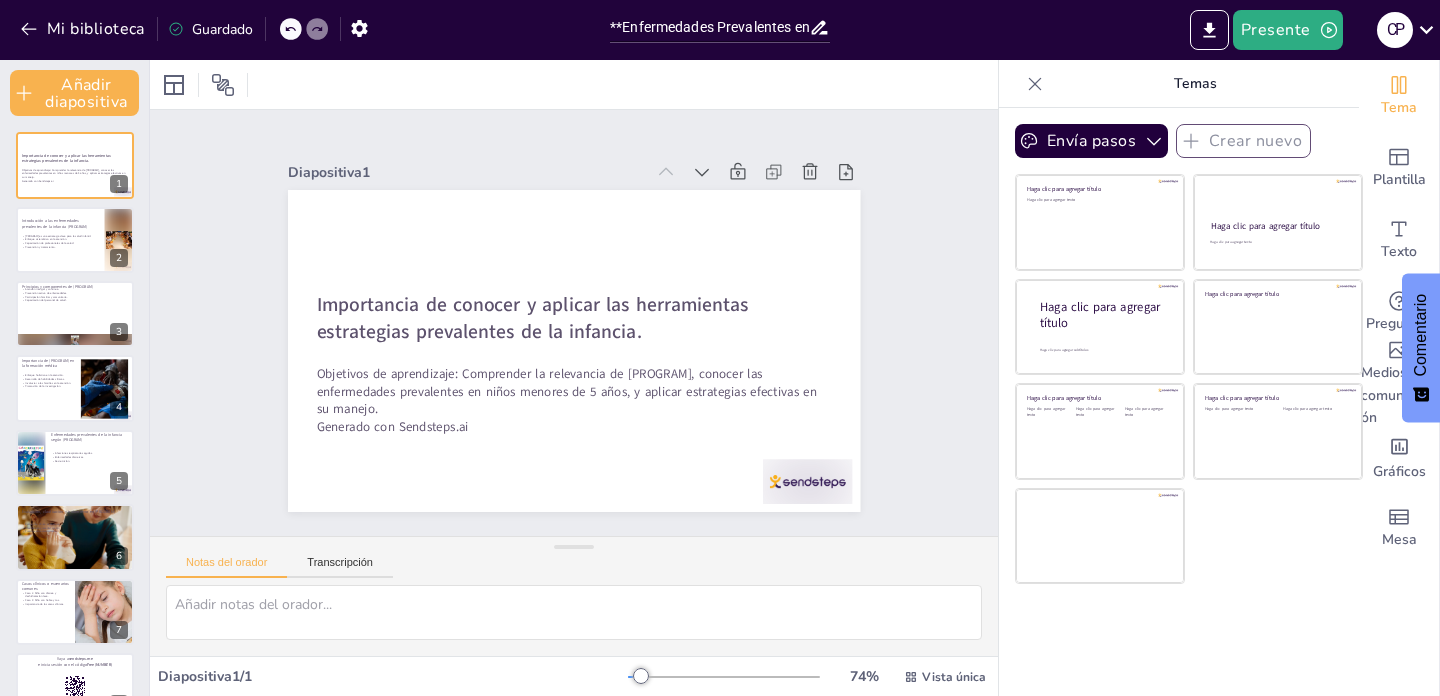 click at bounding box center [574, 84] 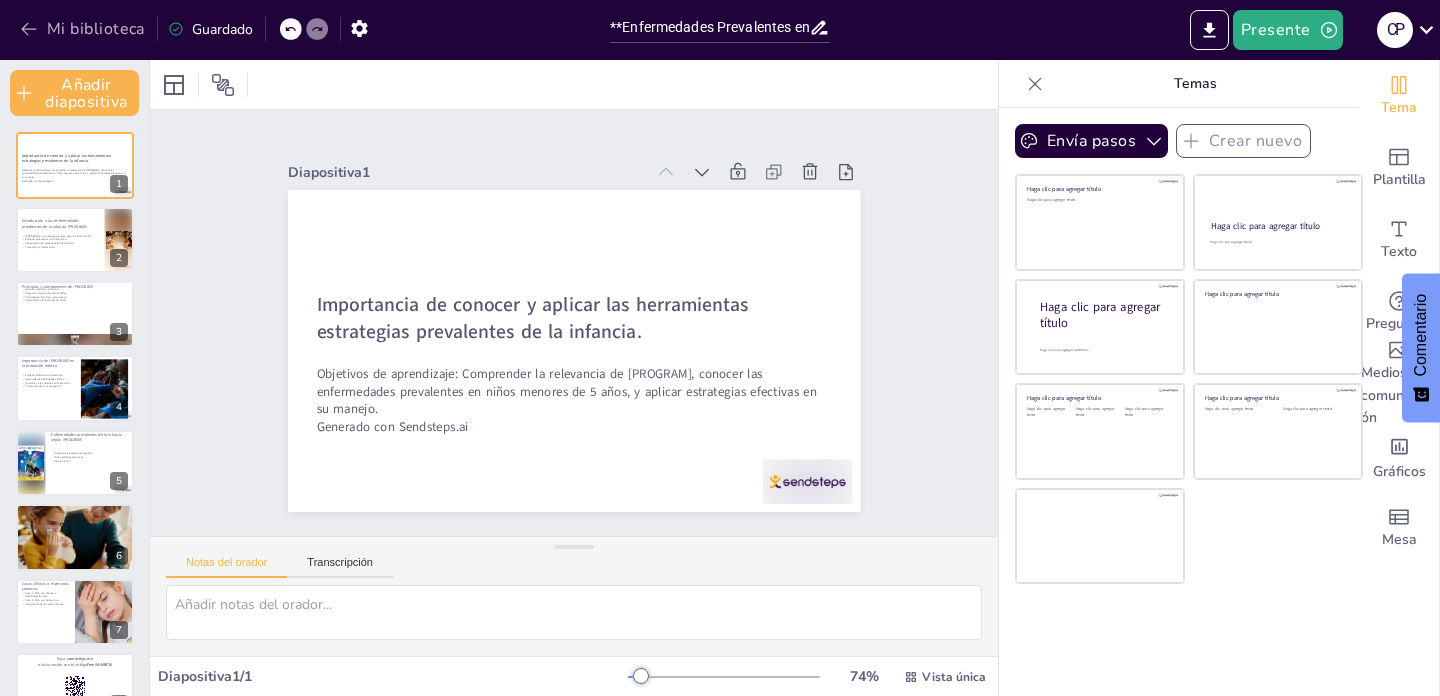 click on "Mi biblioteca" at bounding box center [96, 30] 